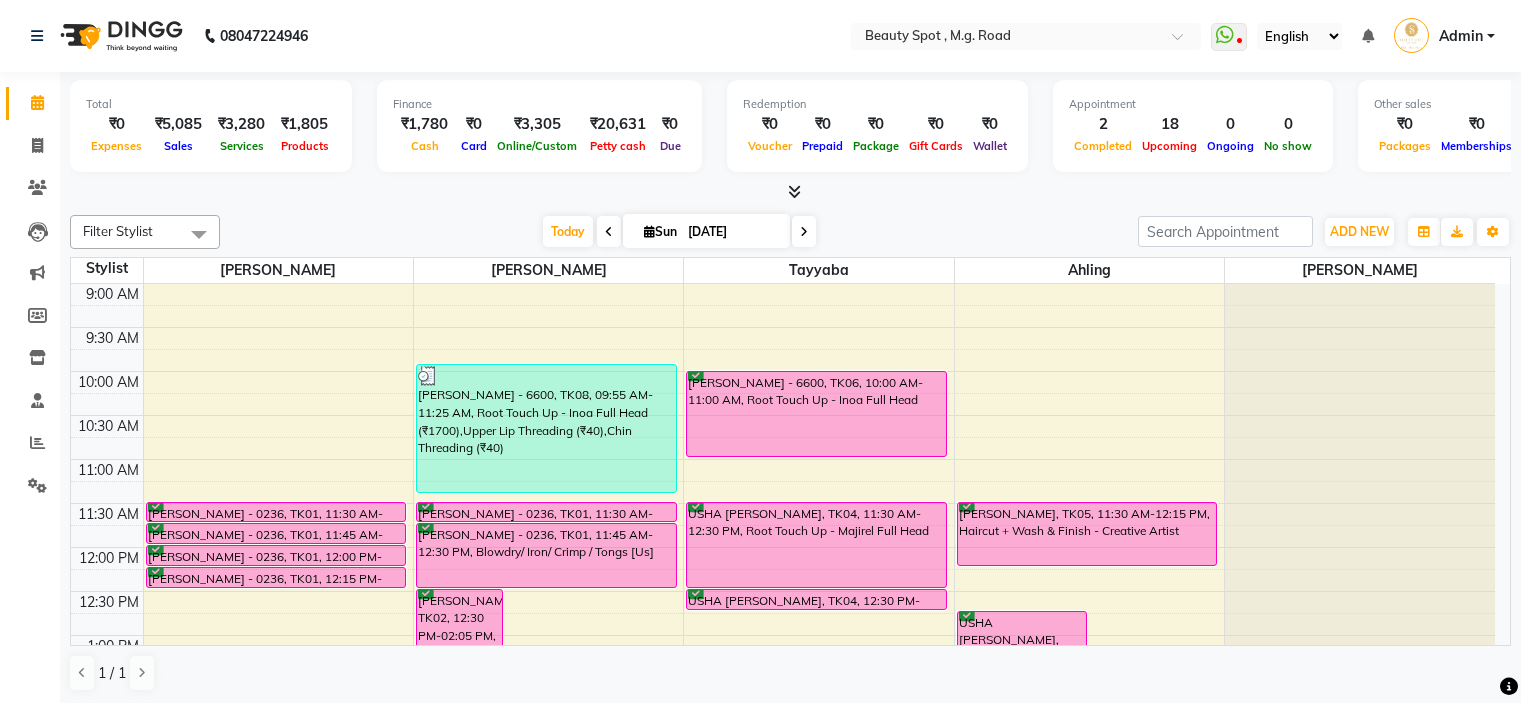 scroll, scrollTop: 0, scrollLeft: 0, axis: both 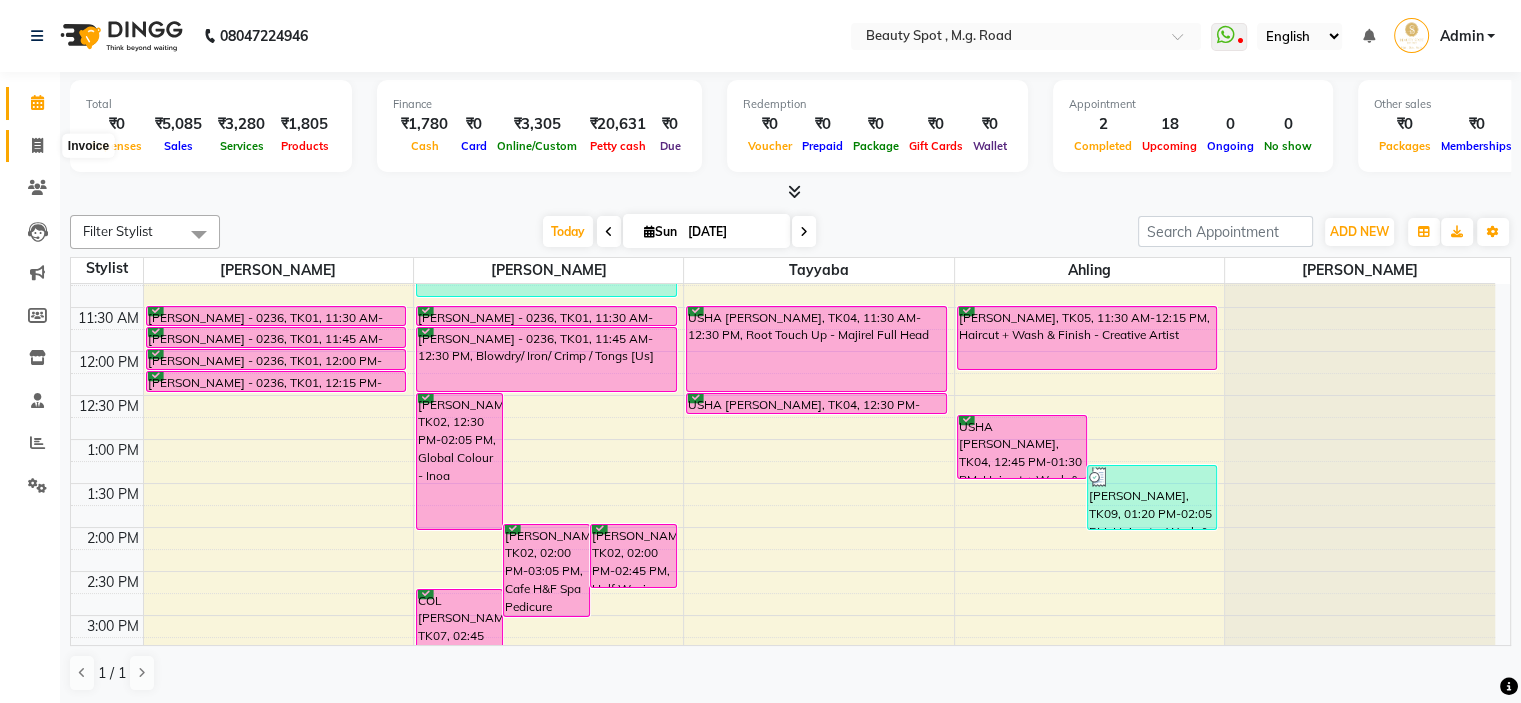 click 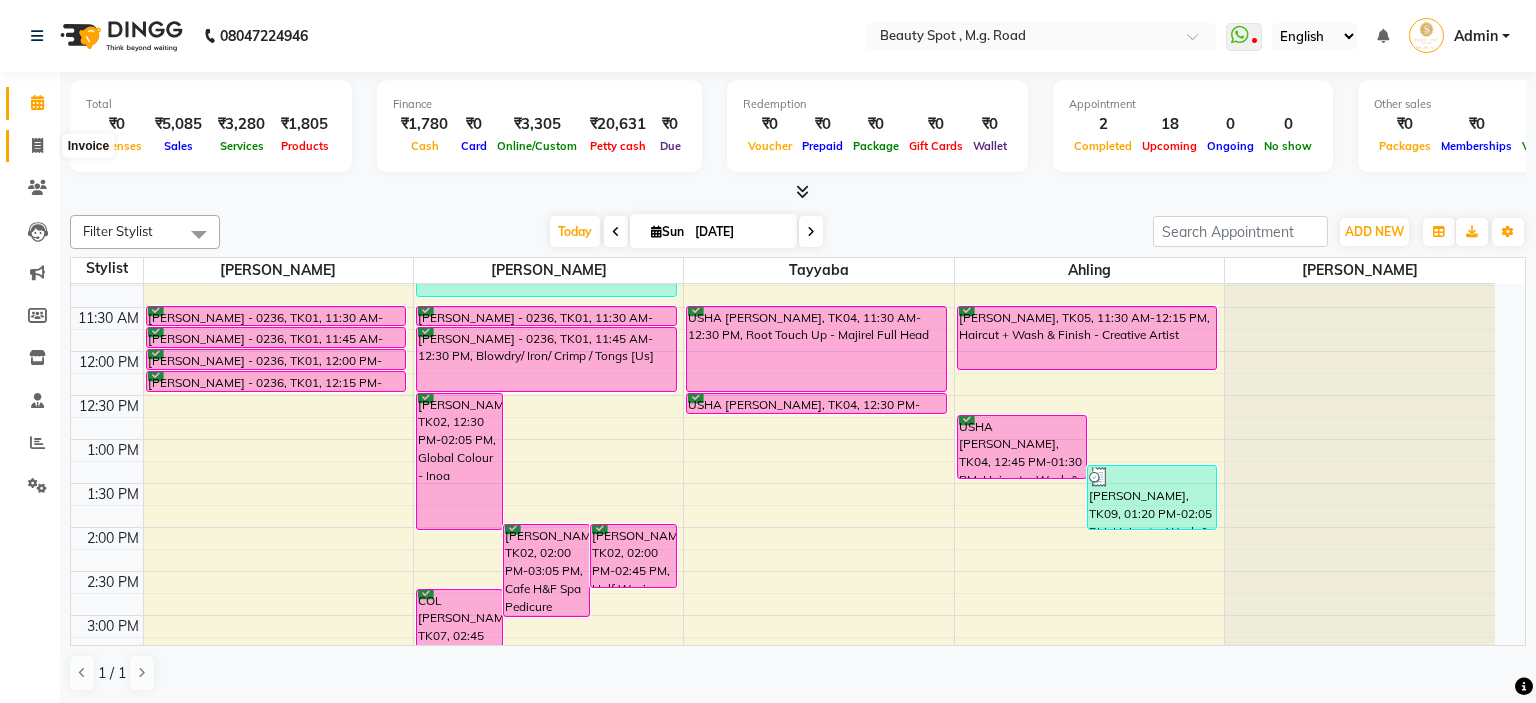 select on "7357" 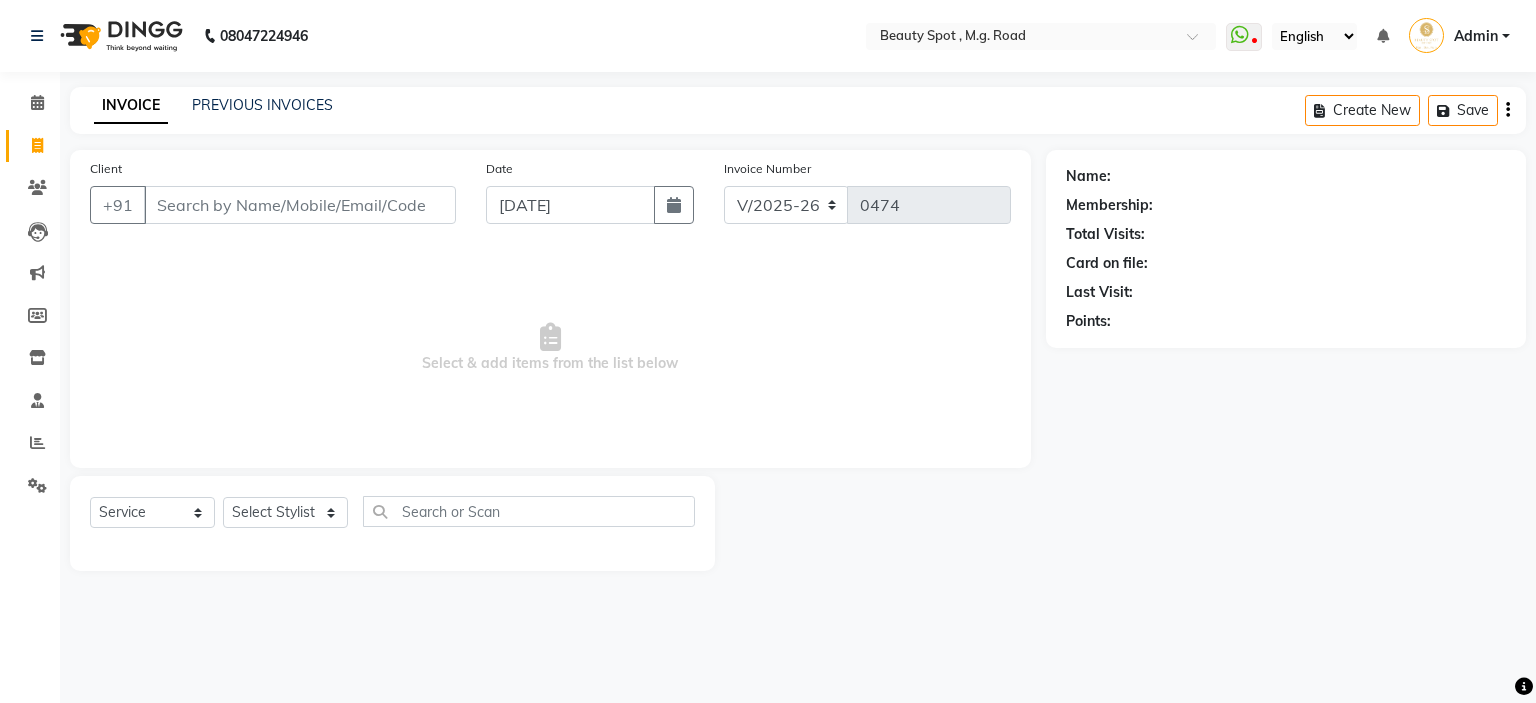 click on "Client" at bounding box center (300, 205) 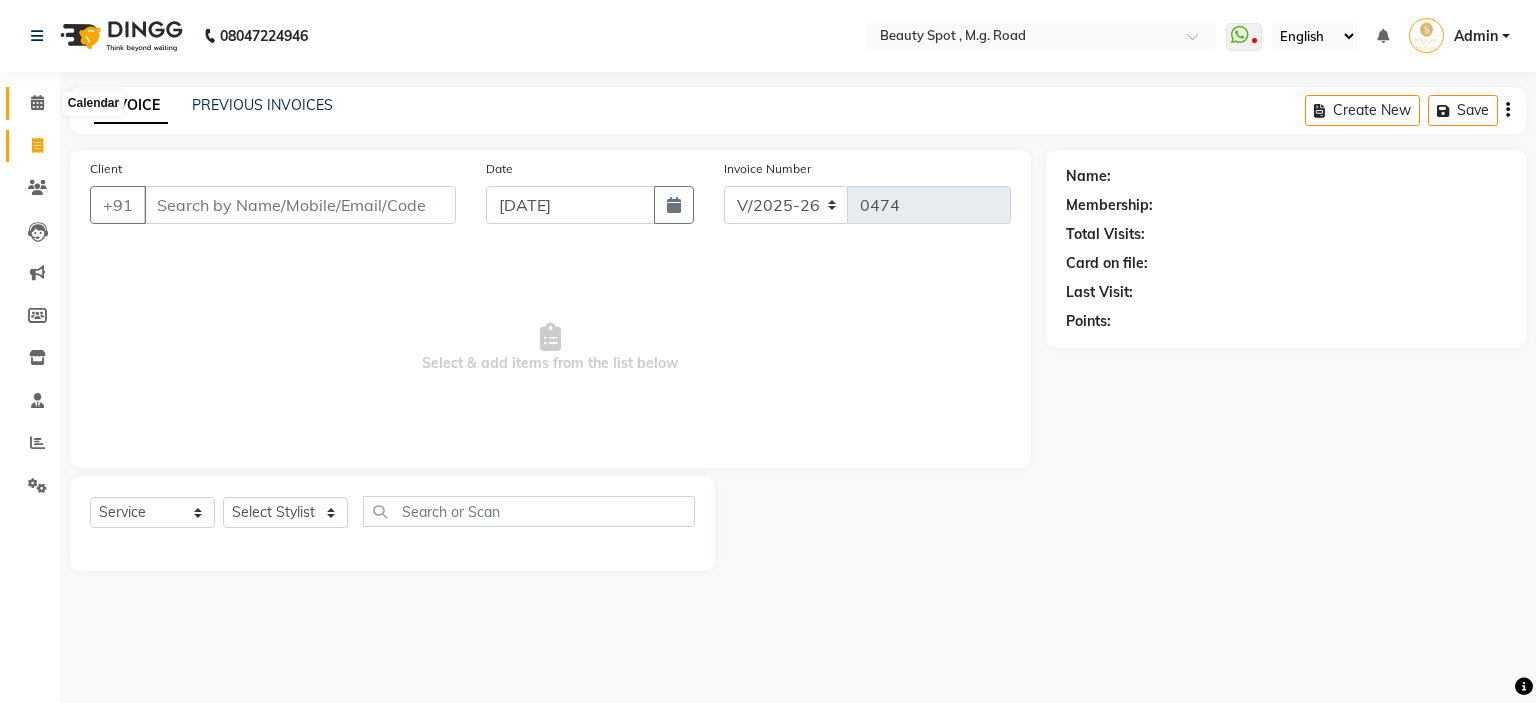 click 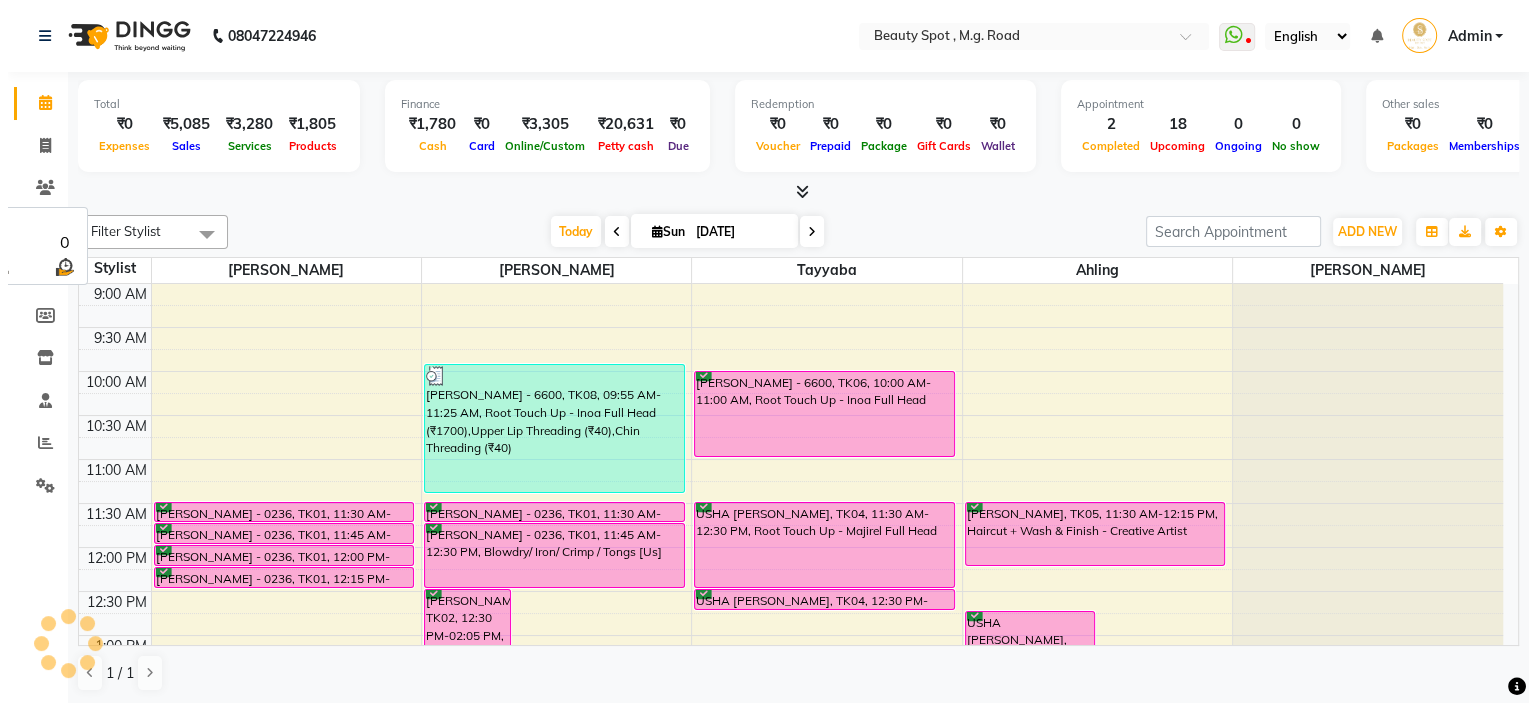 scroll, scrollTop: 0, scrollLeft: 0, axis: both 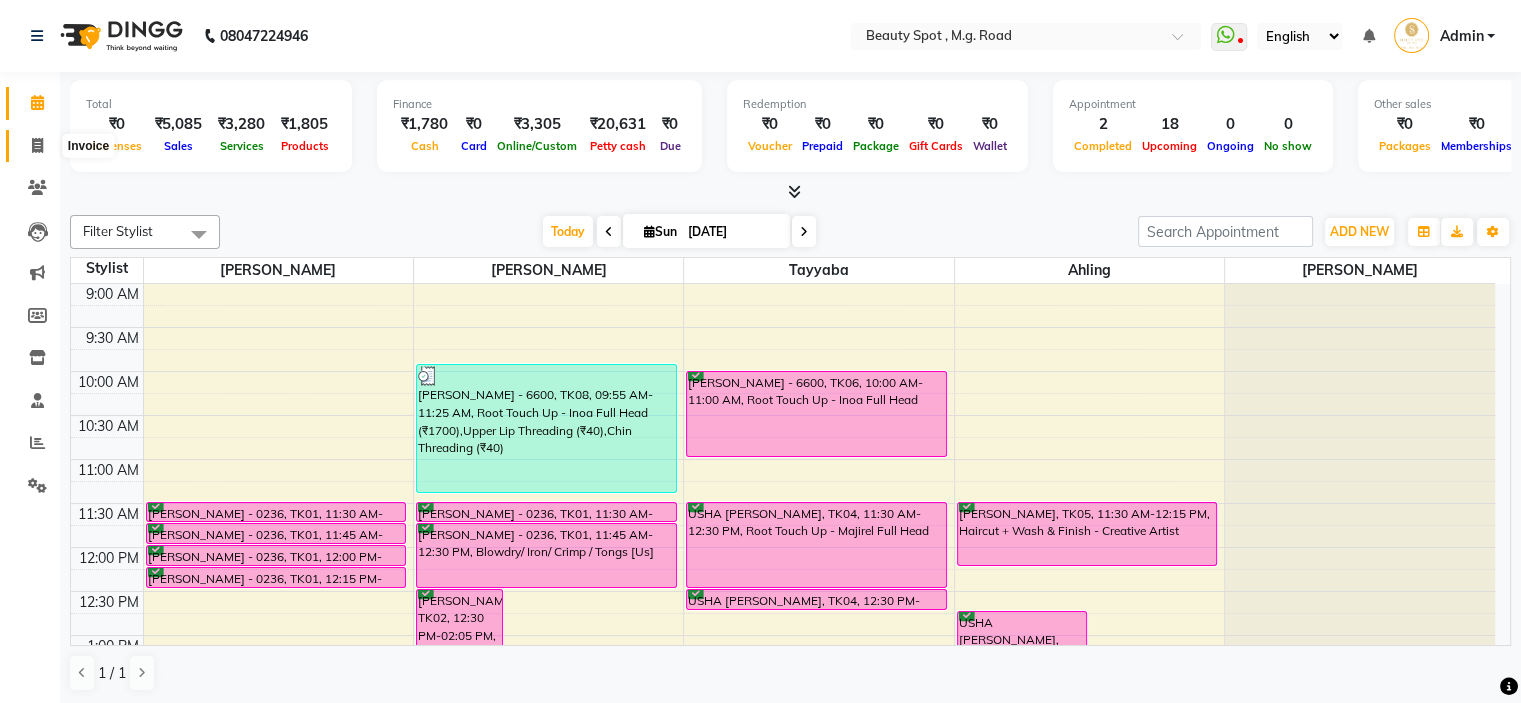 click 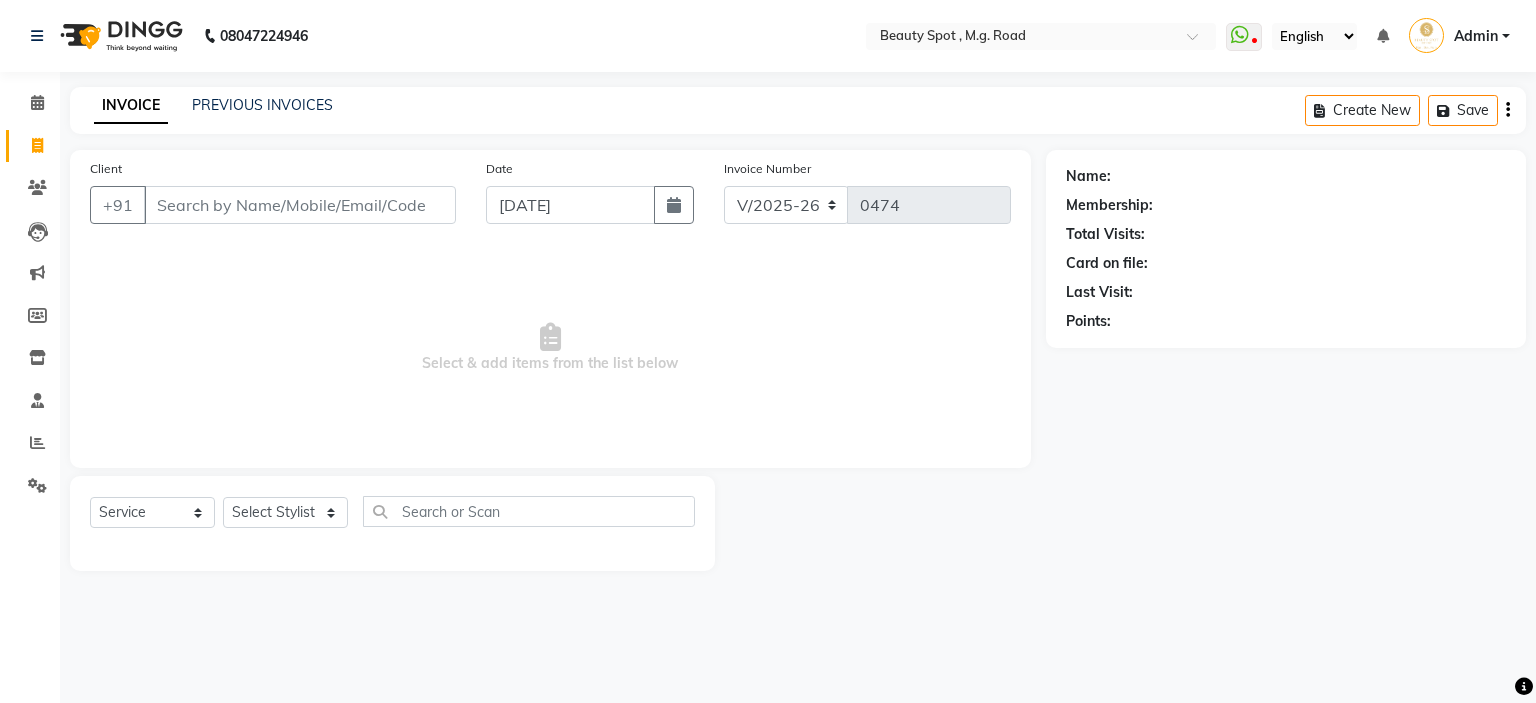click on "Client" at bounding box center [300, 205] 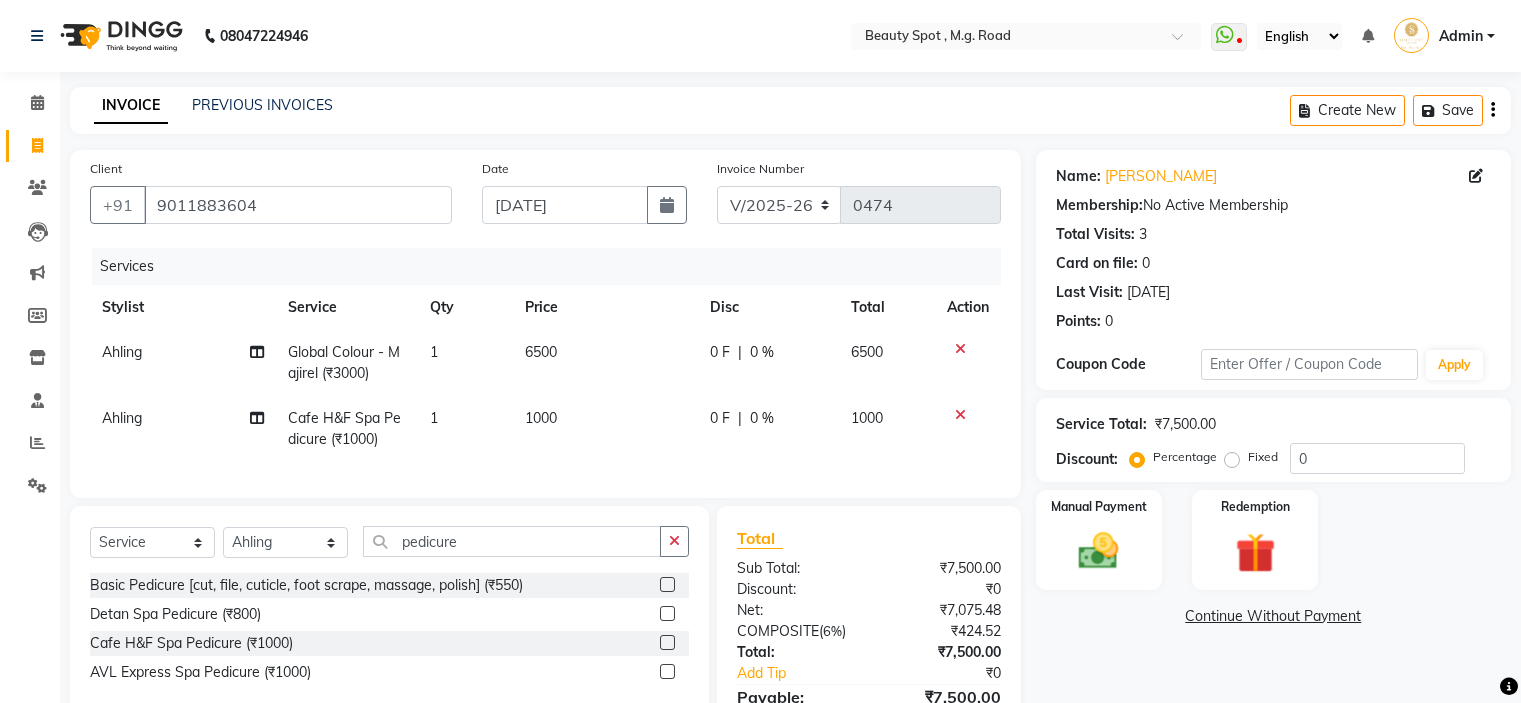 select on "7357" 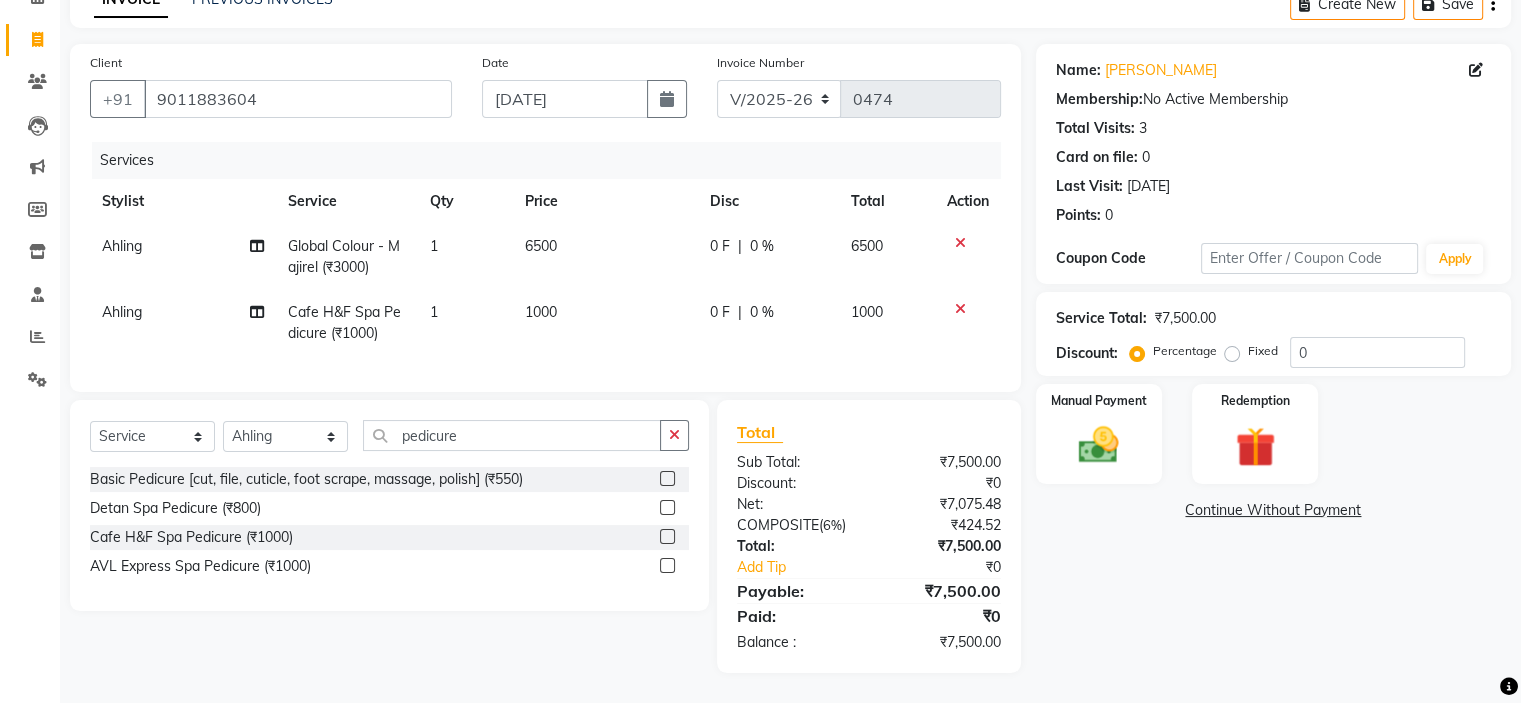 scroll, scrollTop: 0, scrollLeft: 0, axis: both 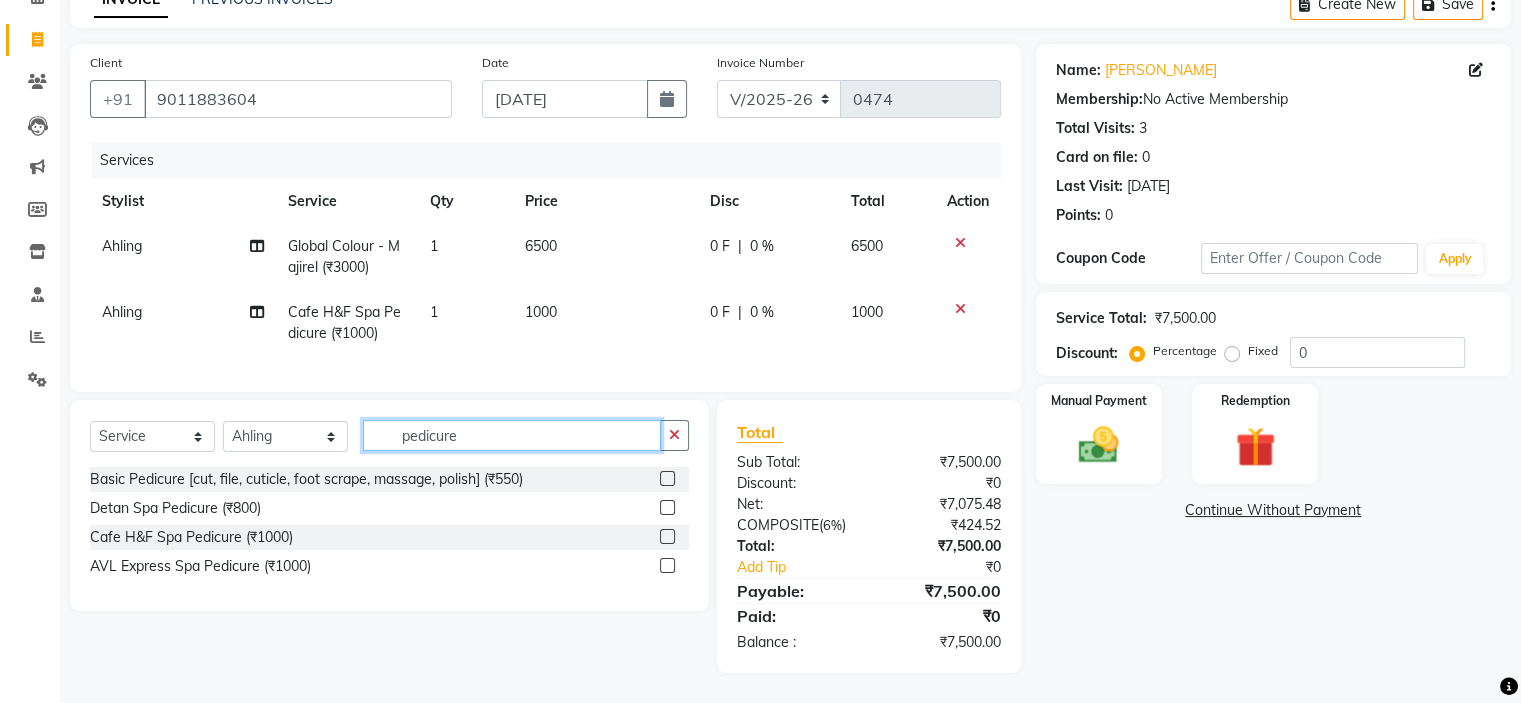 drag, startPoint x: 356, startPoint y: 441, endPoint x: 258, endPoint y: 447, distance: 98.1835 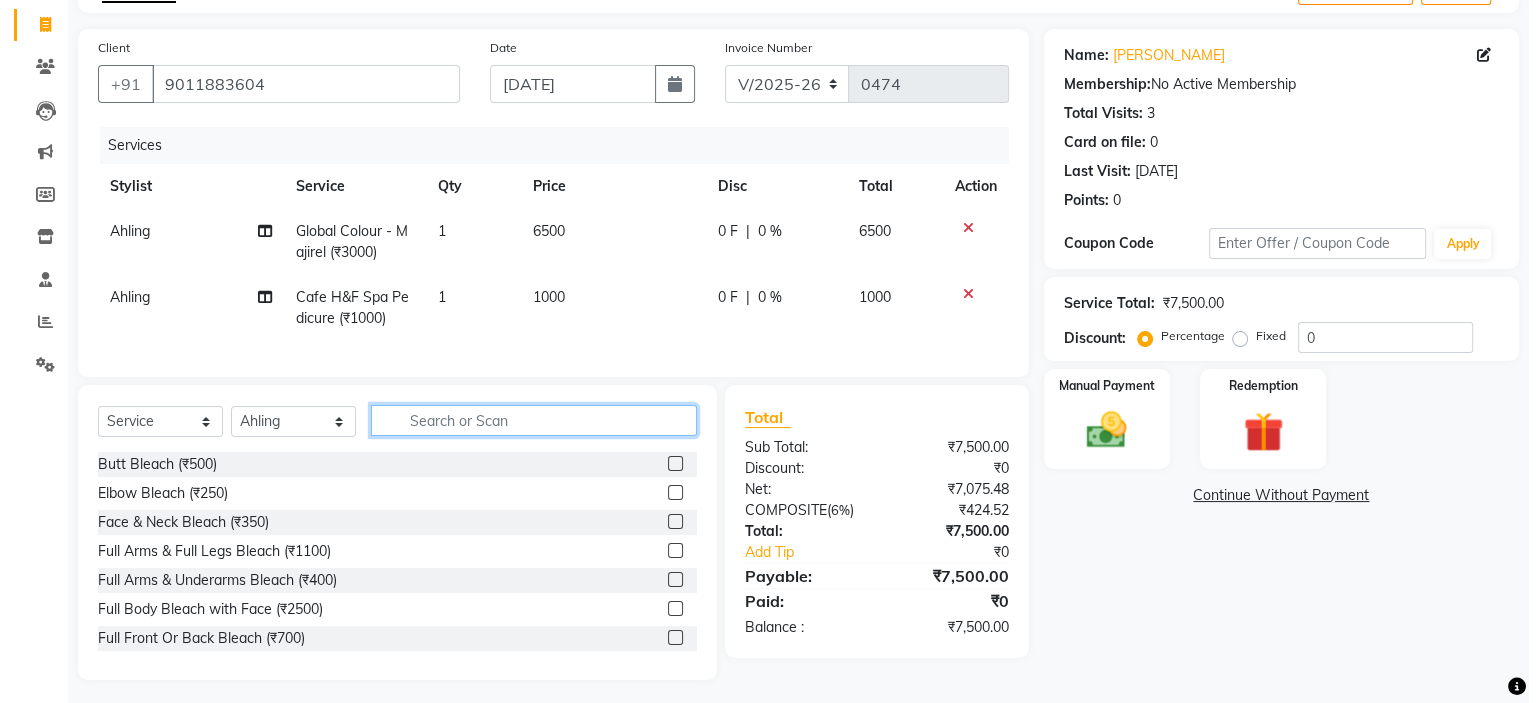 scroll, scrollTop: 0, scrollLeft: 0, axis: both 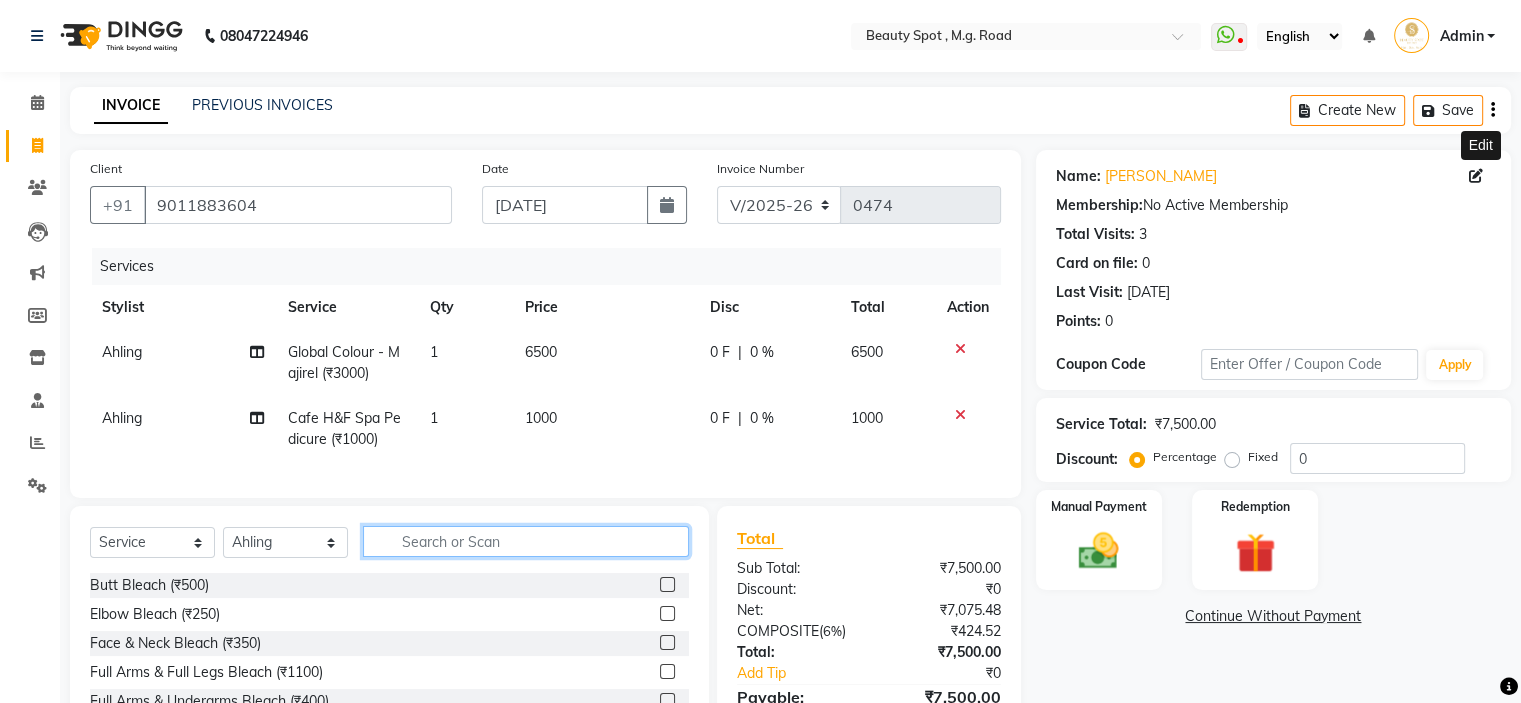 type 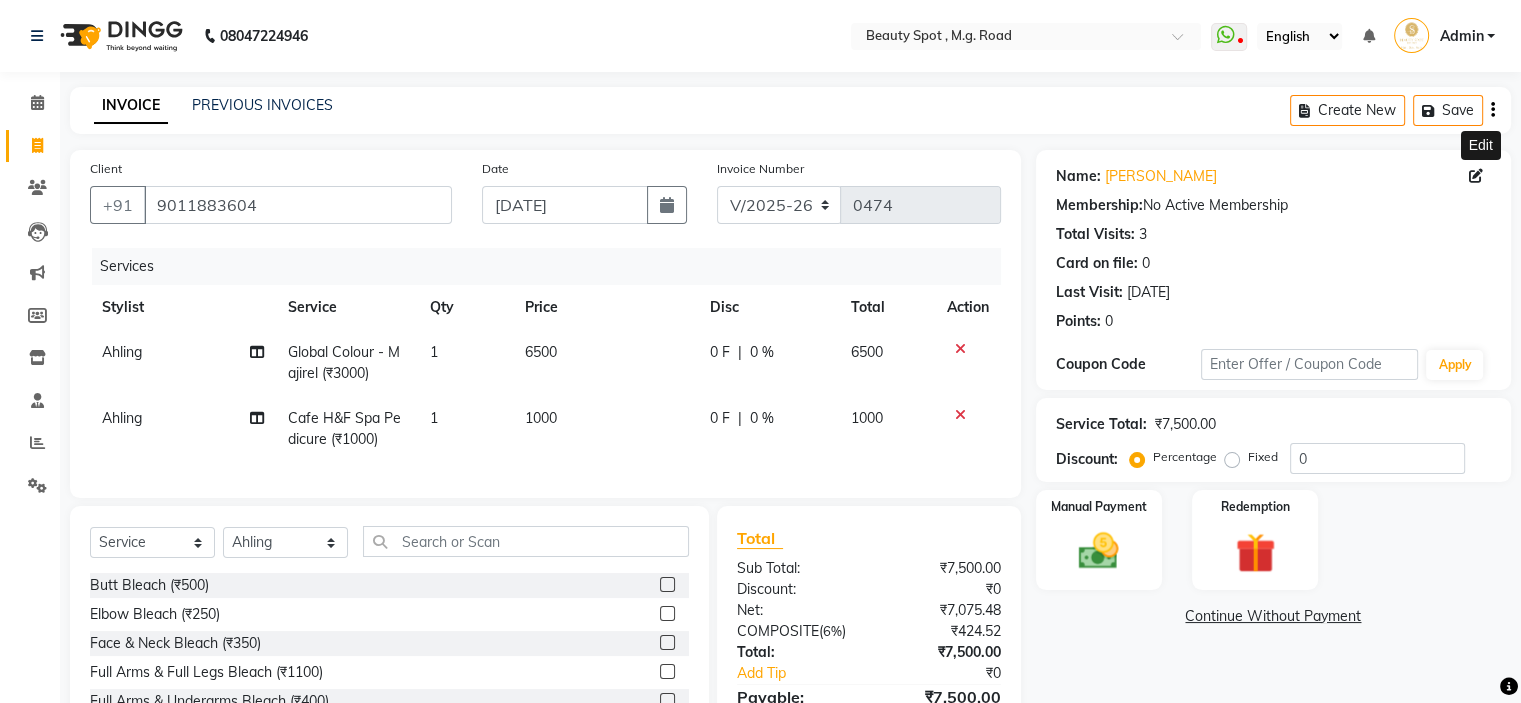 click 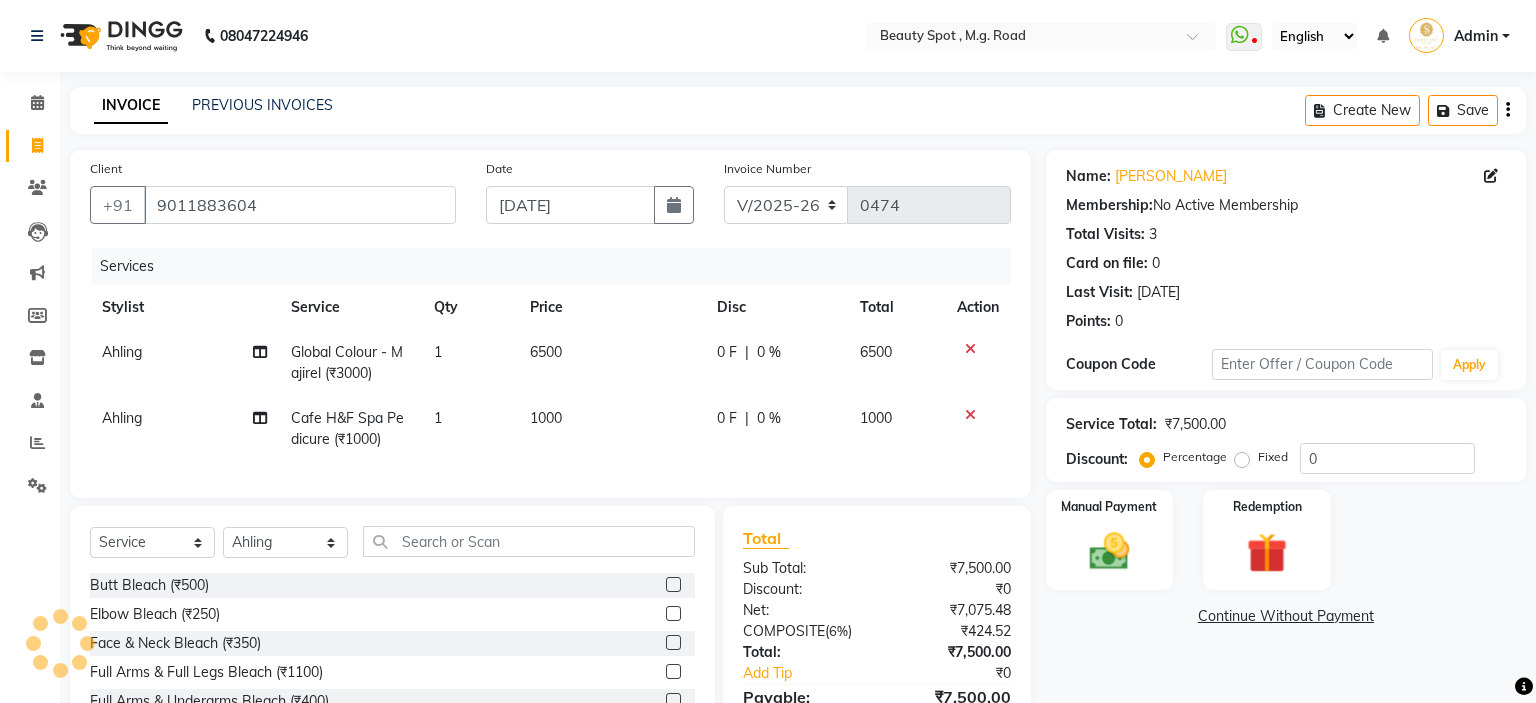 select on "26" 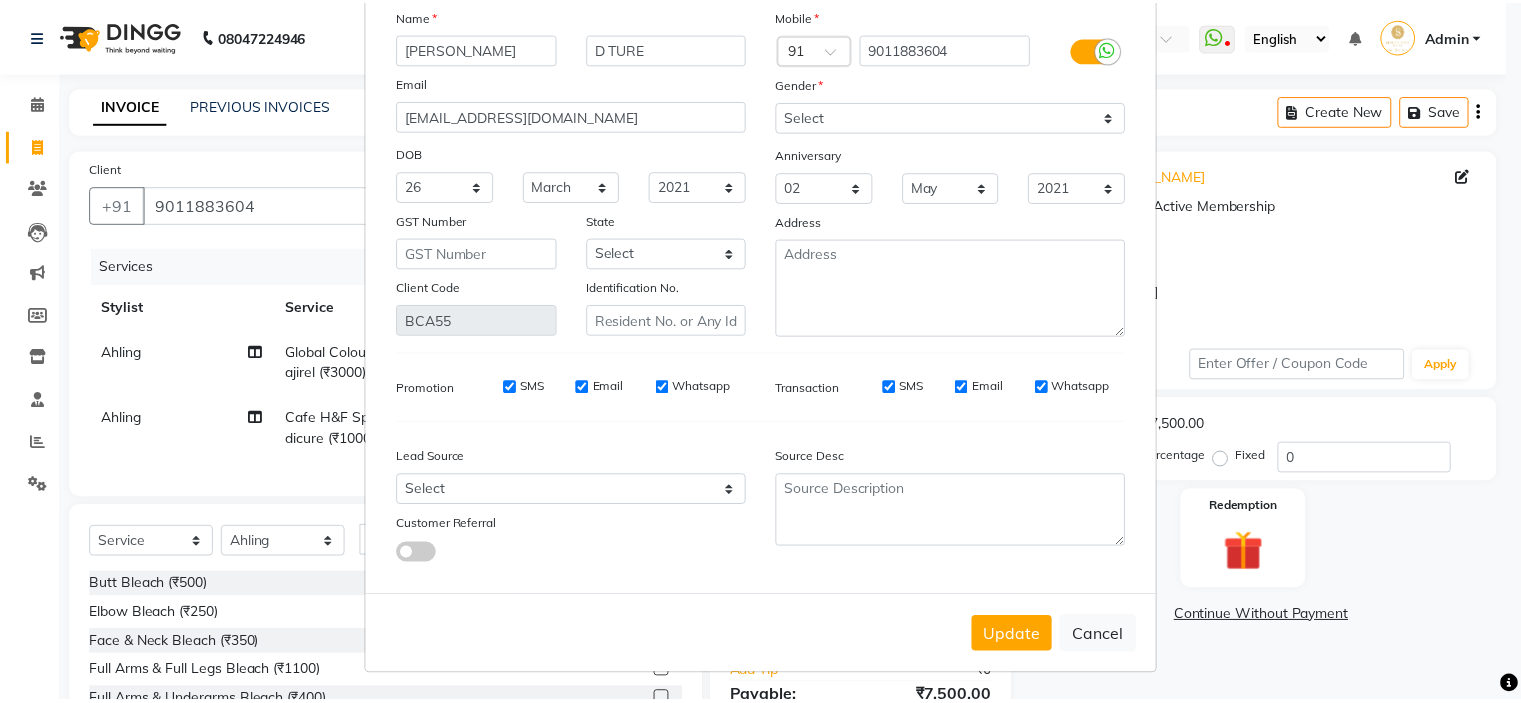 scroll, scrollTop: 118, scrollLeft: 0, axis: vertical 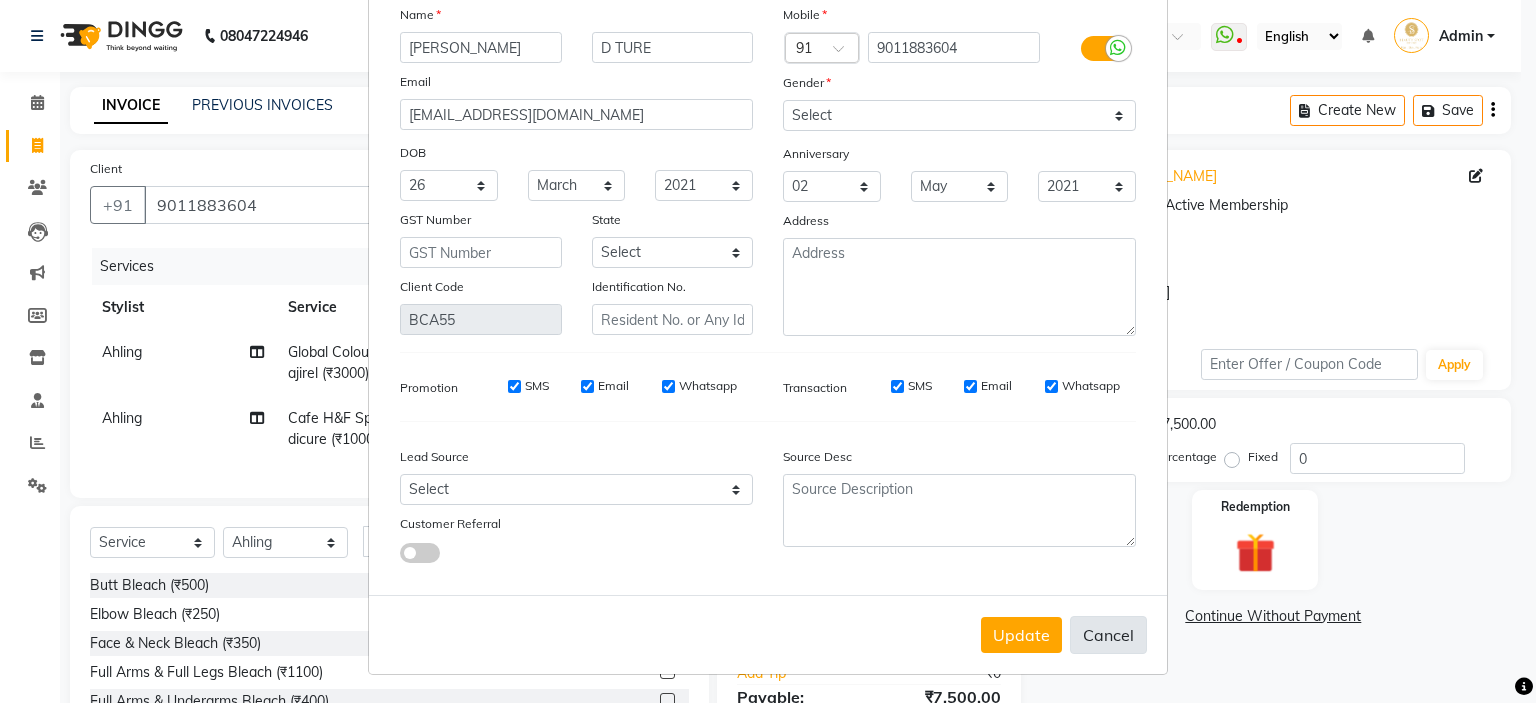 click on "Cancel" at bounding box center (1108, 635) 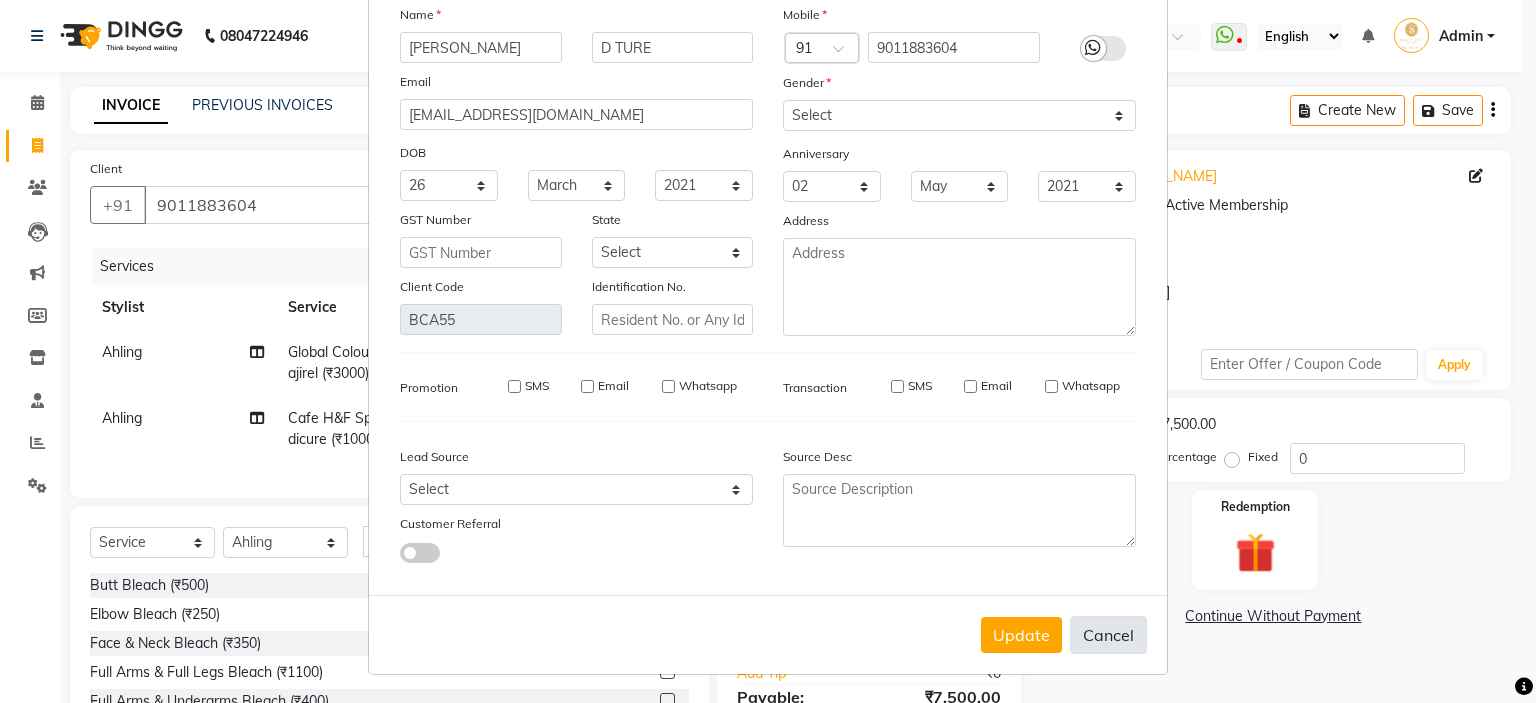 type 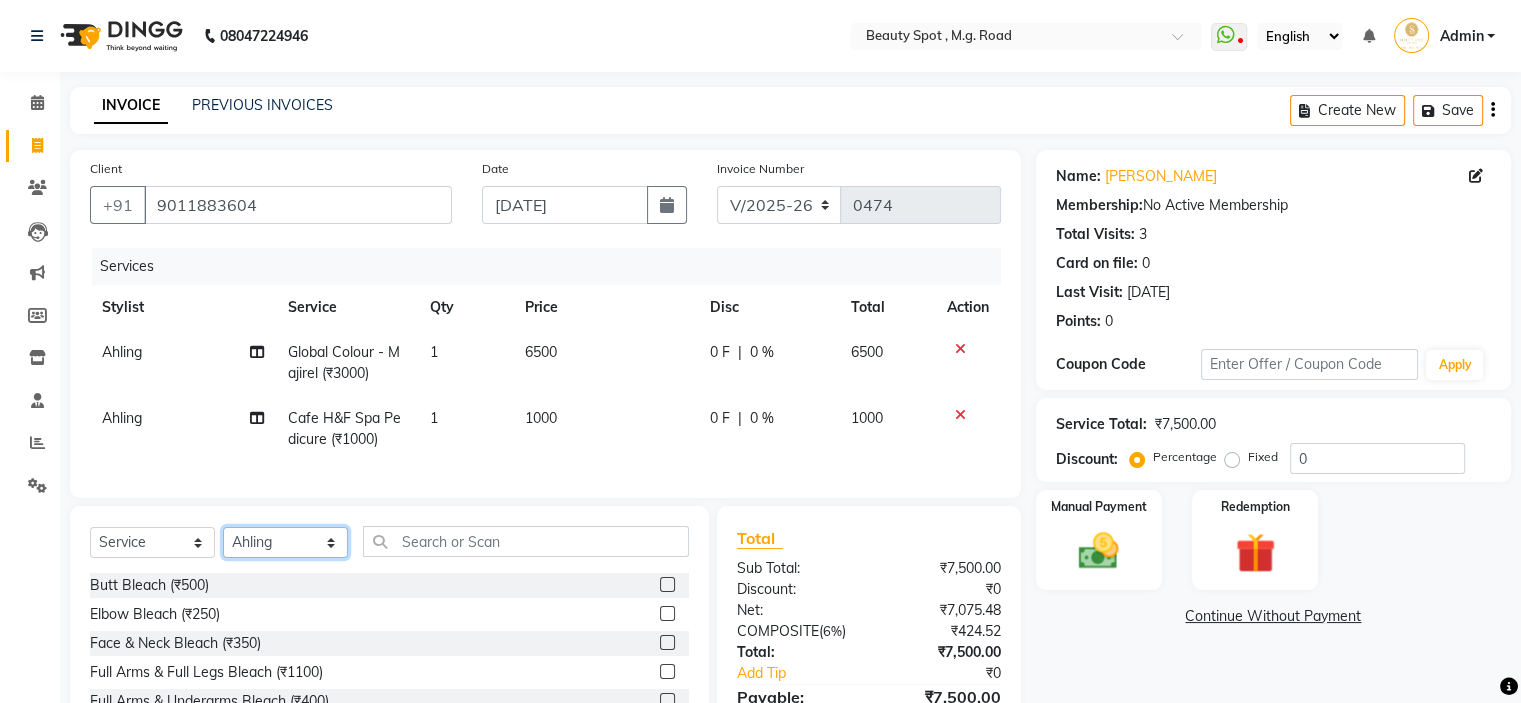 click on "Select Stylist Ahling Devika  Manager Sheela  Tayyaba  Yen" 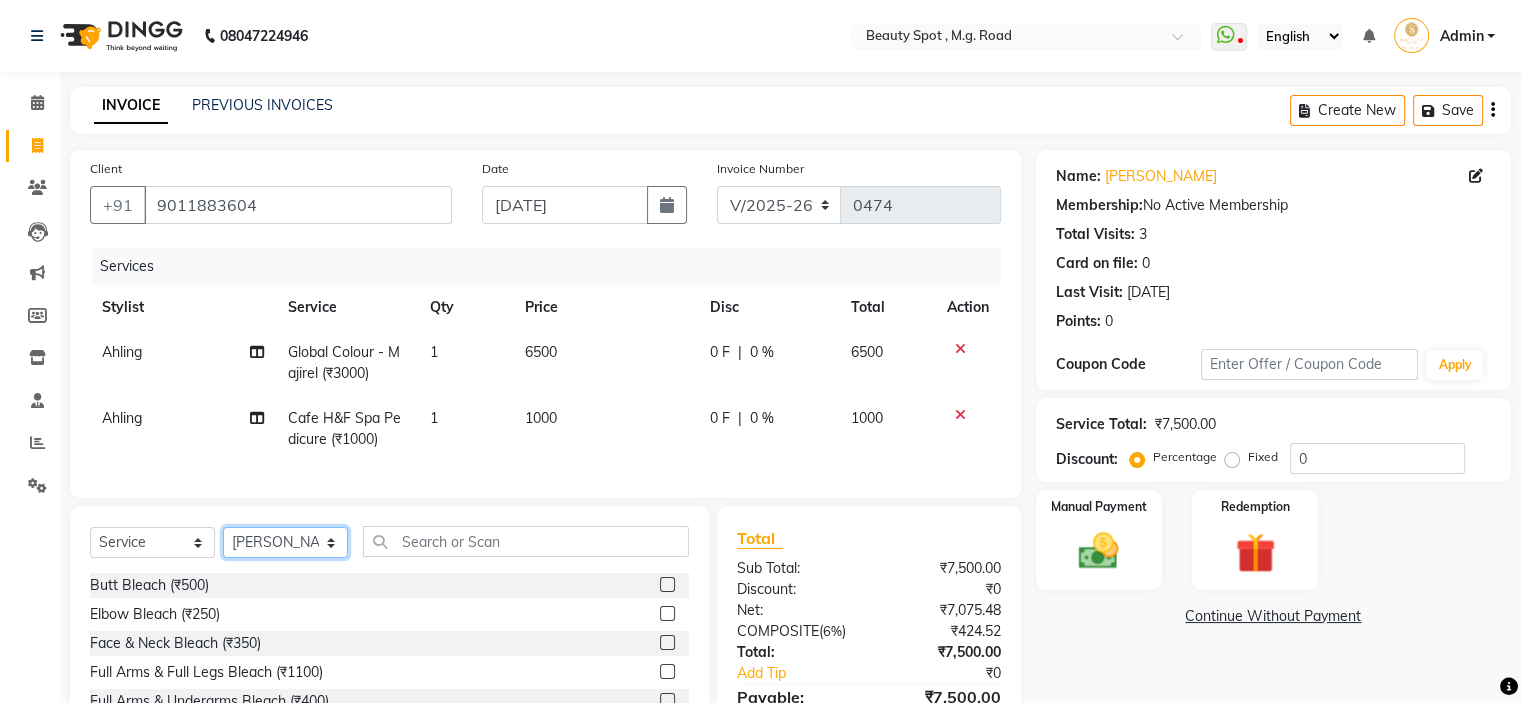 click on "Select Stylist Ahling Devika  Manager Sheela  Tayyaba  Yen" 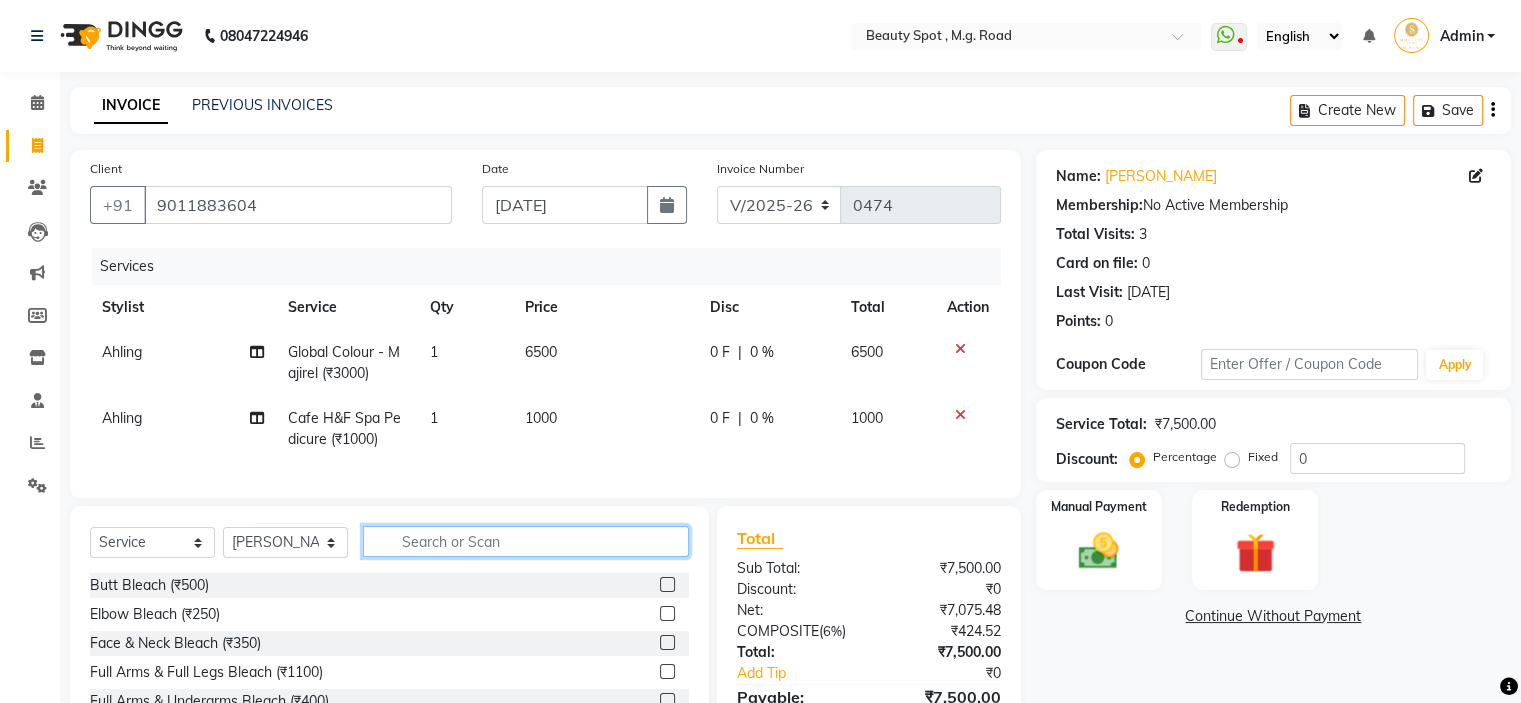 click 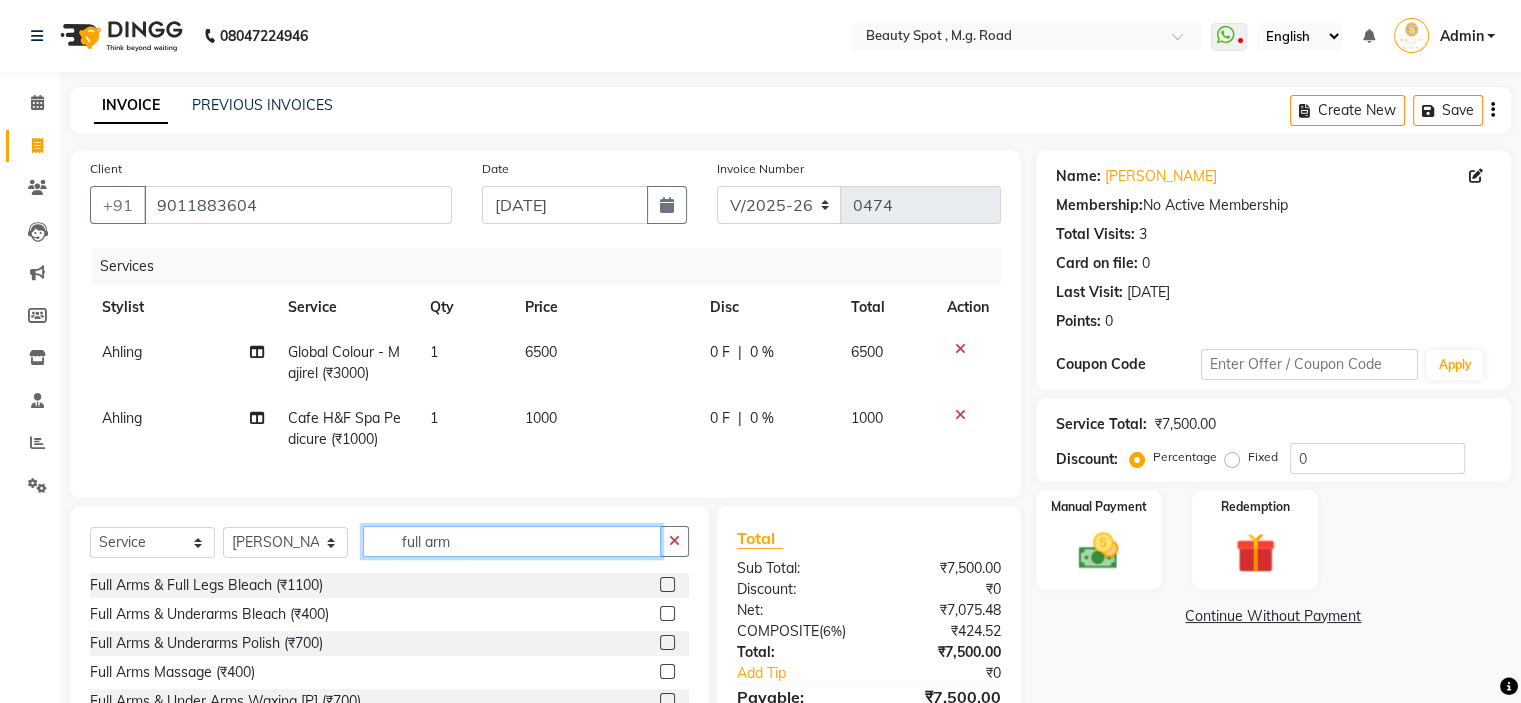 scroll, scrollTop: 32, scrollLeft: 0, axis: vertical 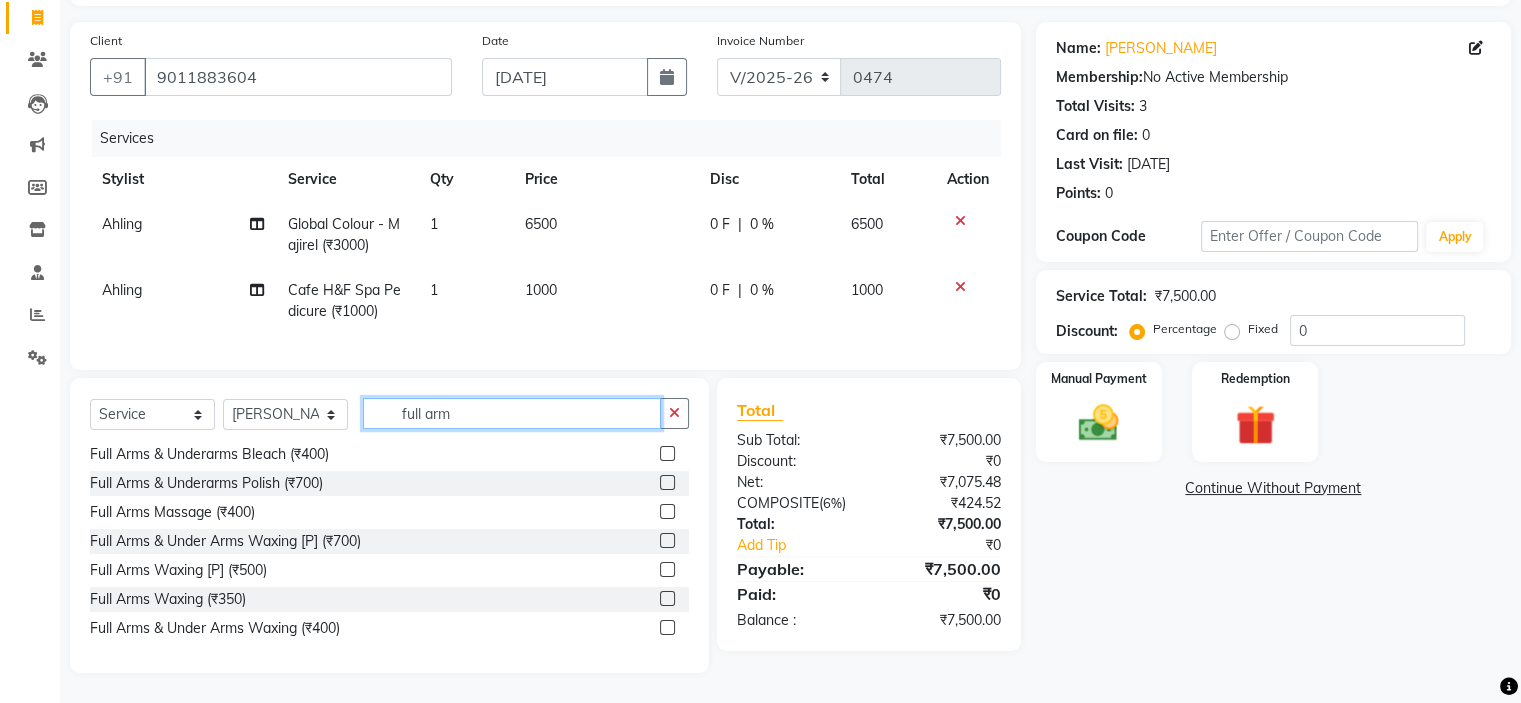 type on "full arm" 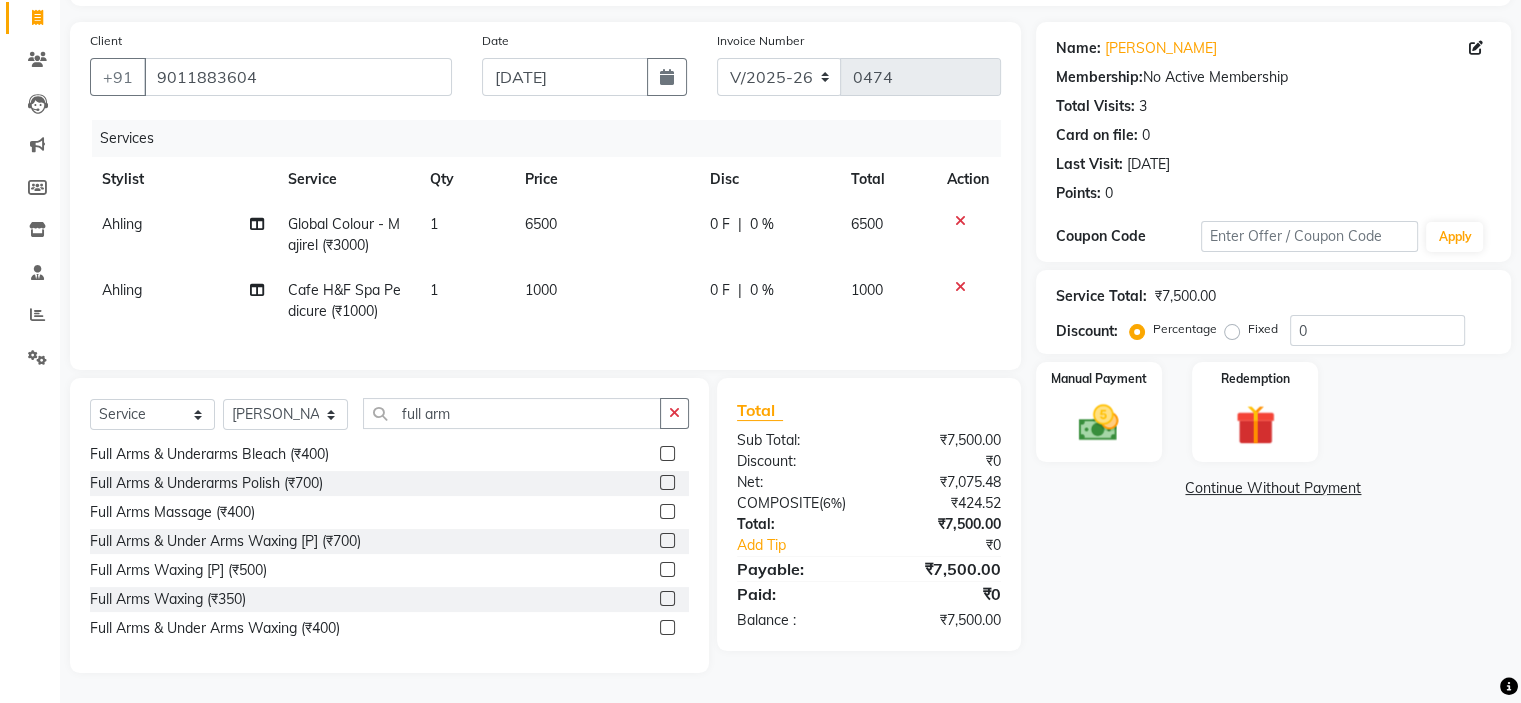 click 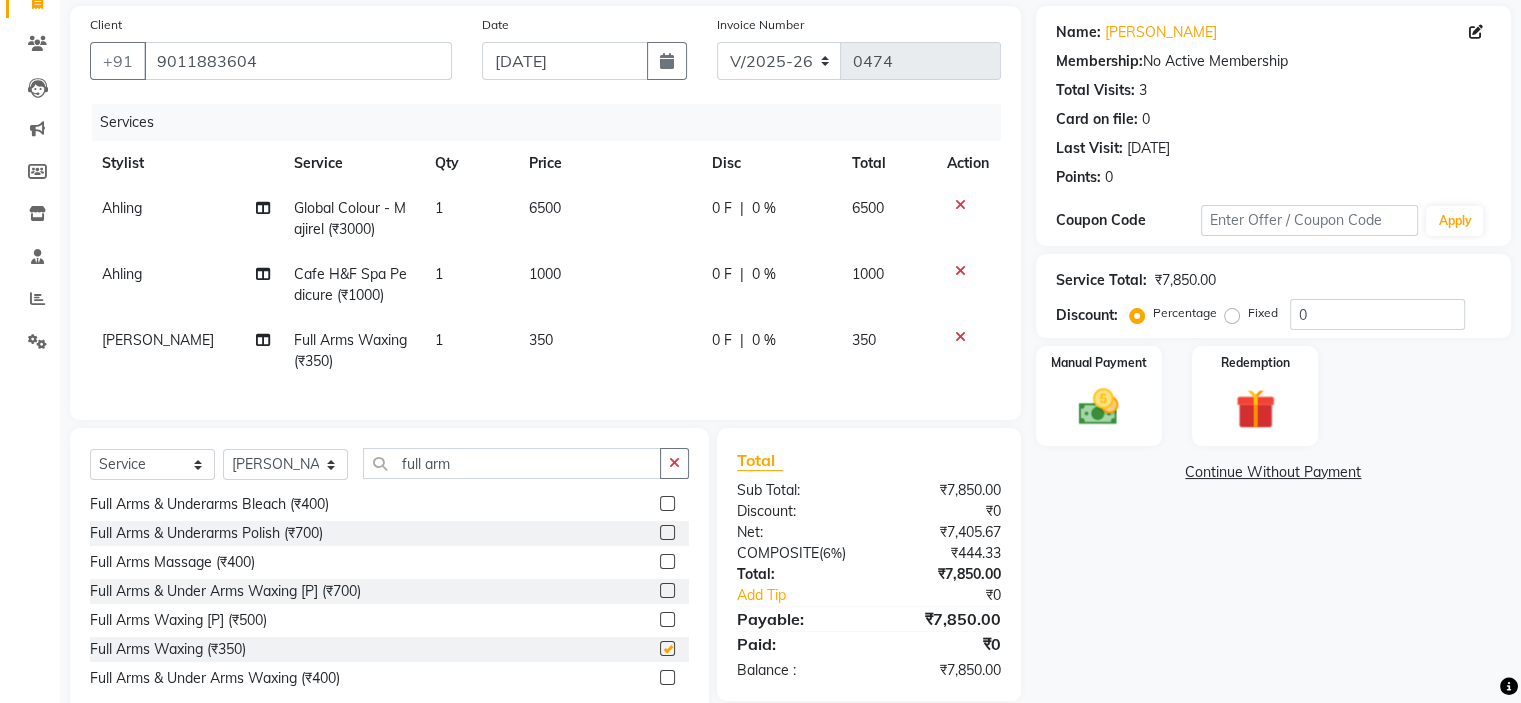 checkbox on "false" 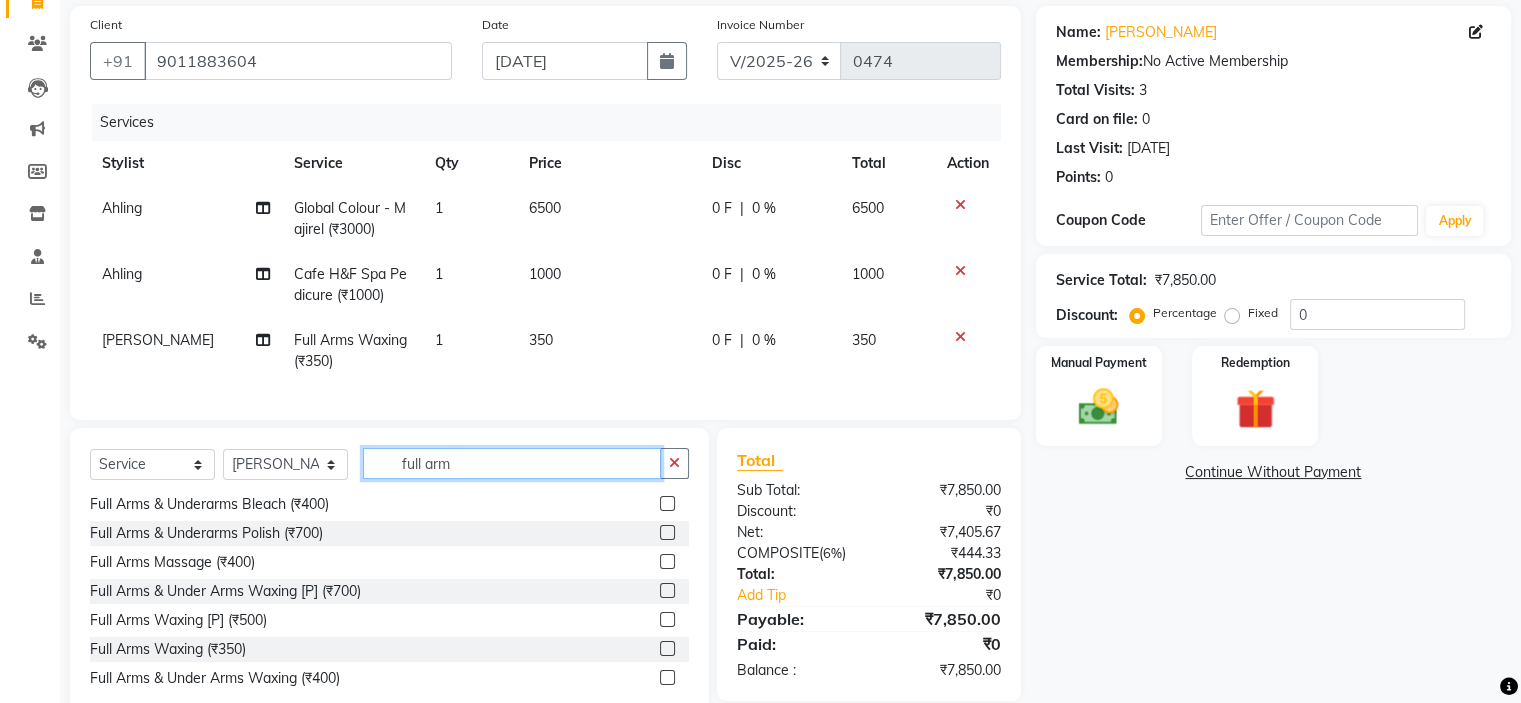 click on "full arm" 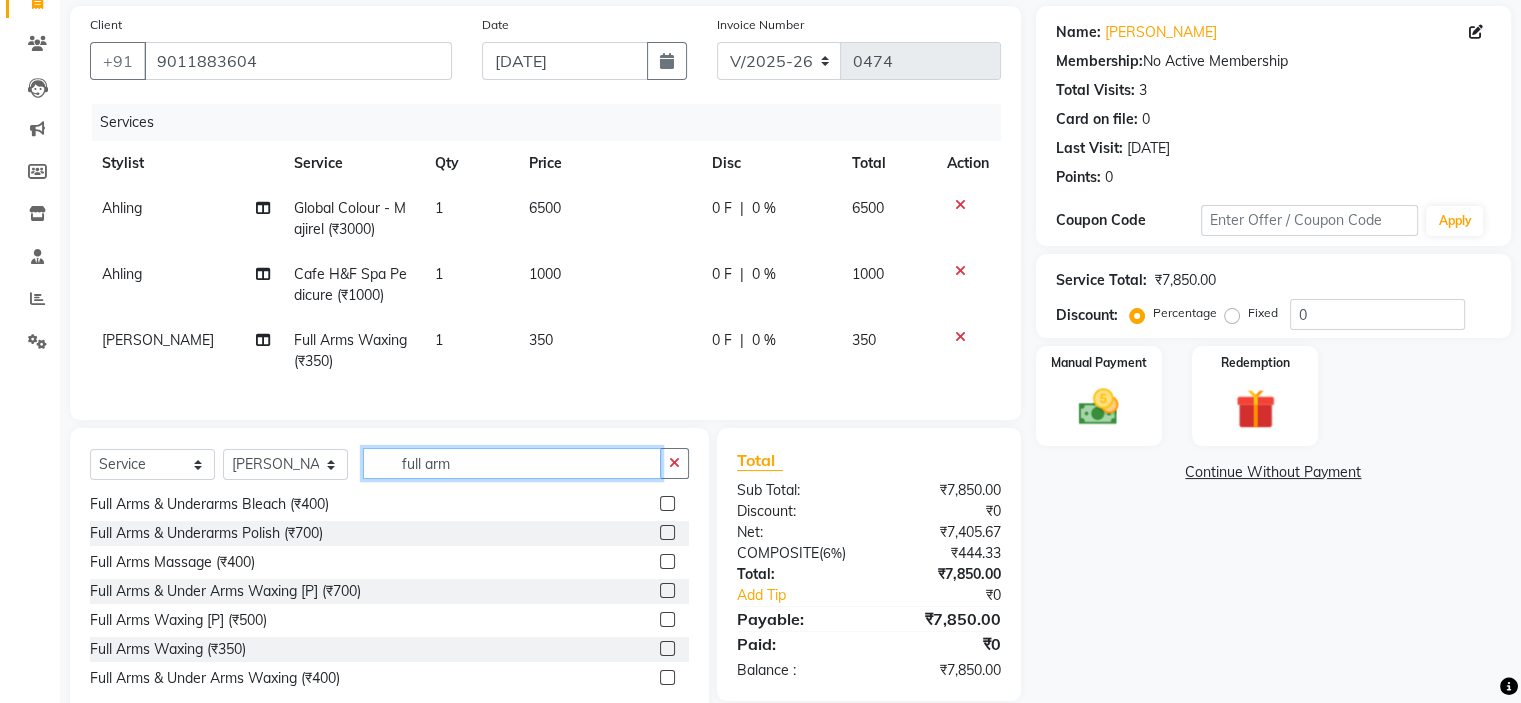 drag, startPoint x: 416, startPoint y: 482, endPoint x: 268, endPoint y: 487, distance: 148.08444 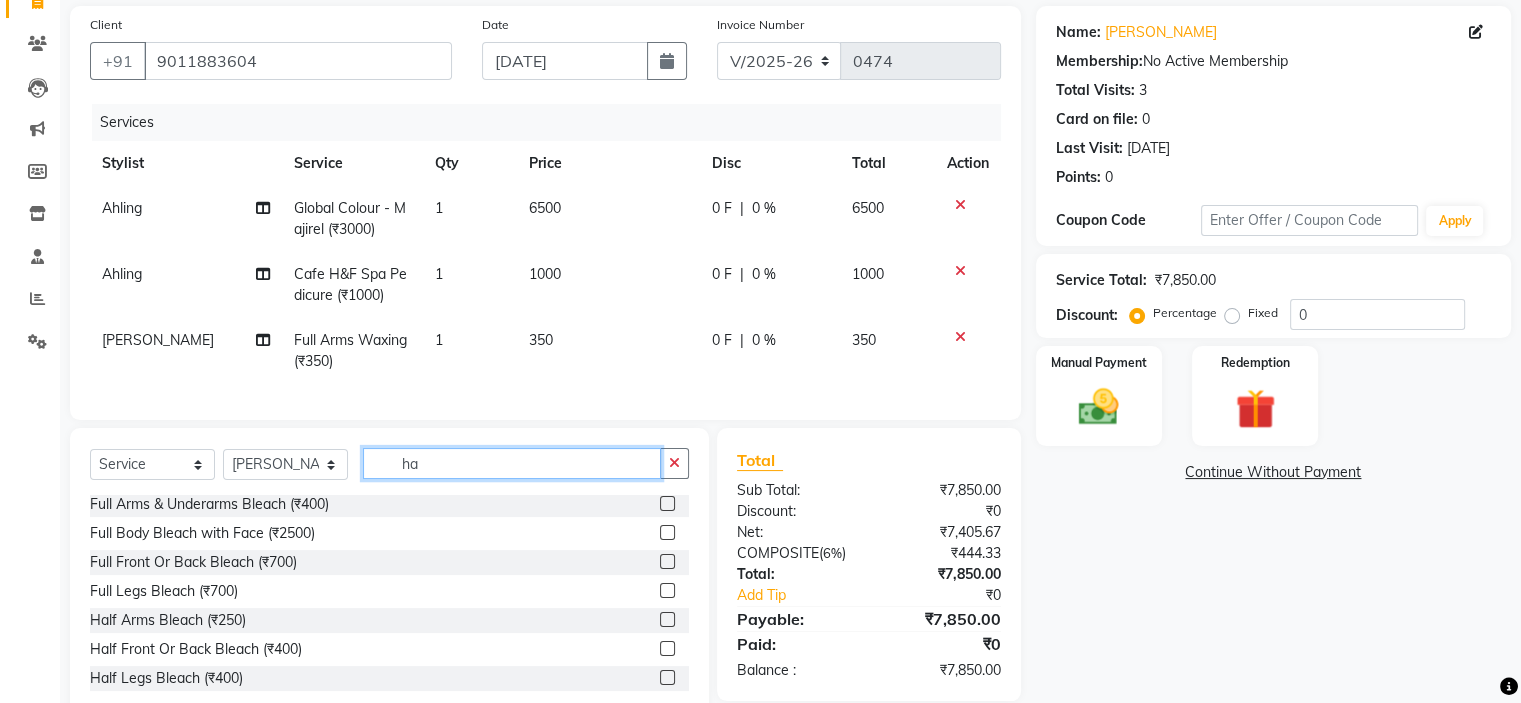 scroll, scrollTop: 0, scrollLeft: 0, axis: both 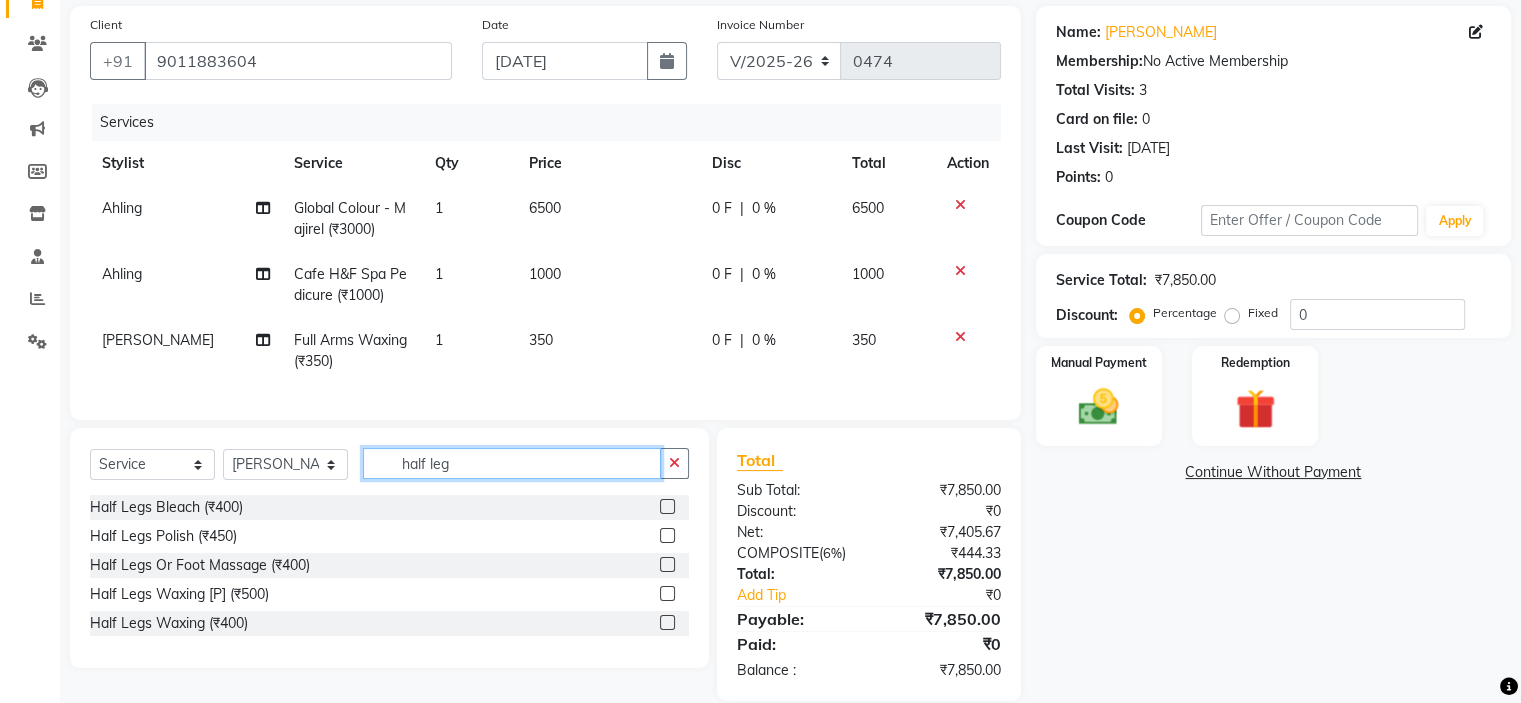 type on "half leg" 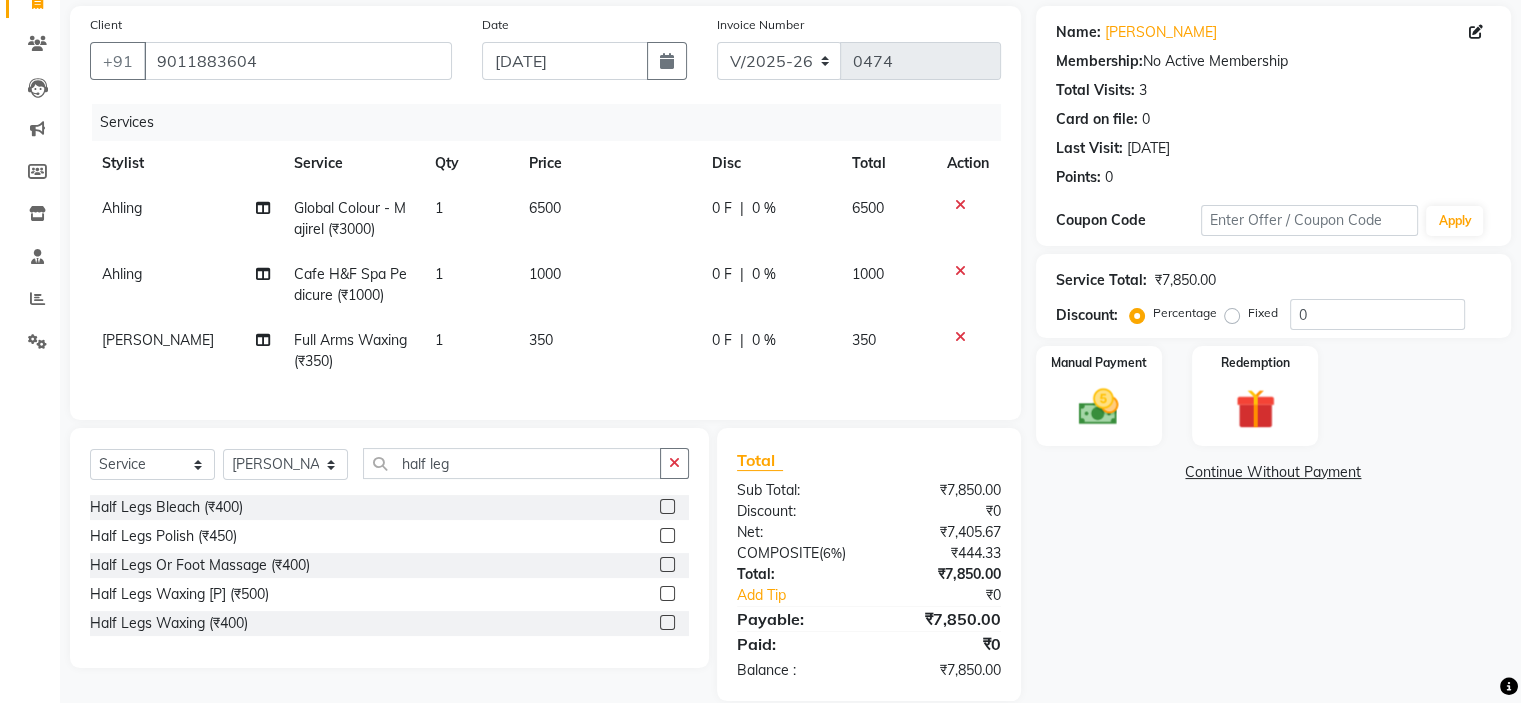 click 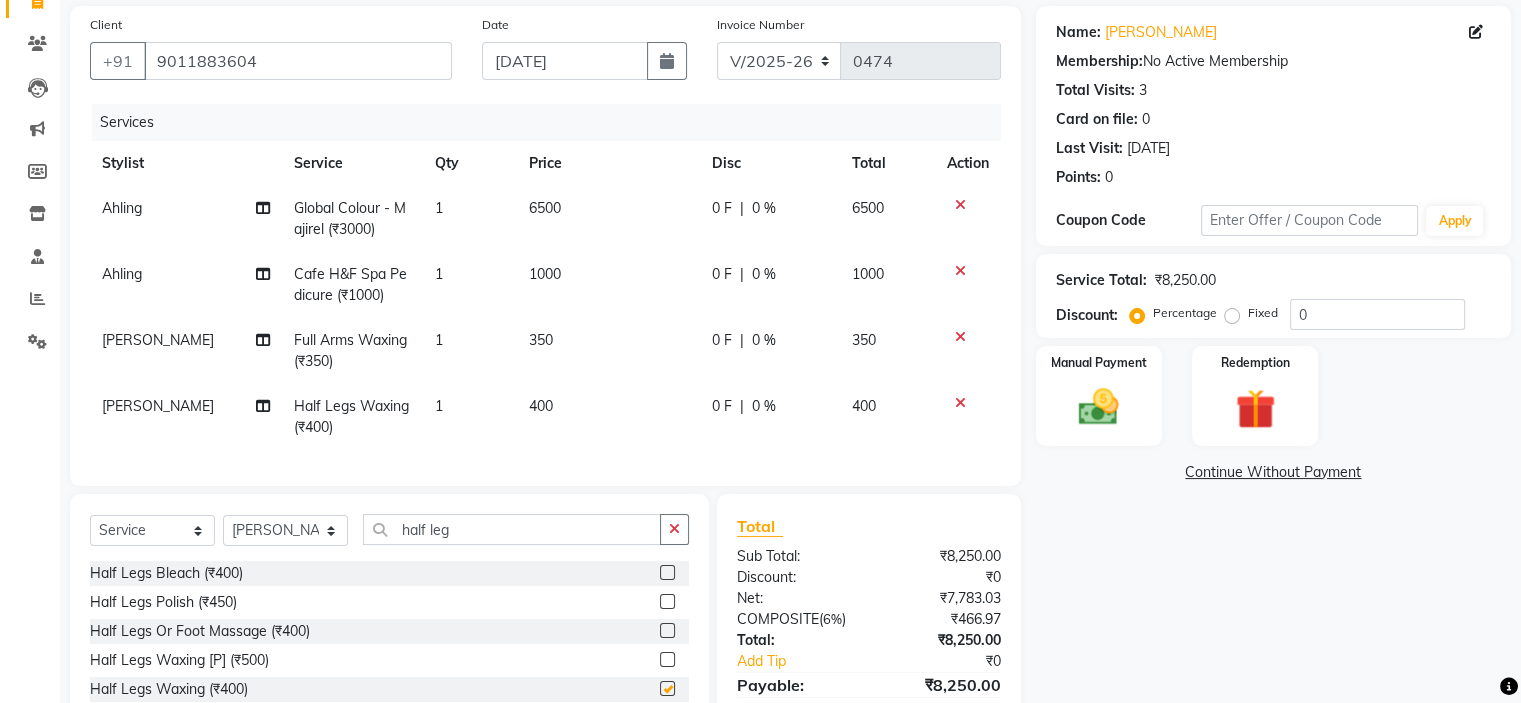 checkbox on "false" 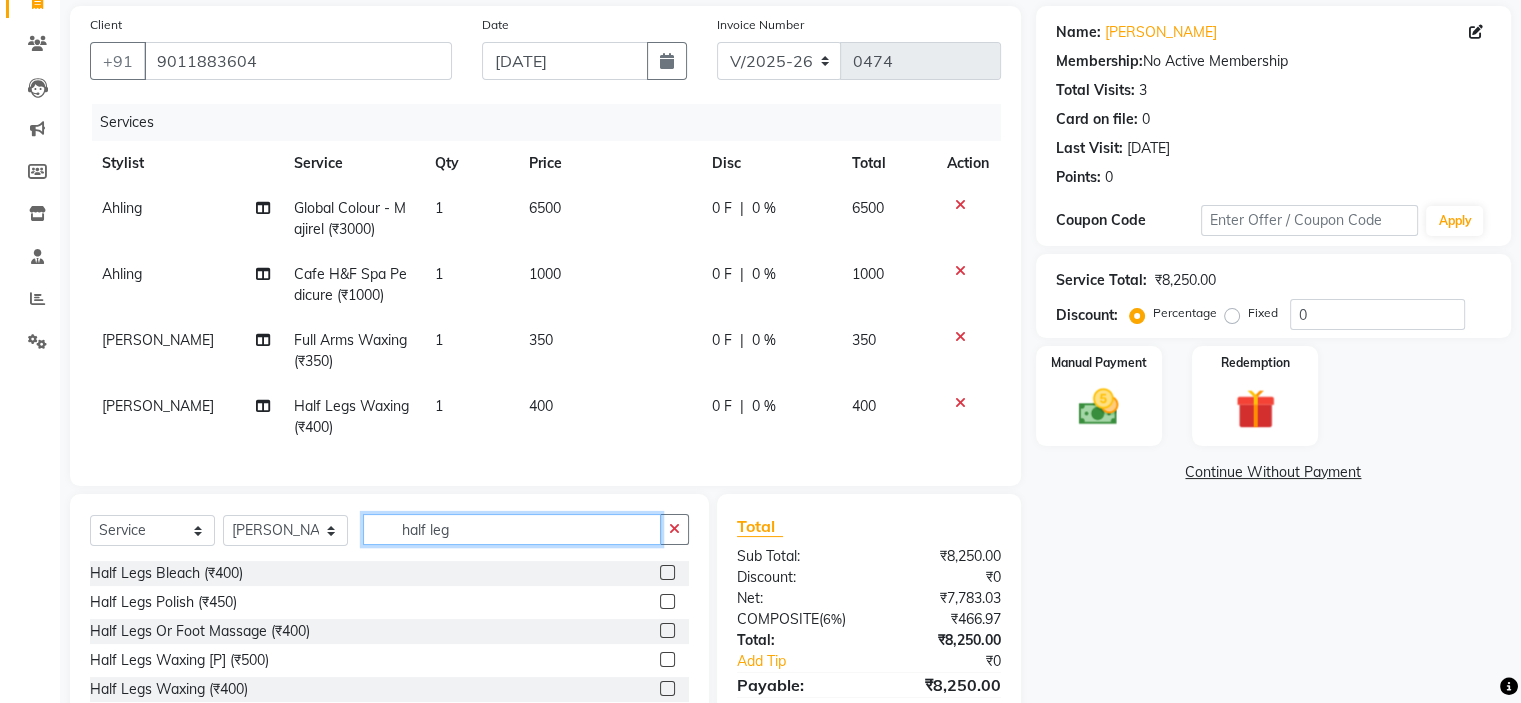 drag, startPoint x: 495, startPoint y: 543, endPoint x: 276, endPoint y: 551, distance: 219.14607 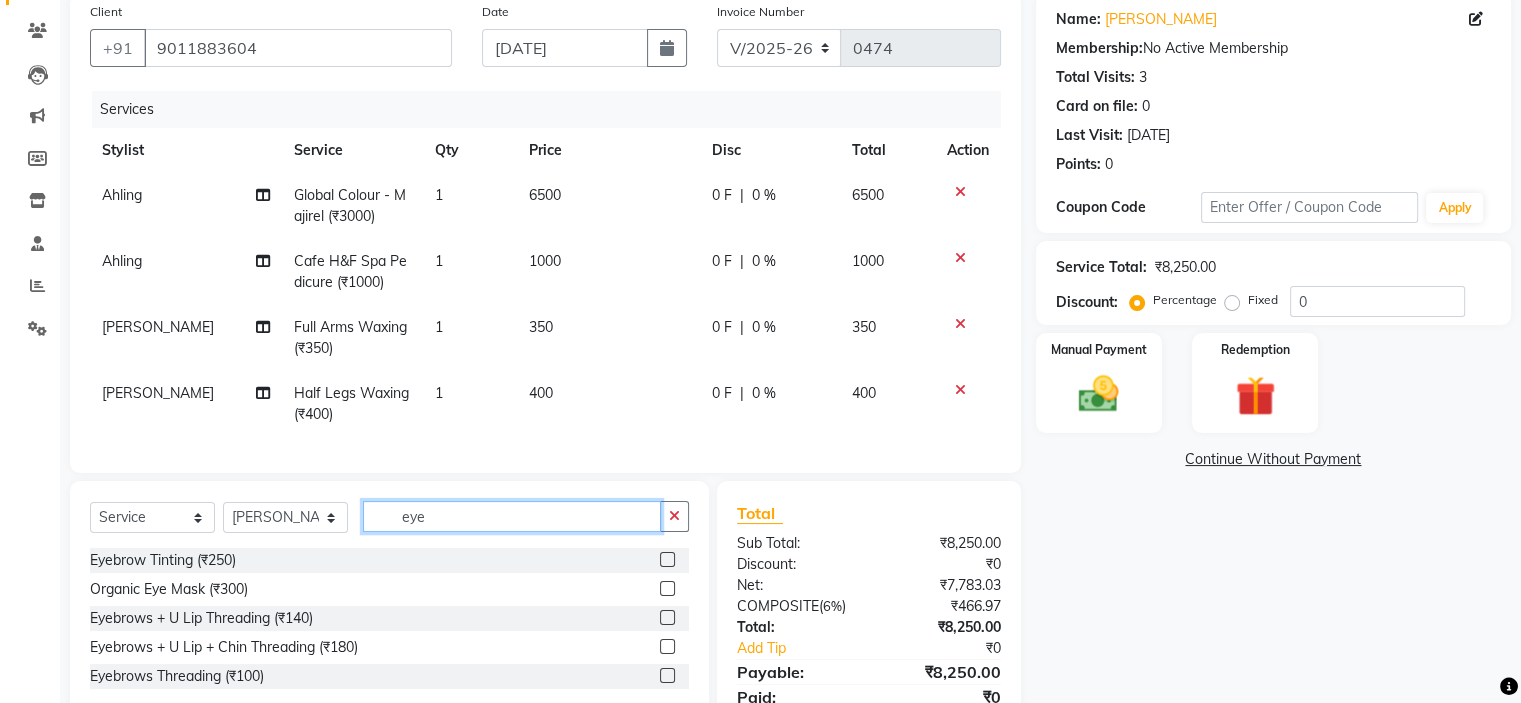 scroll, scrollTop: 244, scrollLeft: 0, axis: vertical 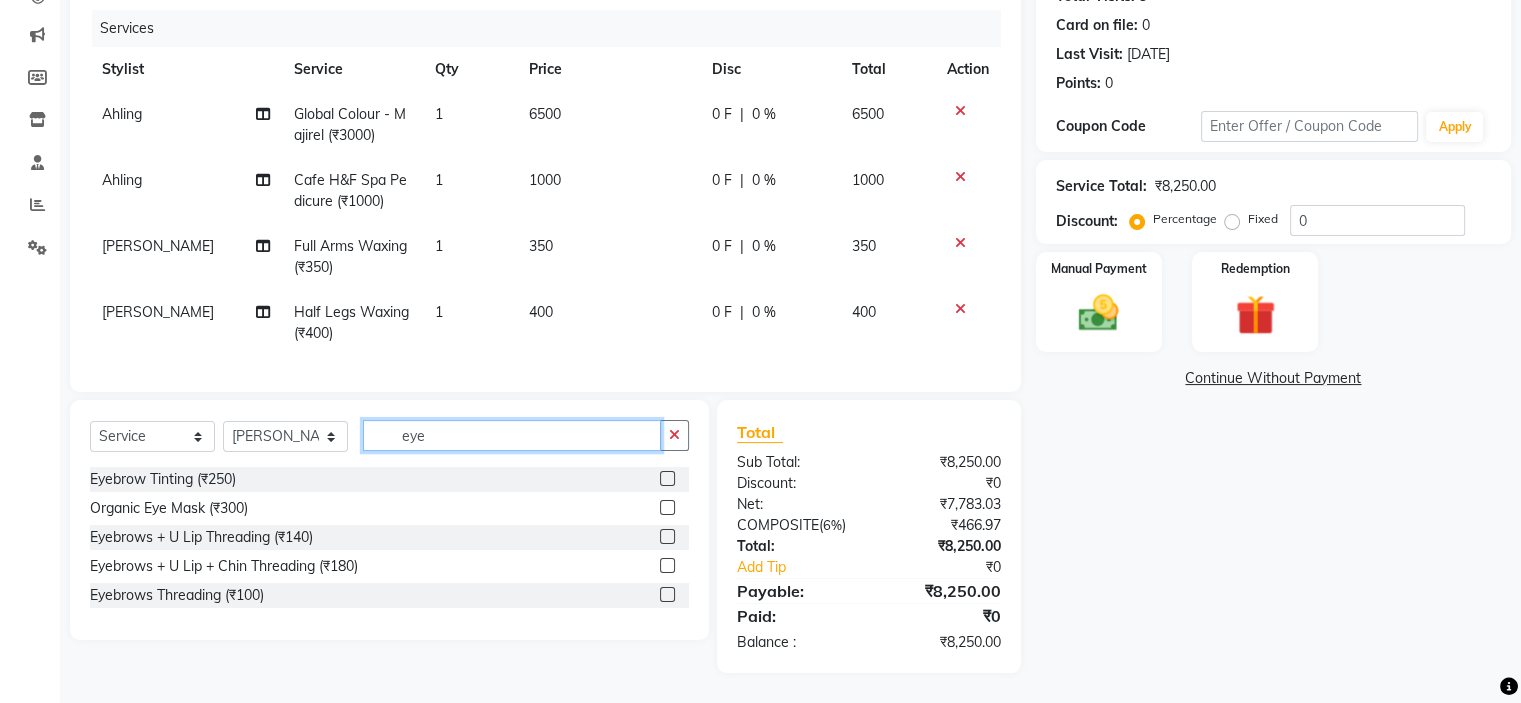 type on "eye" 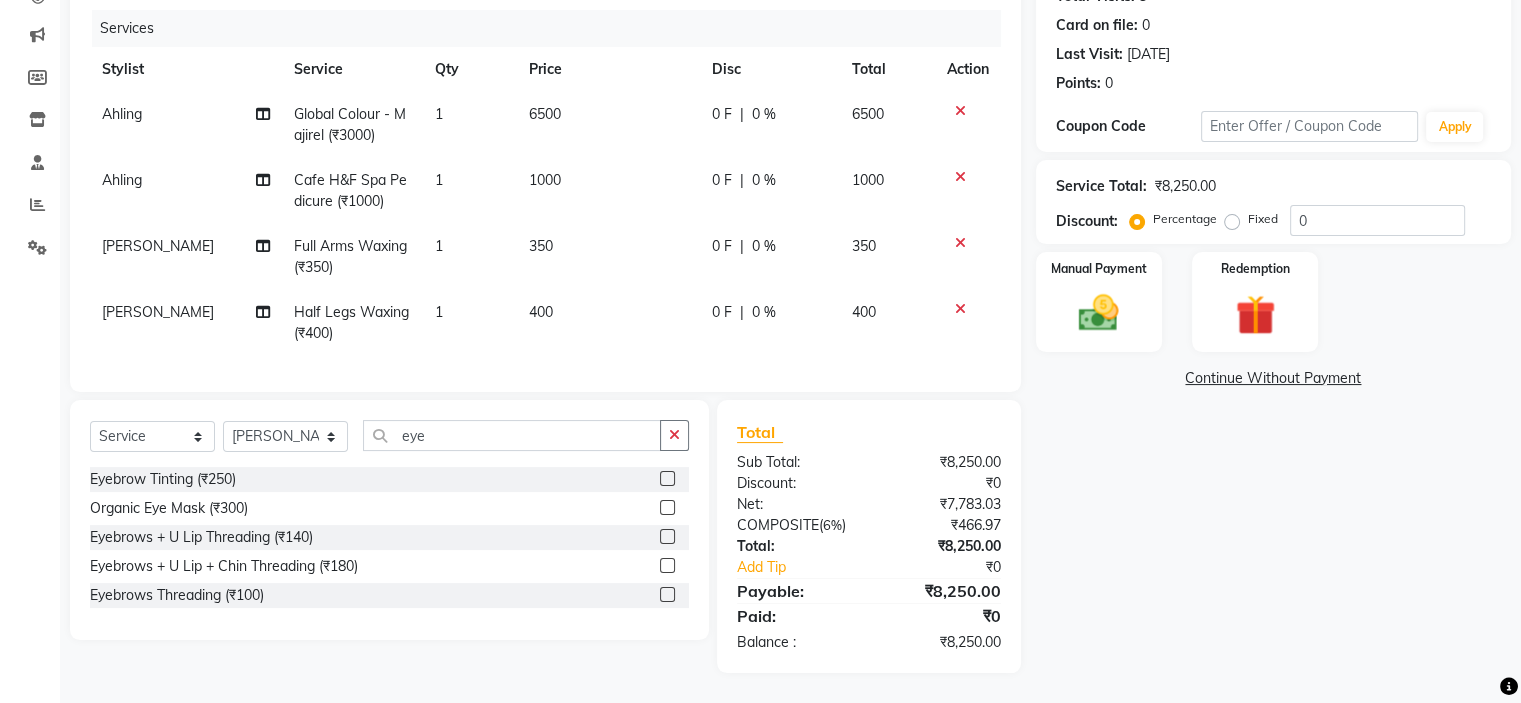 click 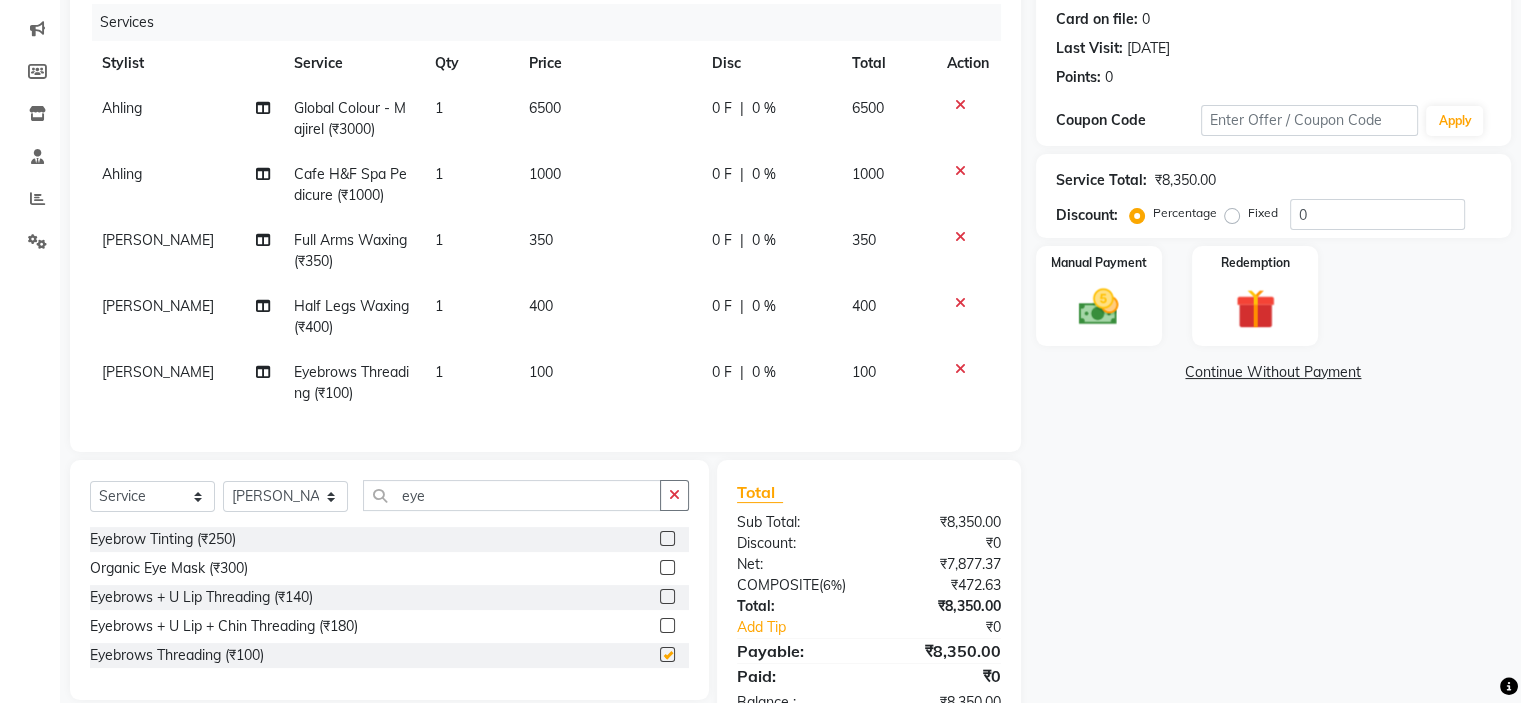 checkbox on "false" 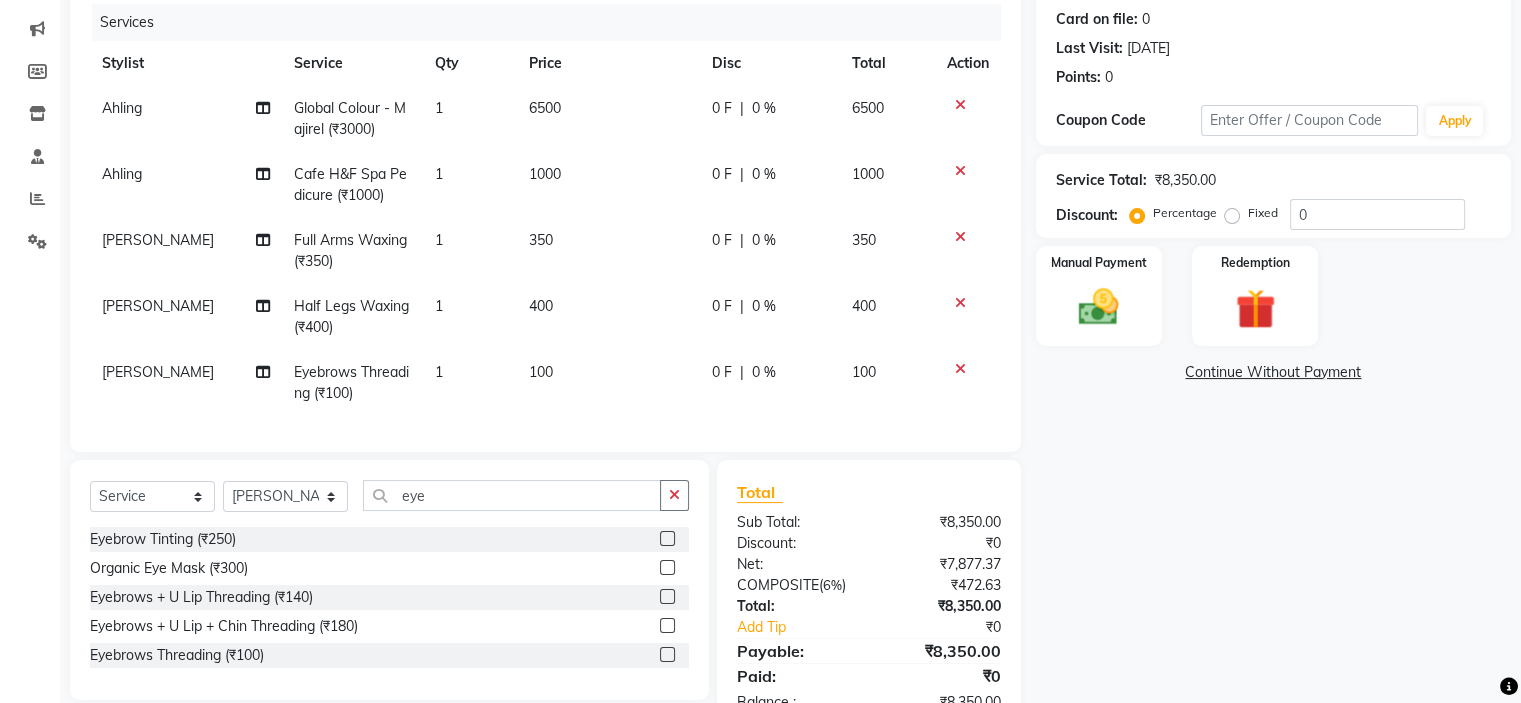 scroll, scrollTop: 319, scrollLeft: 0, axis: vertical 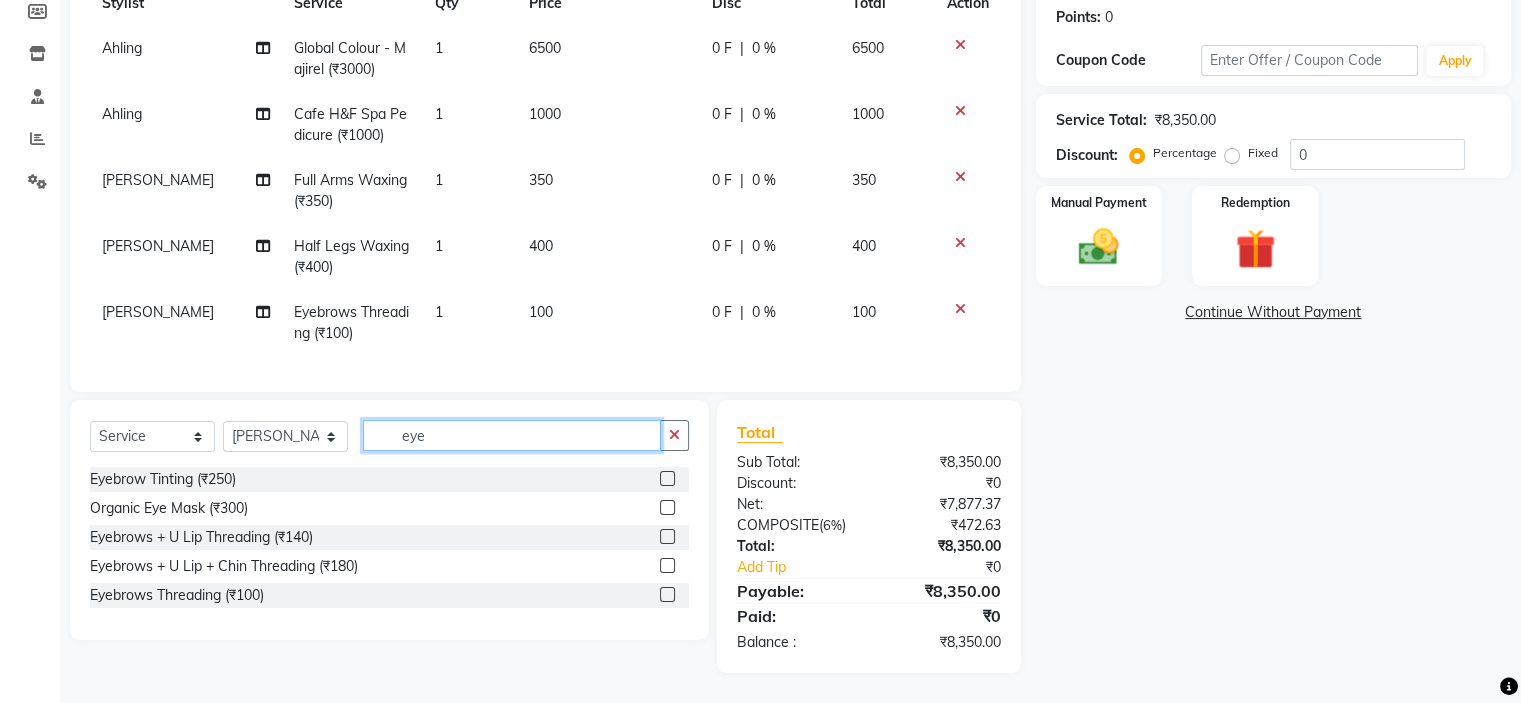 drag, startPoint x: 460, startPoint y: 440, endPoint x: 349, endPoint y: 454, distance: 111.8794 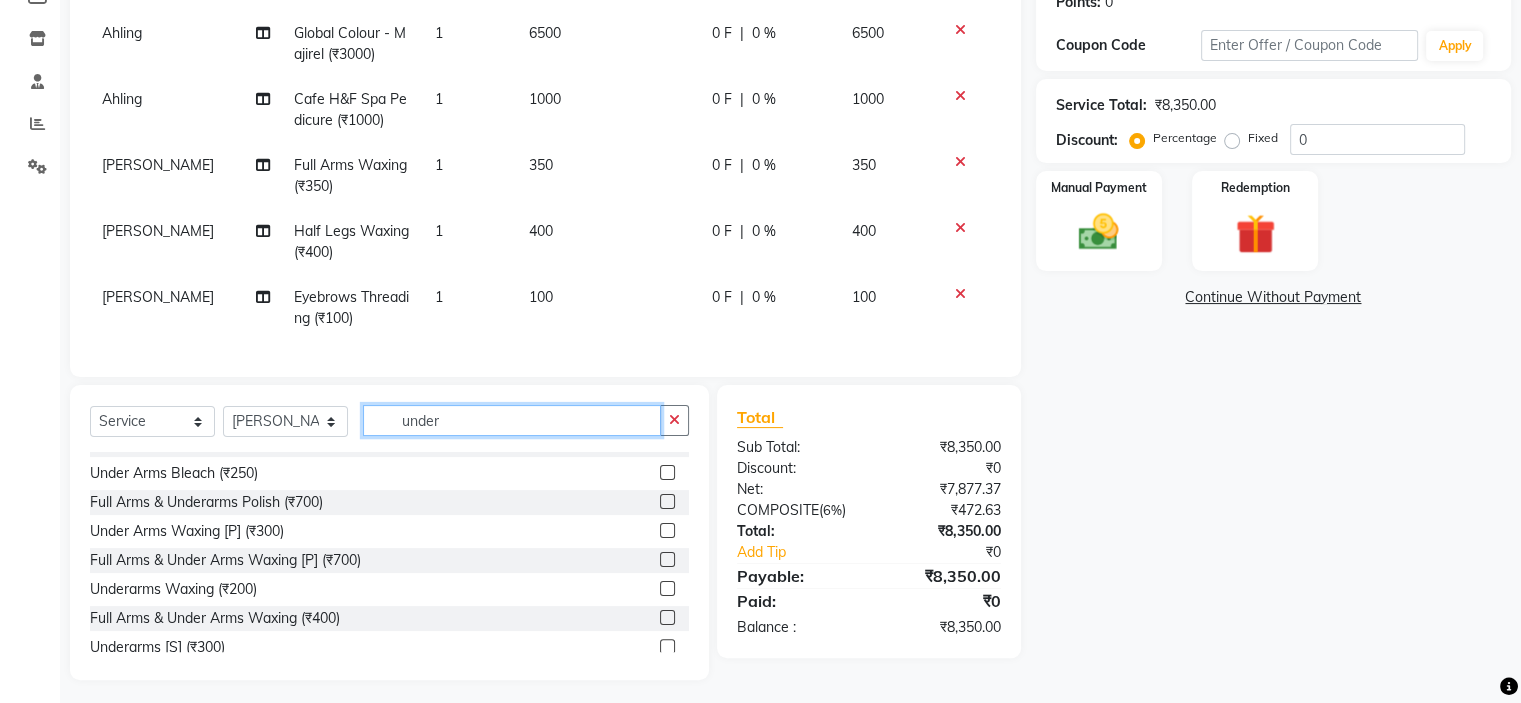 scroll, scrollTop: 32, scrollLeft: 0, axis: vertical 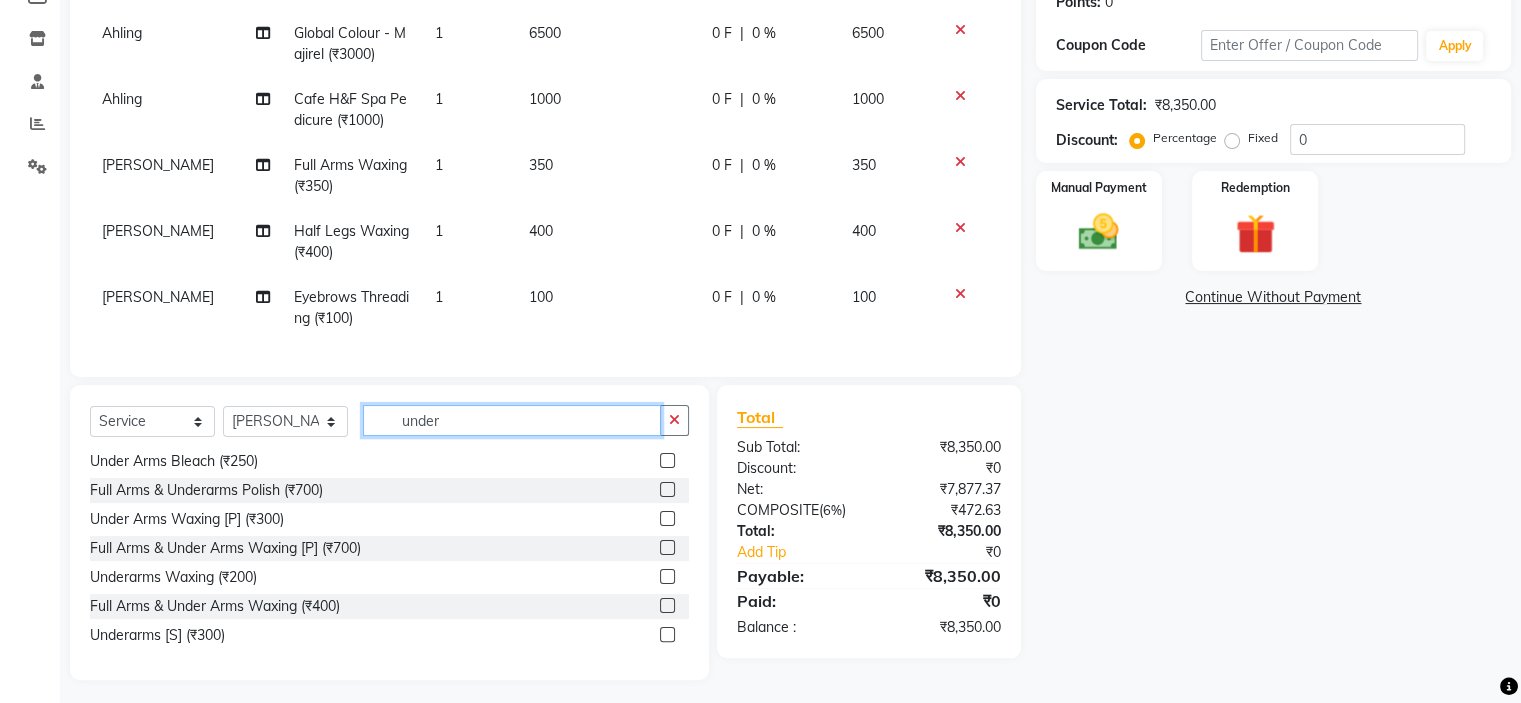 type on "under" 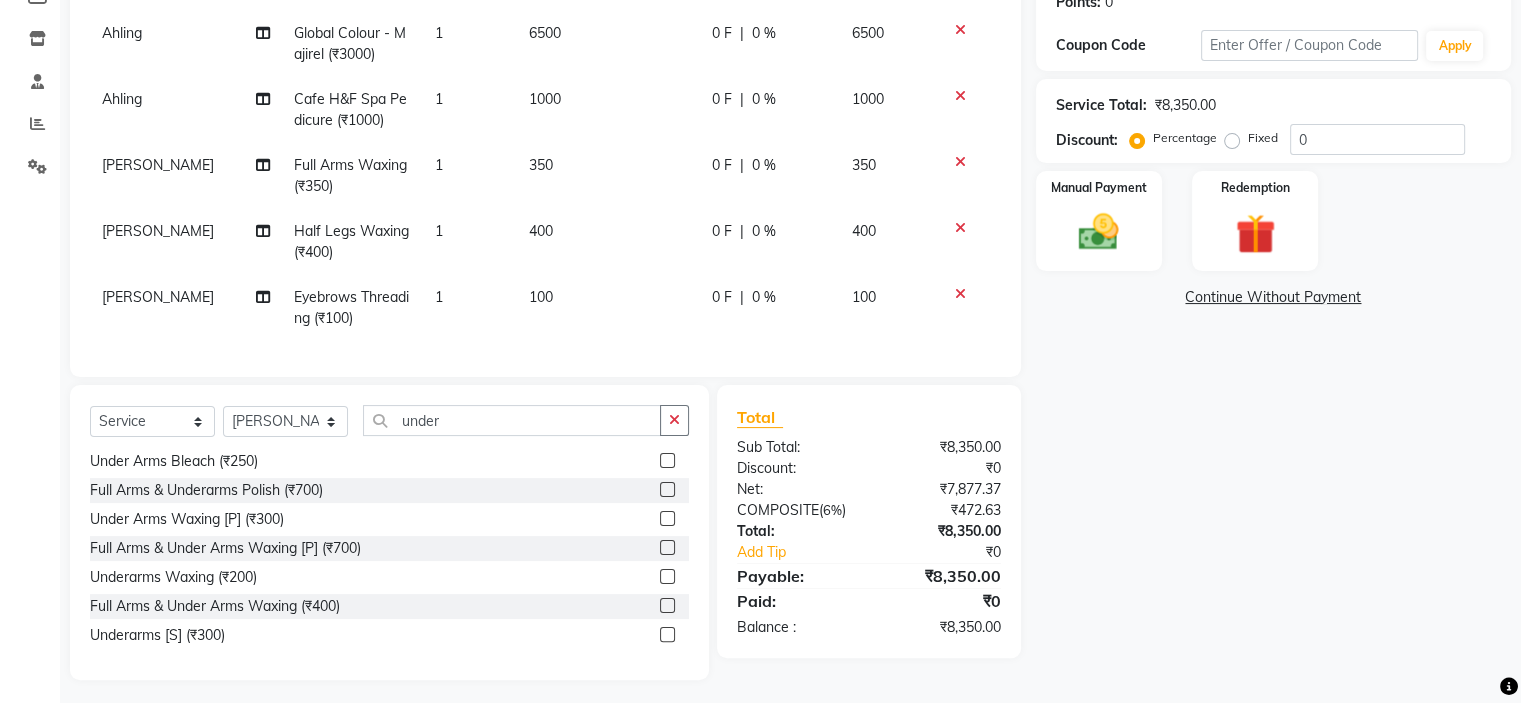click 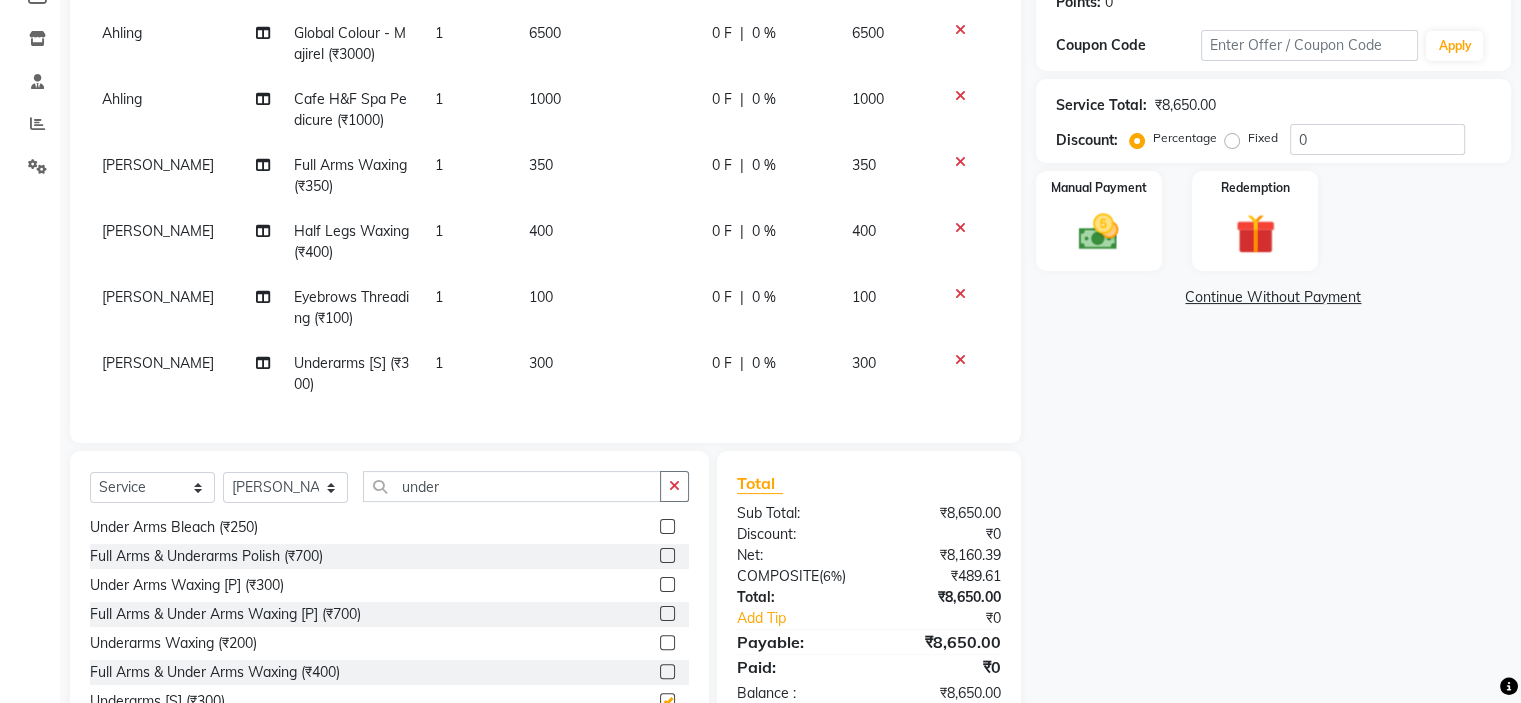 checkbox on "false" 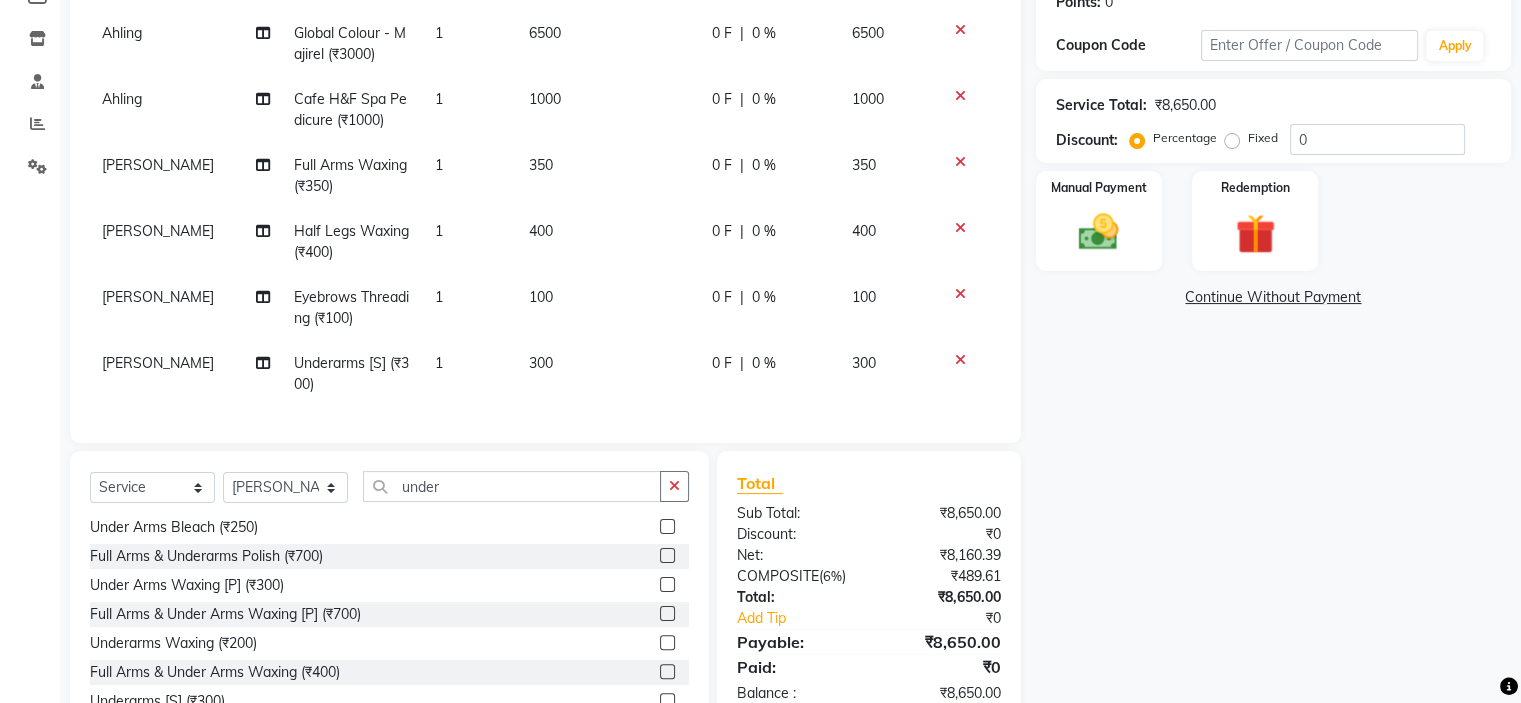scroll, scrollTop: 398, scrollLeft: 0, axis: vertical 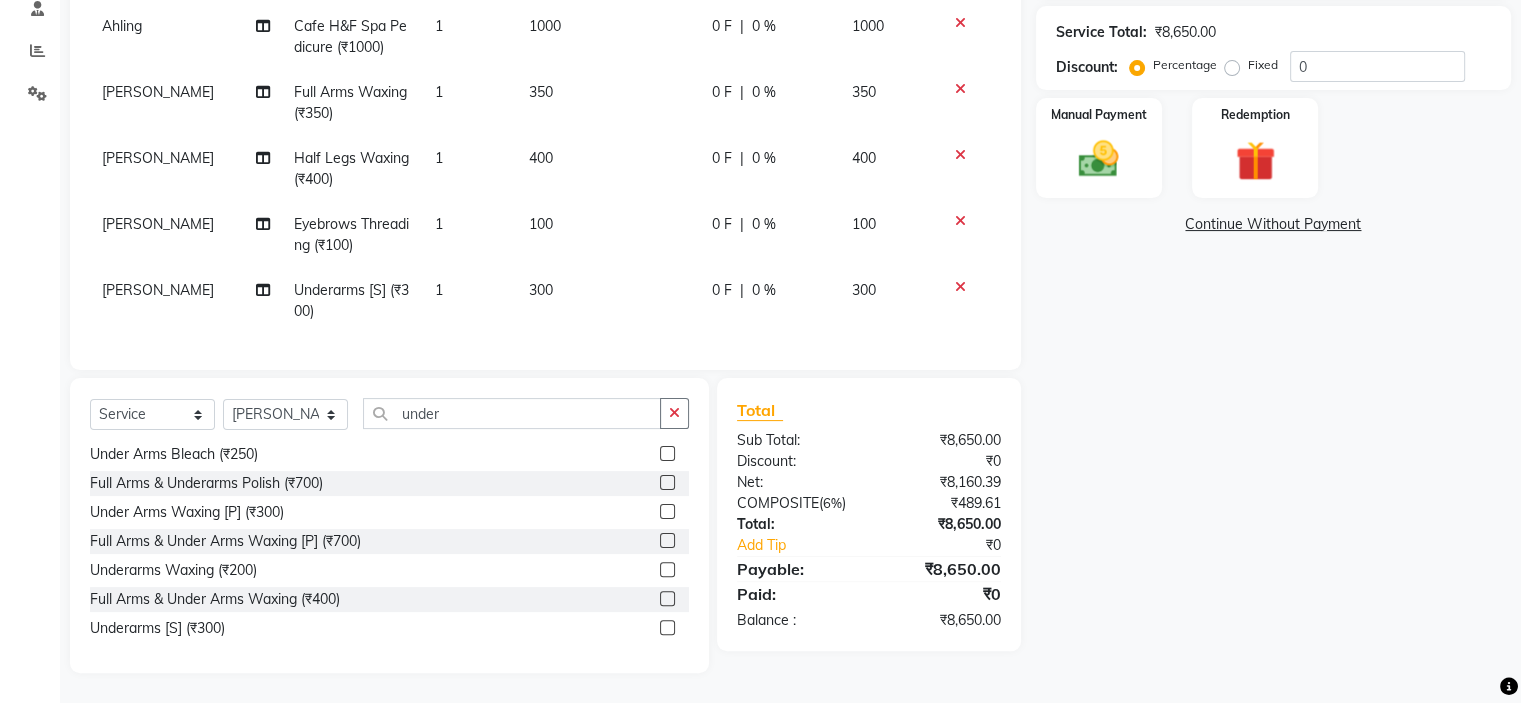 click on "0 F" 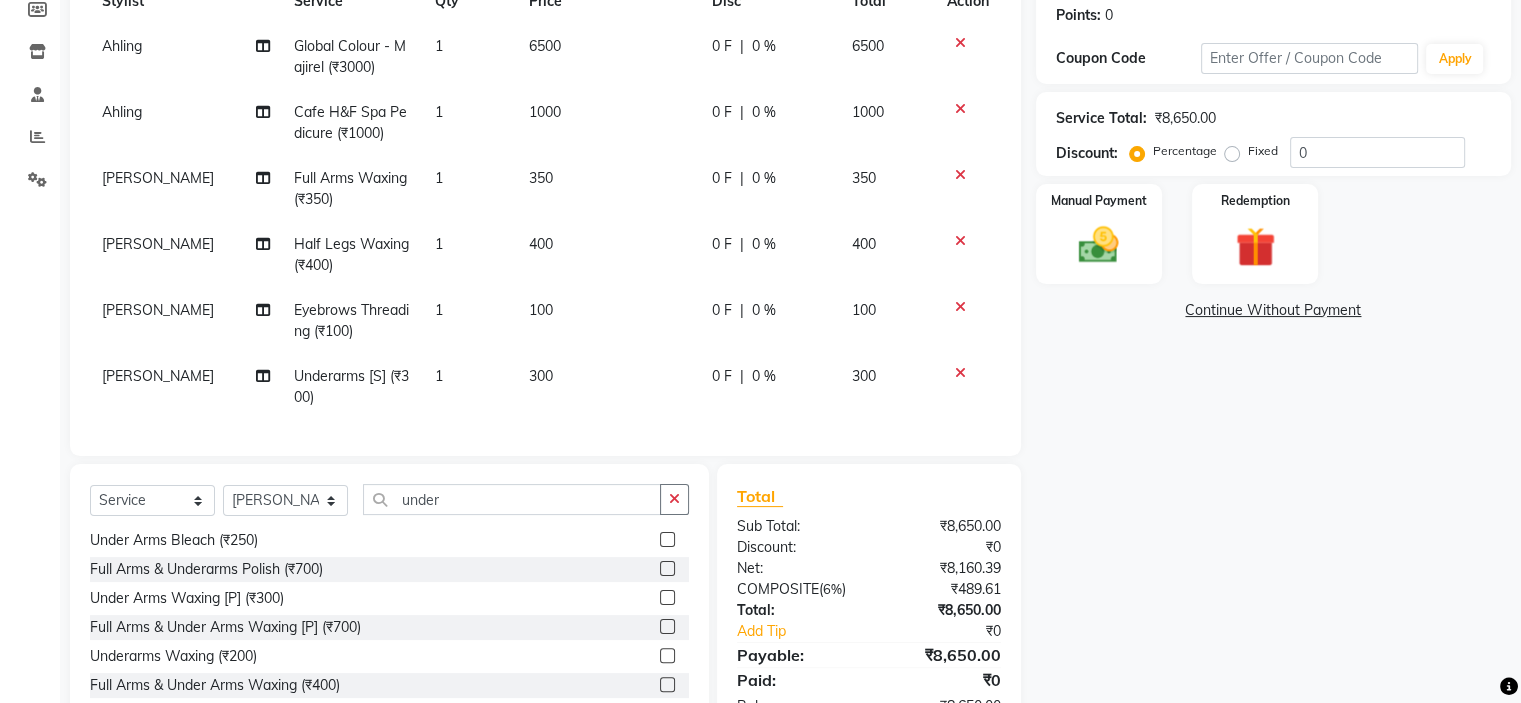 select on "70085" 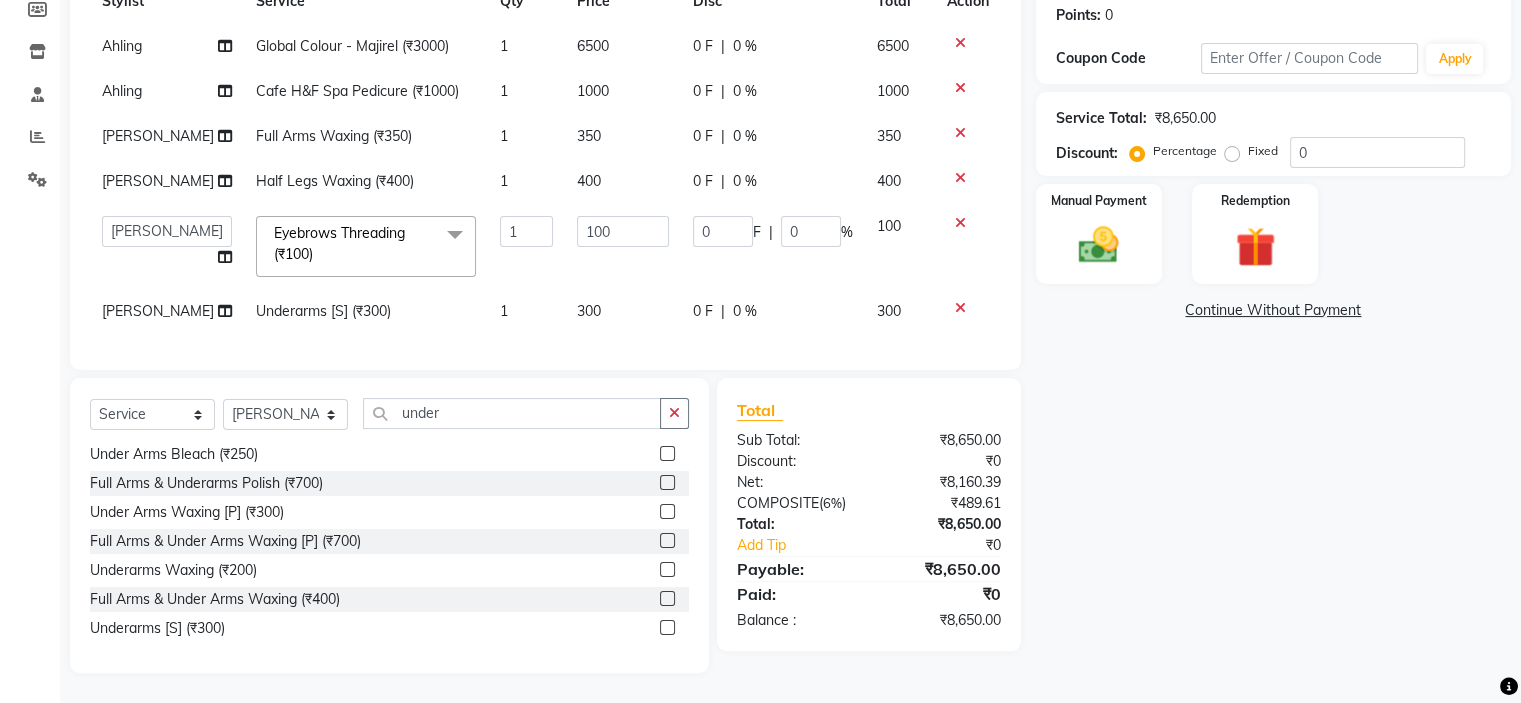 scroll, scrollTop: 321, scrollLeft: 0, axis: vertical 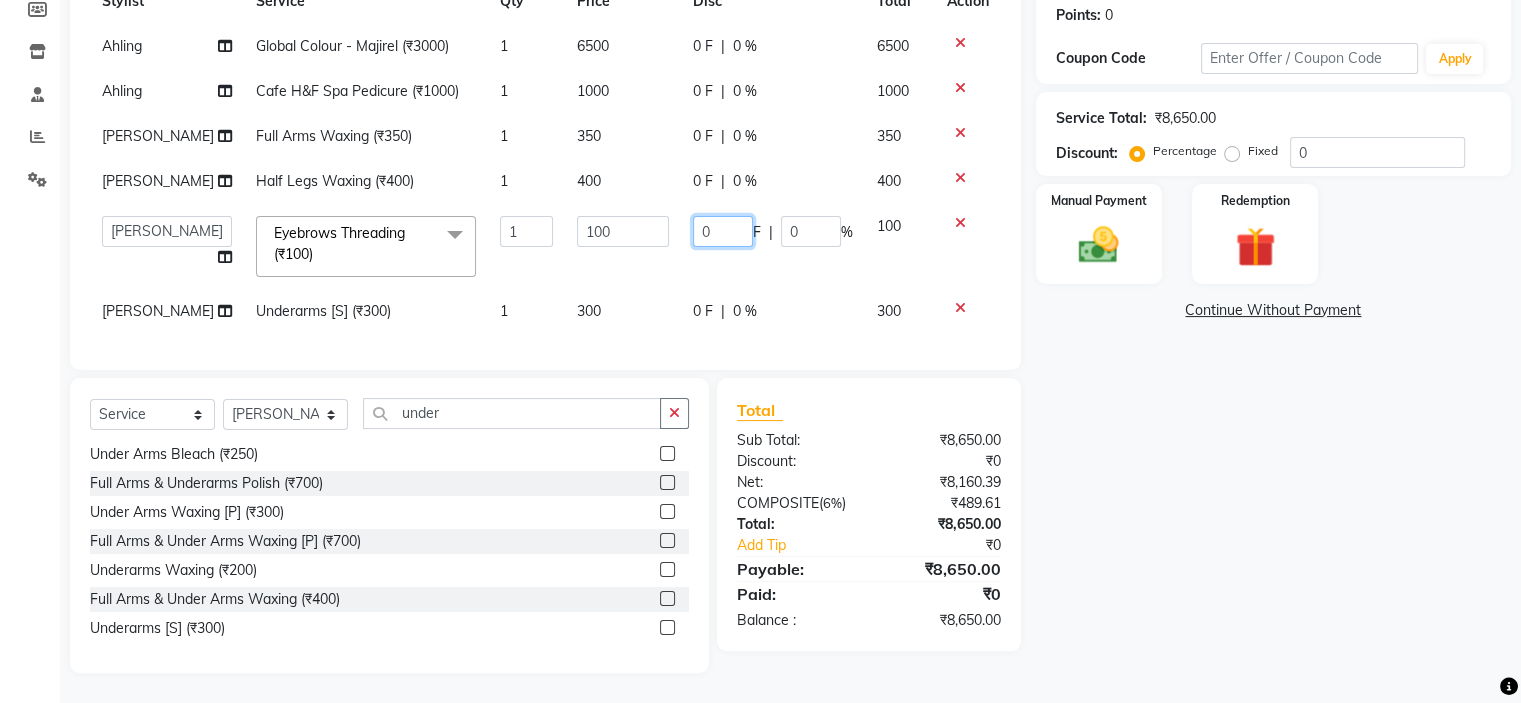 drag, startPoint x: 715, startPoint y: 218, endPoint x: 625, endPoint y: 235, distance: 91.591484 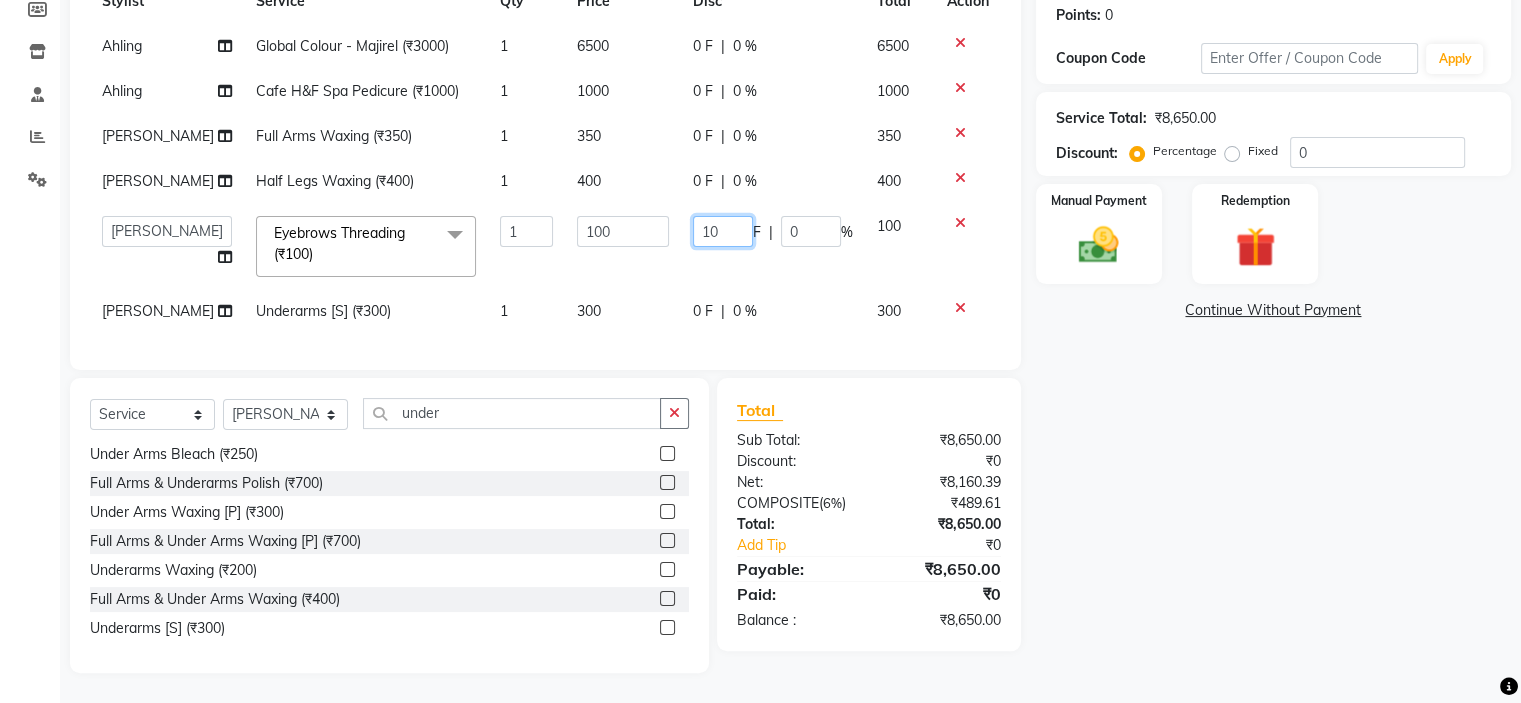 type on "100" 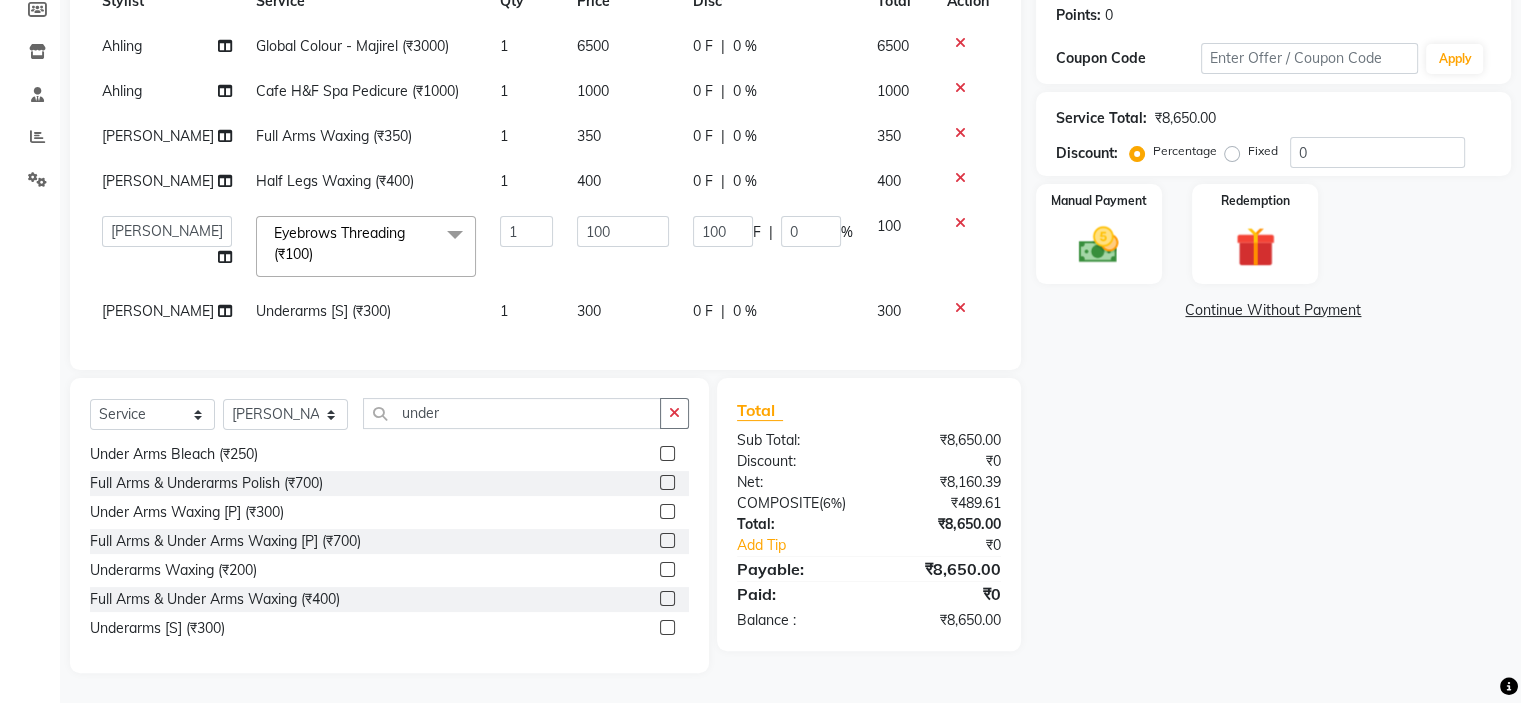 click on "Name: Sophia D Ture Membership:  No Active Membership  Total Visits:  3 Card on file:  0 Last Visit:   01-05-2025 Points:   0  Coupon Code Apply Service Total:  ₹8,650.00  Discount:  Percentage   Fixed  0 Manual Payment Redemption  Continue Without Payment" 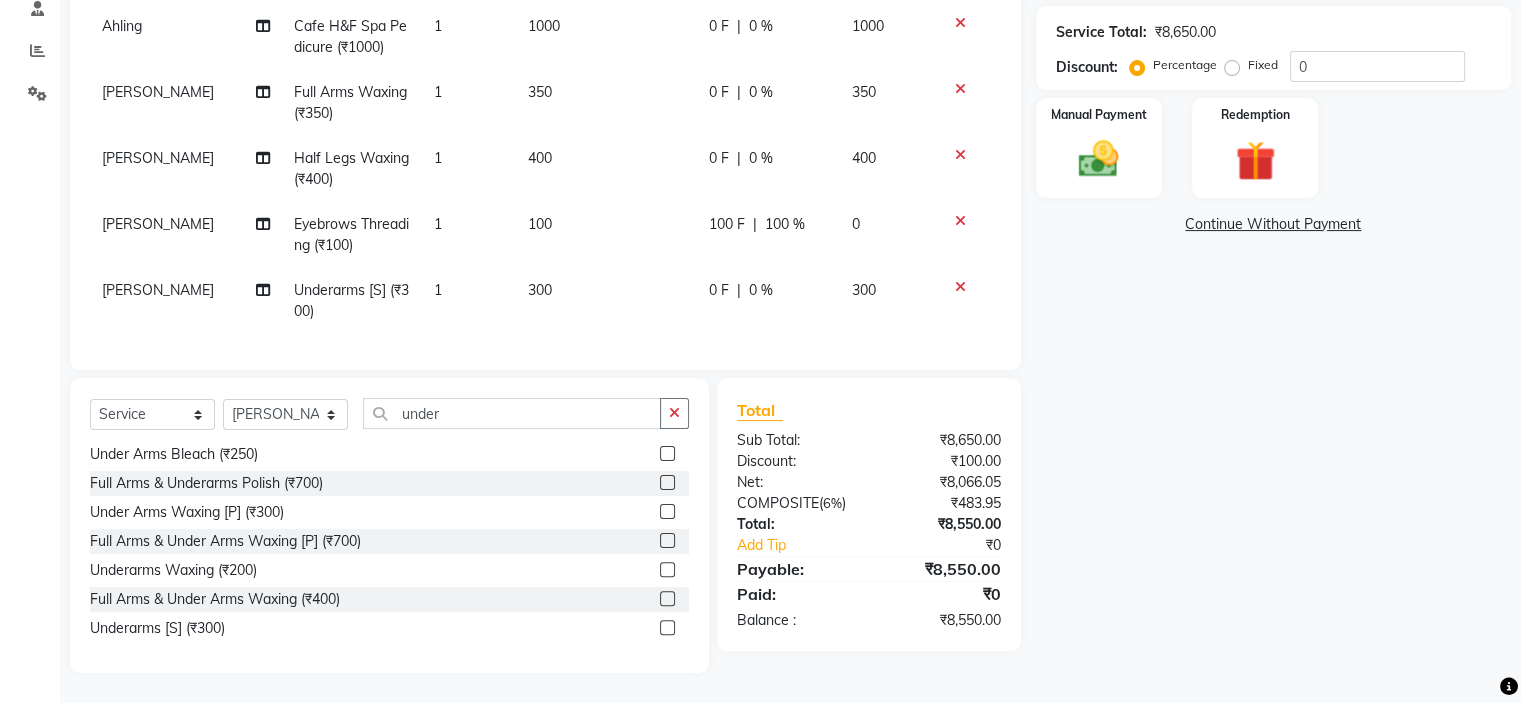 scroll, scrollTop: 98, scrollLeft: 0, axis: vertical 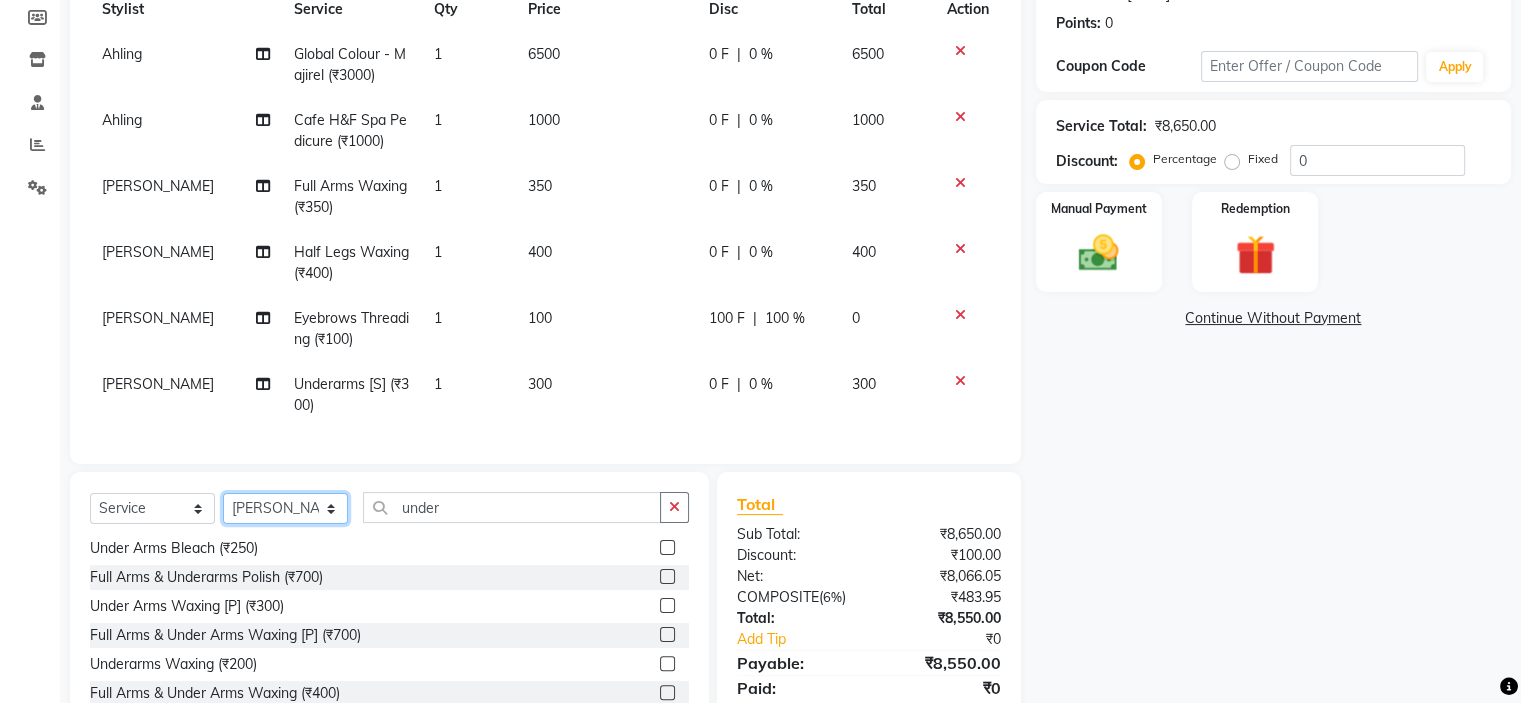 click on "Select Stylist Ahling Devika  Manager Sheela  Tayyaba  Yen" 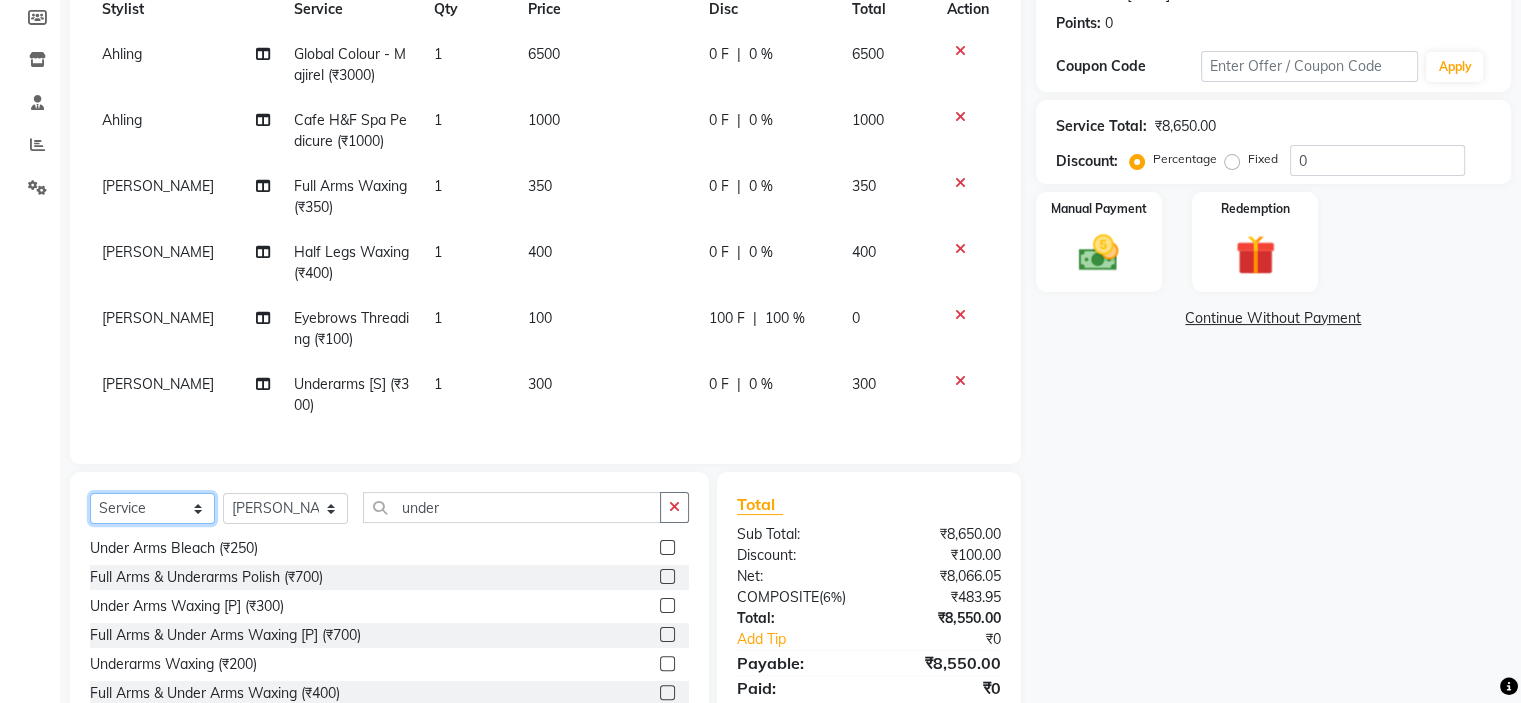 click on "Select  Service  Product  Membership  Package Voucher Prepaid Gift Card" 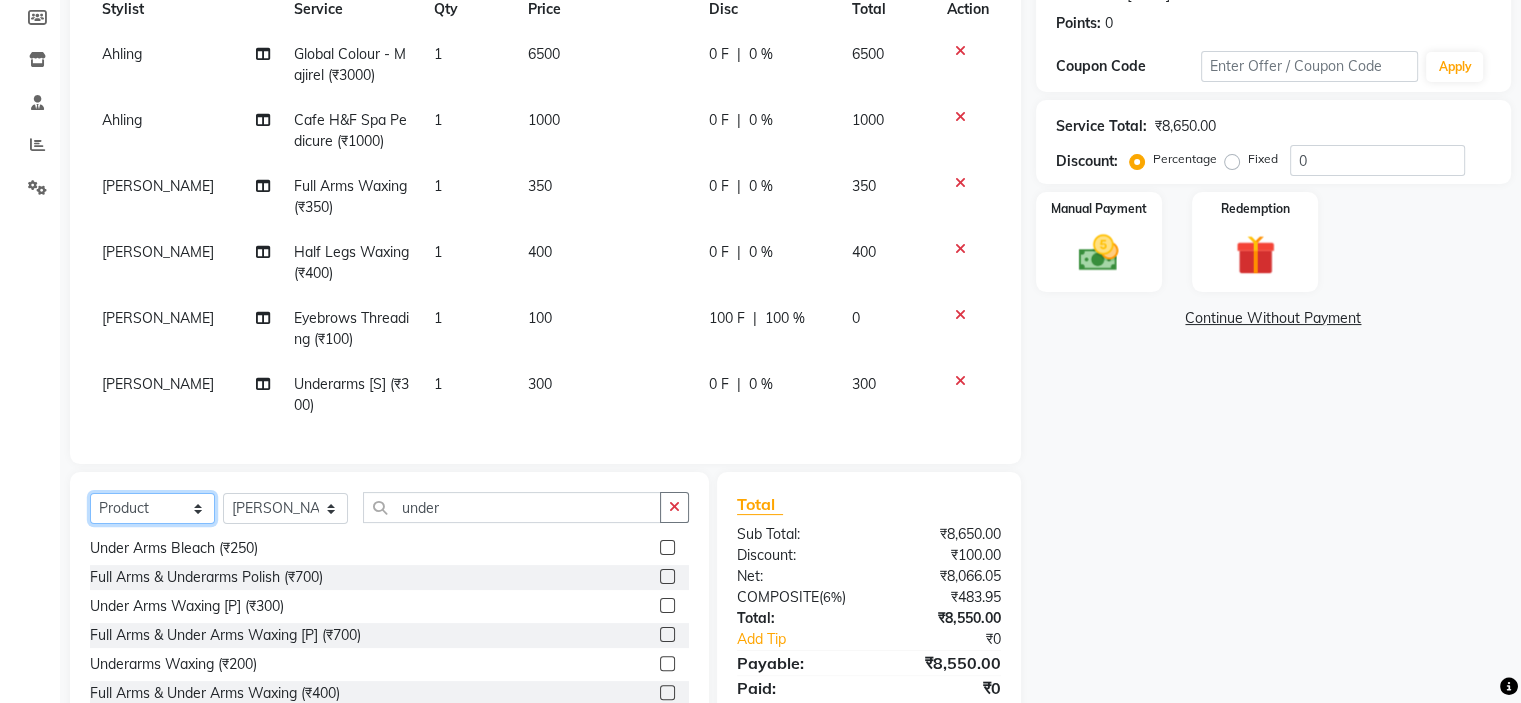 click on "Select  Service  Product  Membership  Package Voucher Prepaid Gift Card" 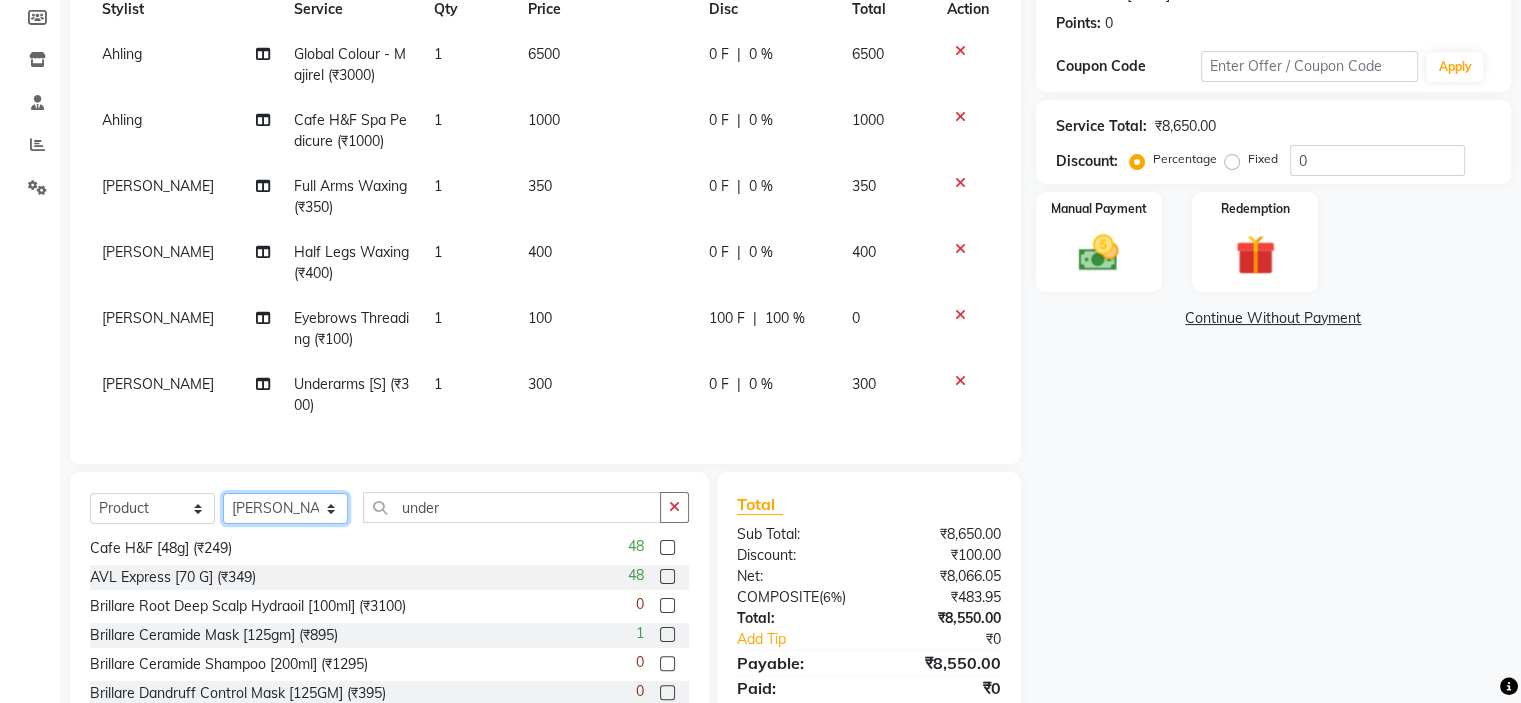 click on "Select Stylist Ahling Devika  Manager Sheela  Tayyaba  Yen" 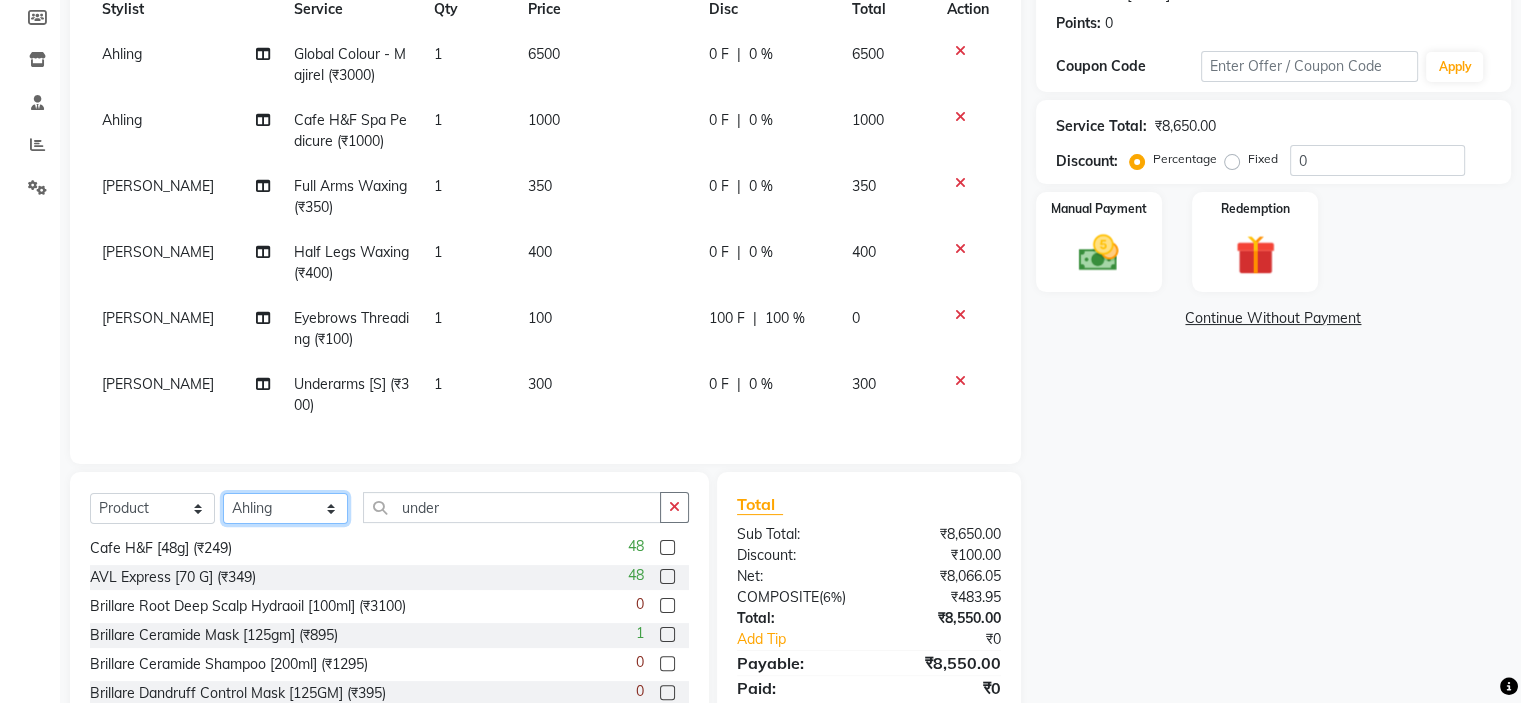 click on "Select Stylist Ahling Devika  Manager Sheela  Tayyaba  Yen" 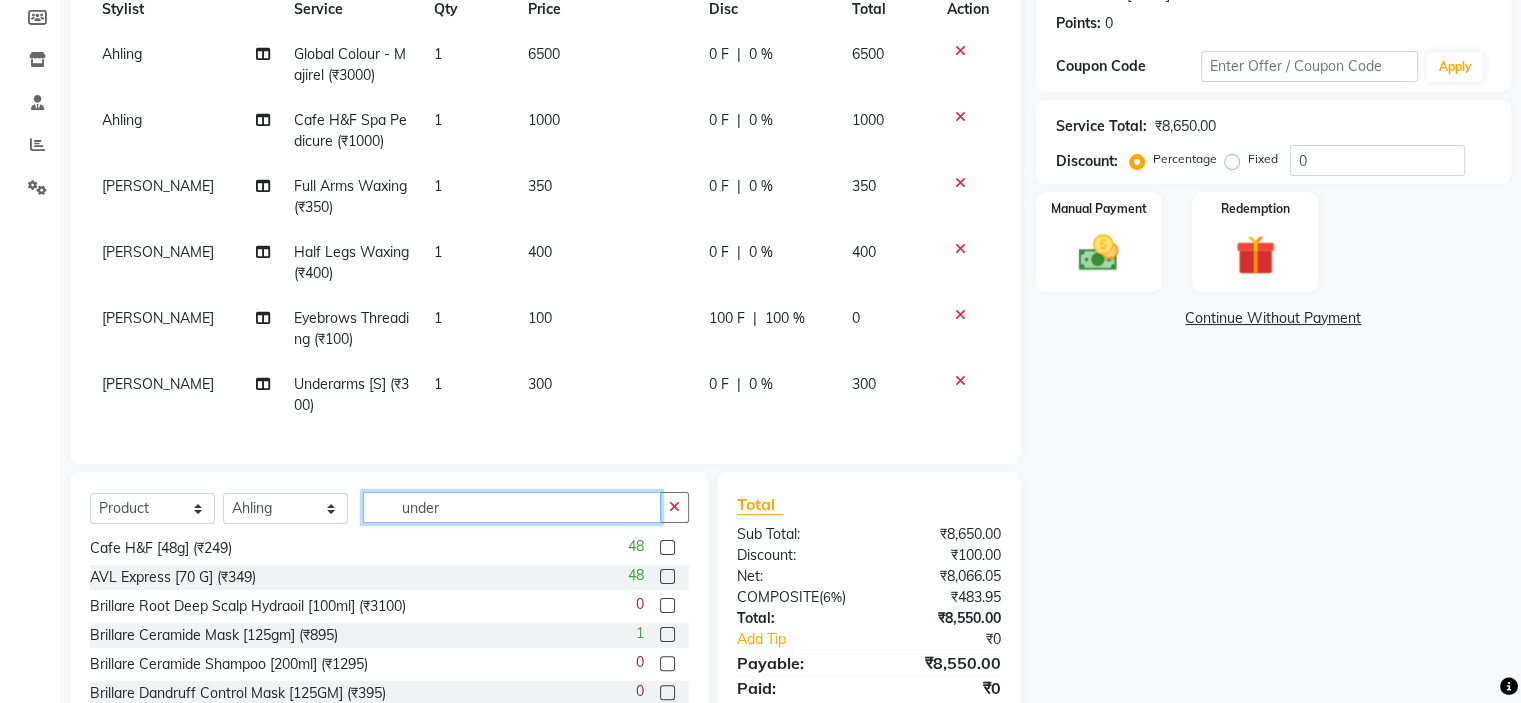 drag, startPoint x: 456, startPoint y: 512, endPoint x: 266, endPoint y: 531, distance: 190.94763 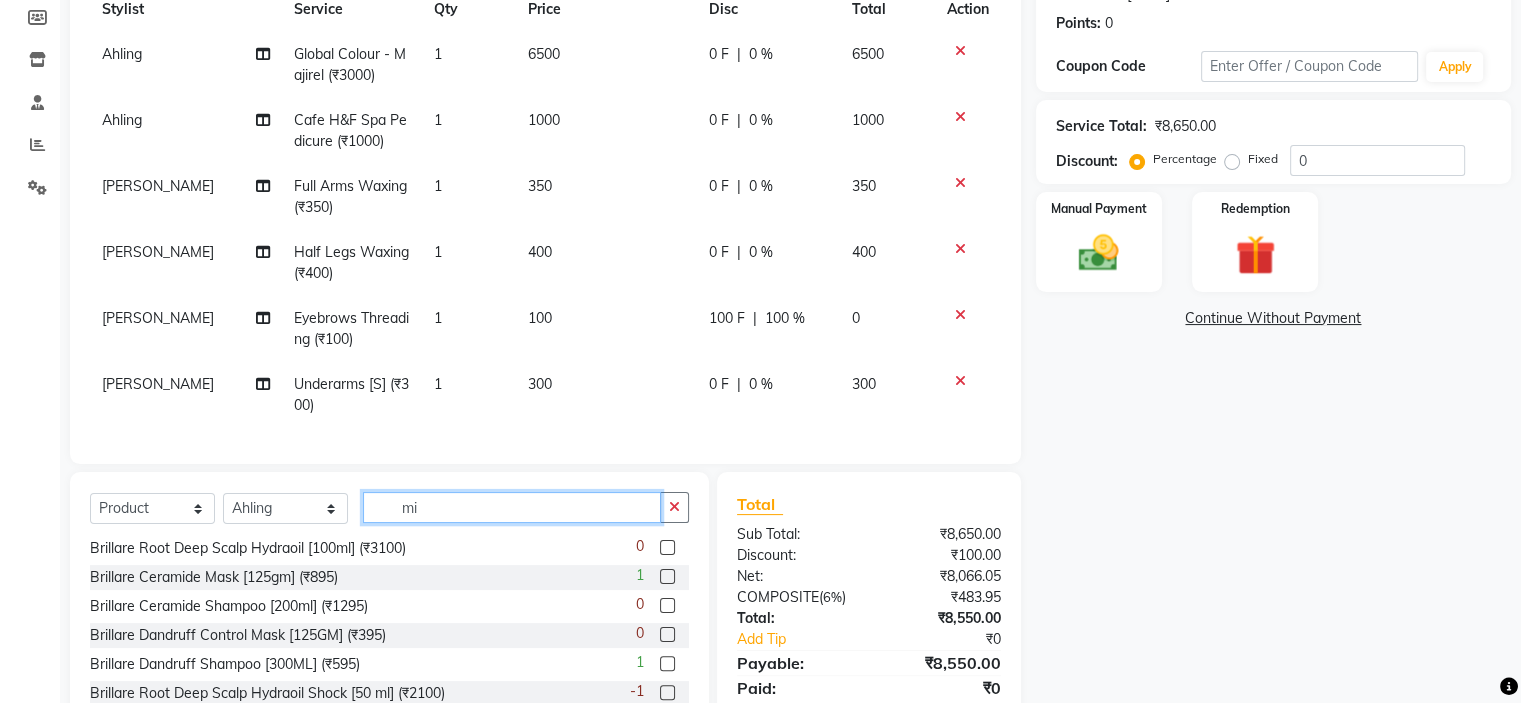 scroll, scrollTop: 0, scrollLeft: 0, axis: both 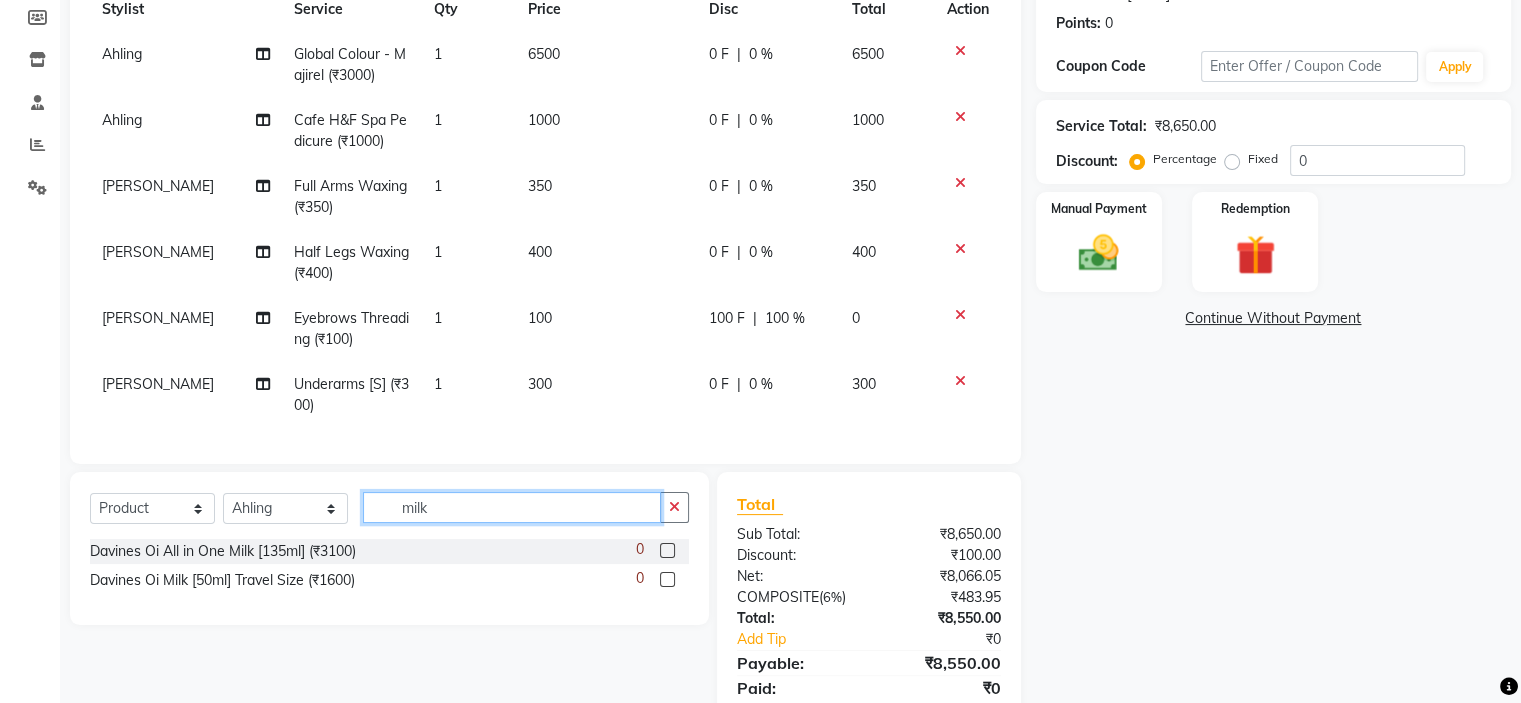 type on "milk" 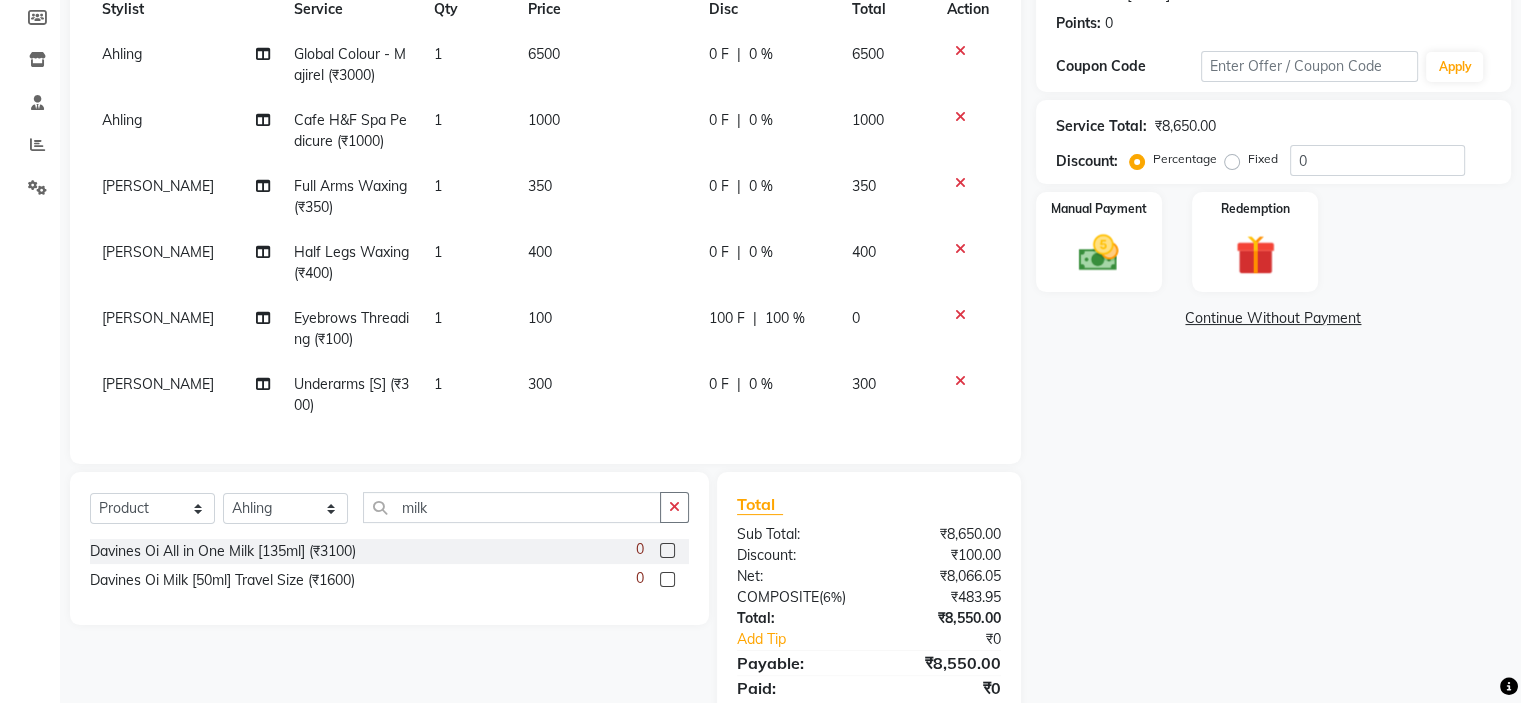 click 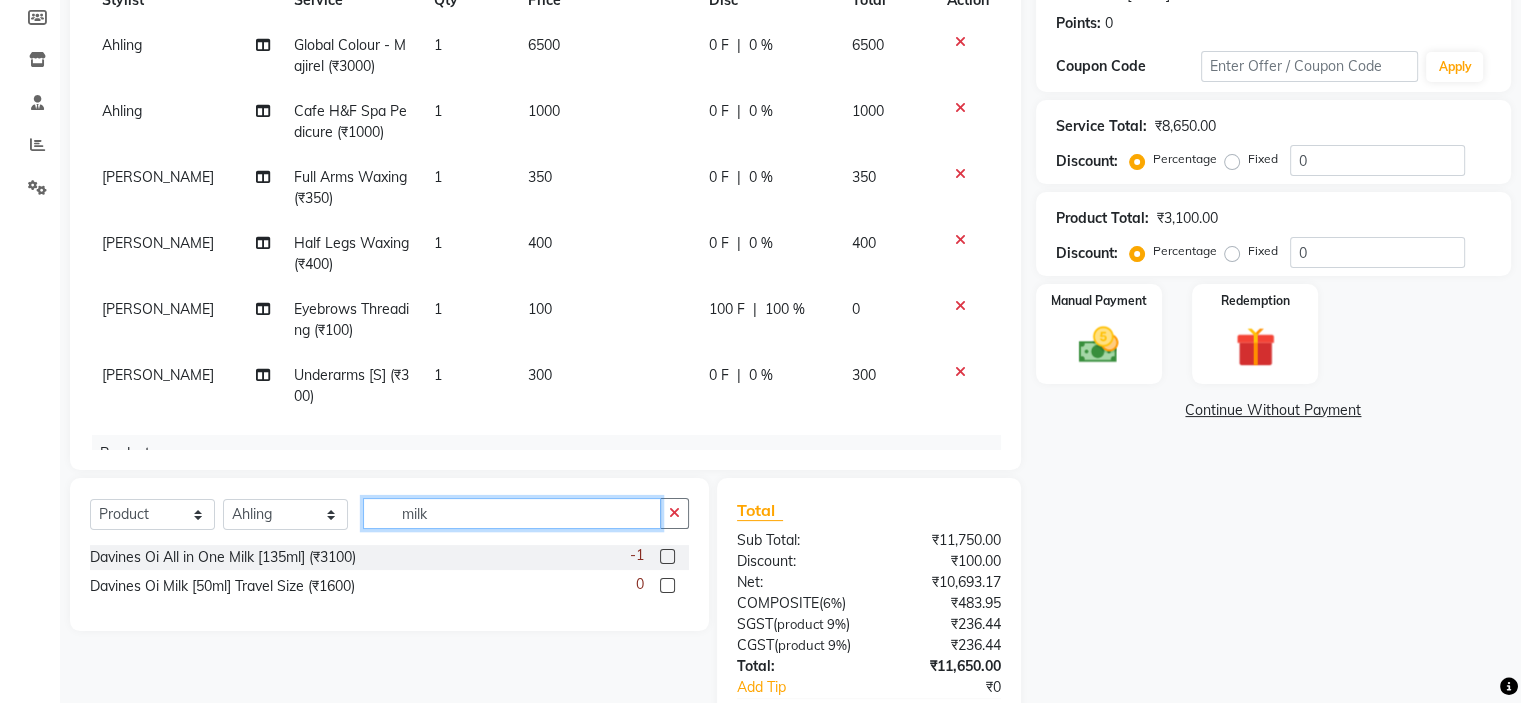 checkbox on "false" 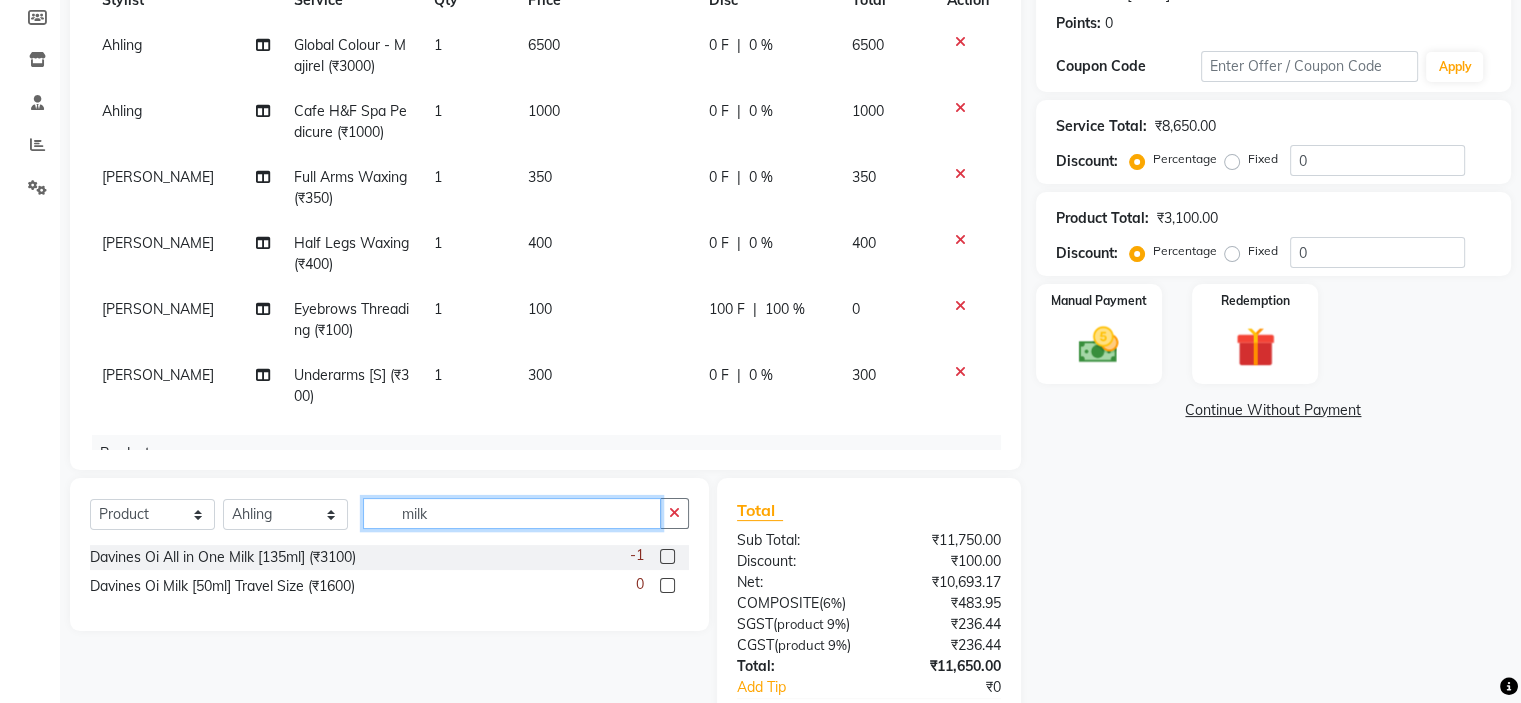 drag, startPoint x: 510, startPoint y: 513, endPoint x: 302, endPoint y: 522, distance: 208.19463 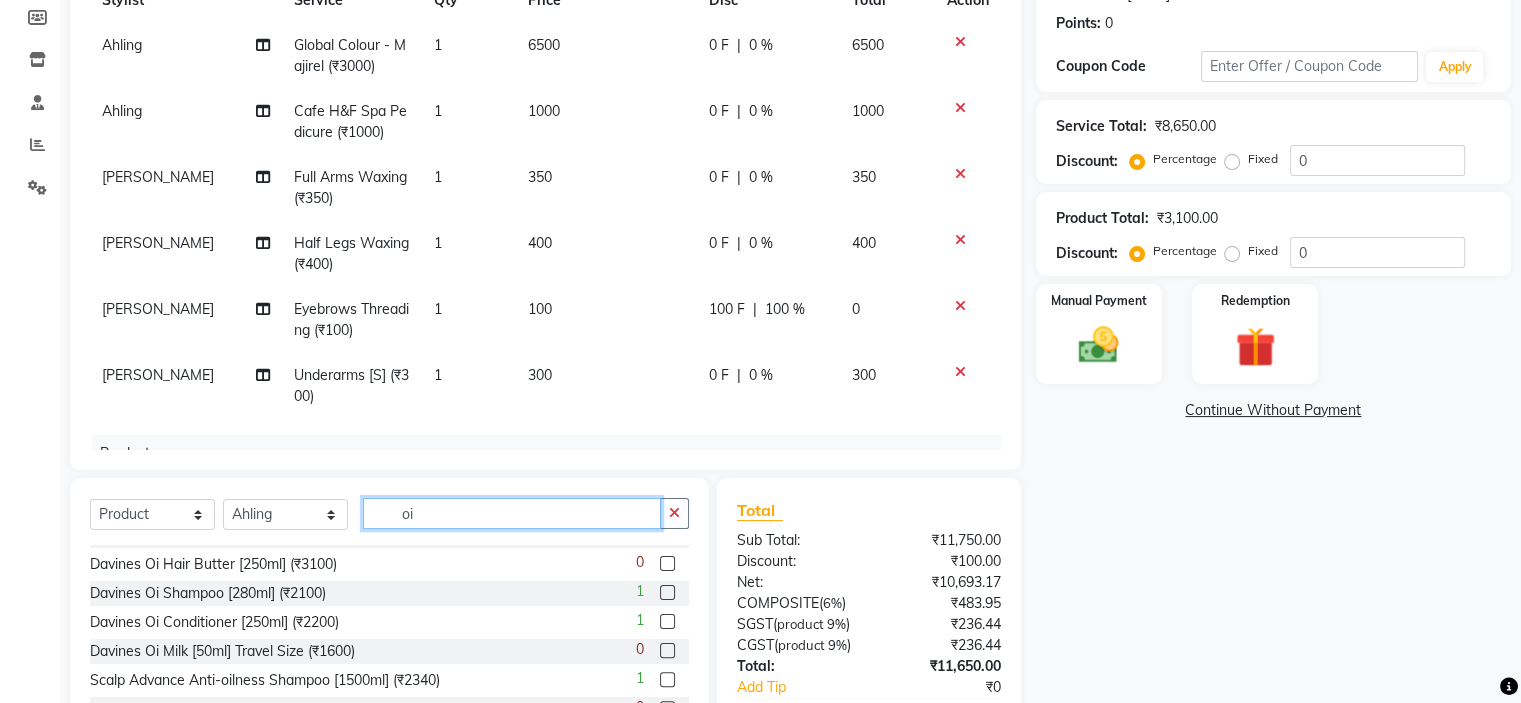 scroll, scrollTop: 200, scrollLeft: 0, axis: vertical 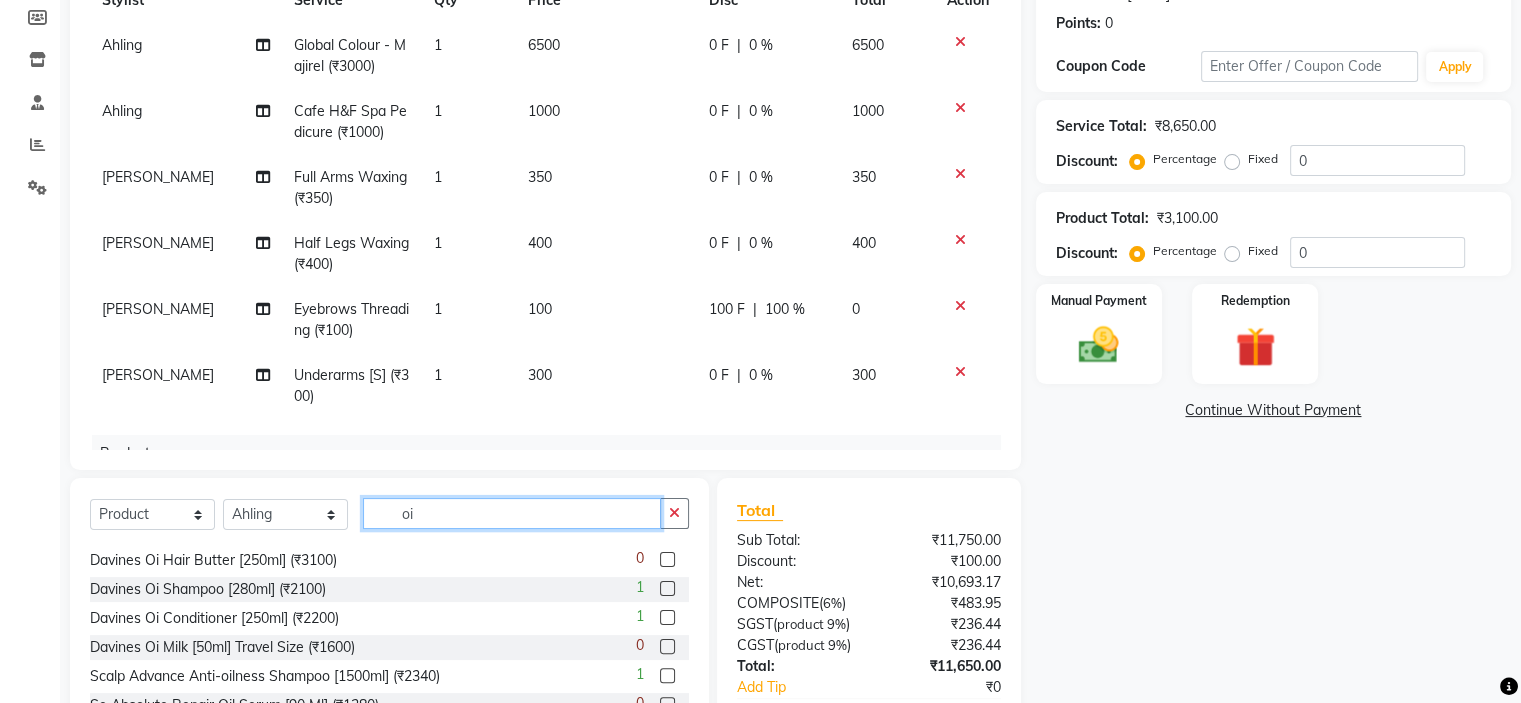 type on "oi" 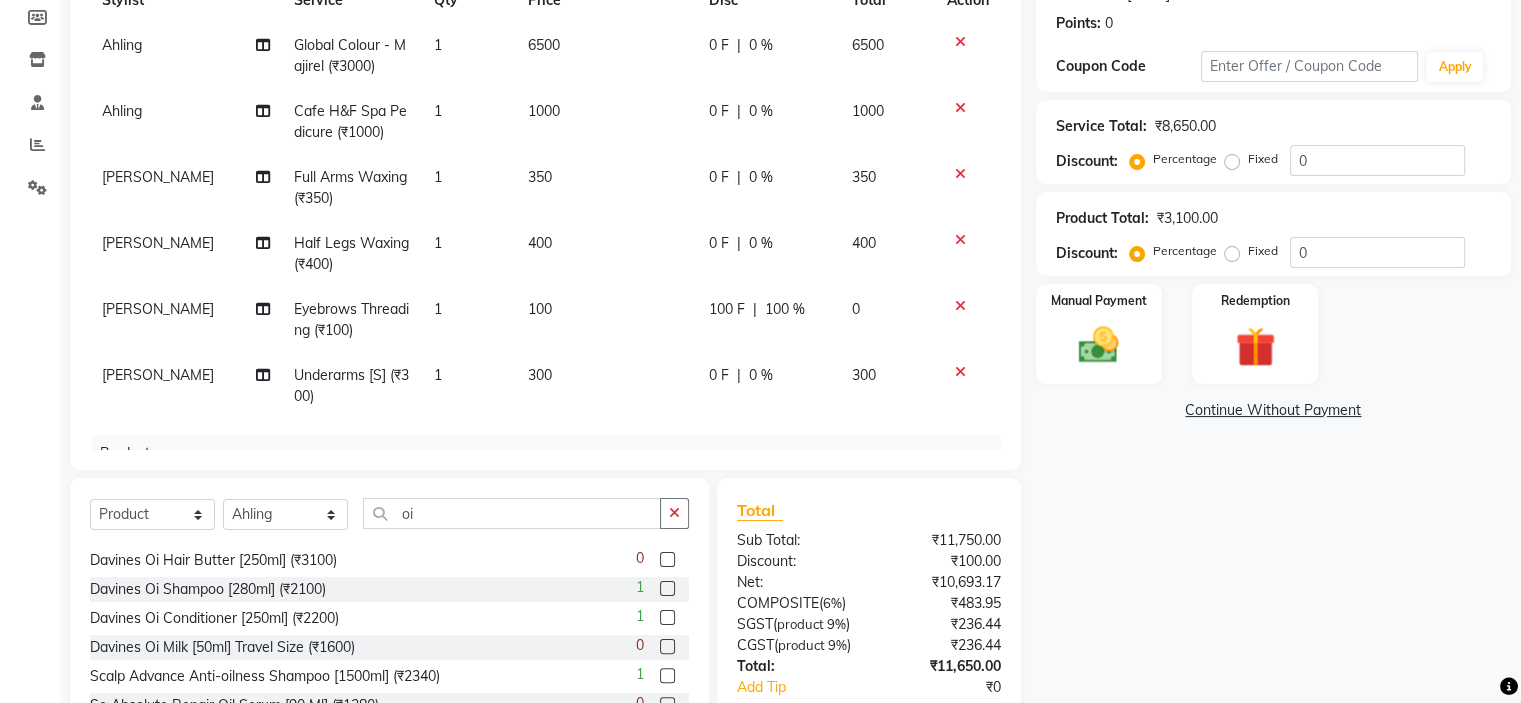 click 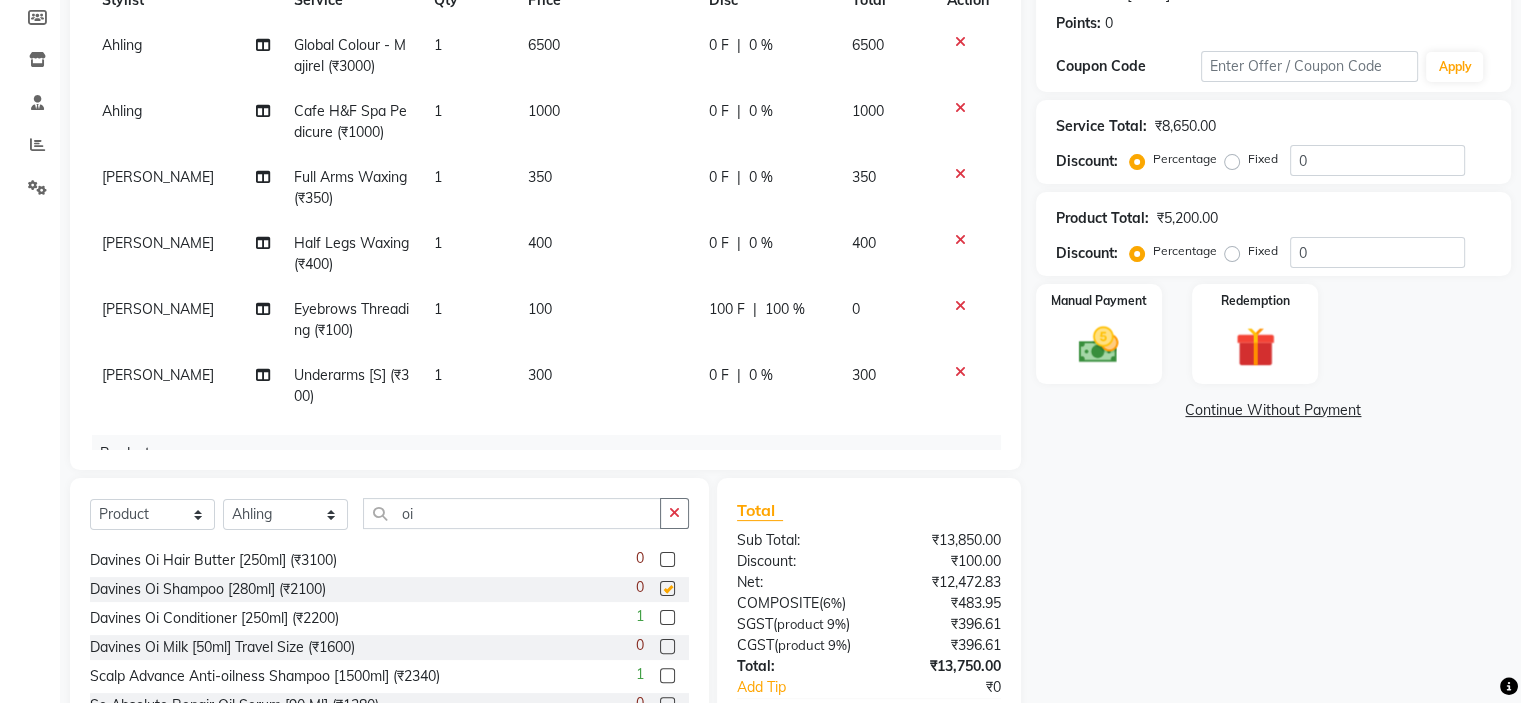 checkbox on "false" 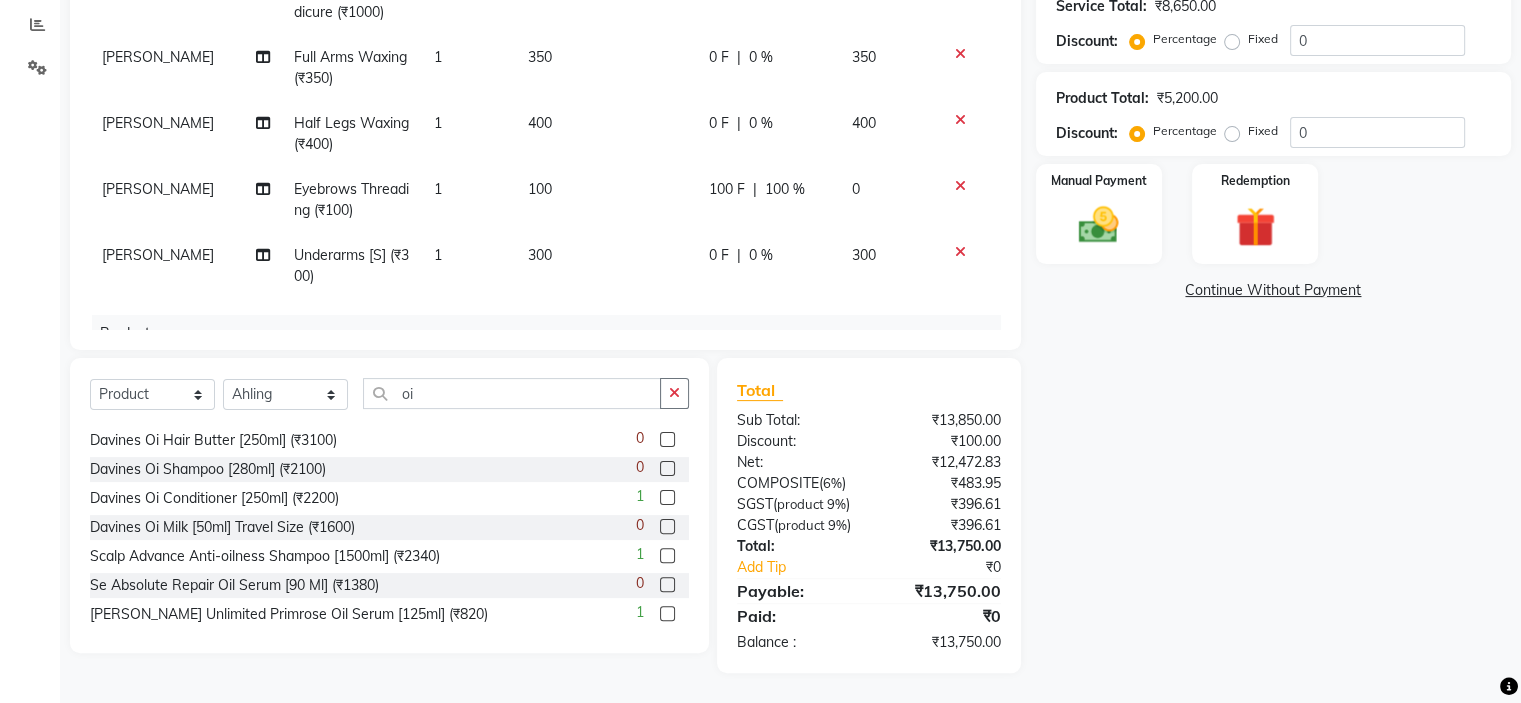 scroll, scrollTop: 140, scrollLeft: 0, axis: vertical 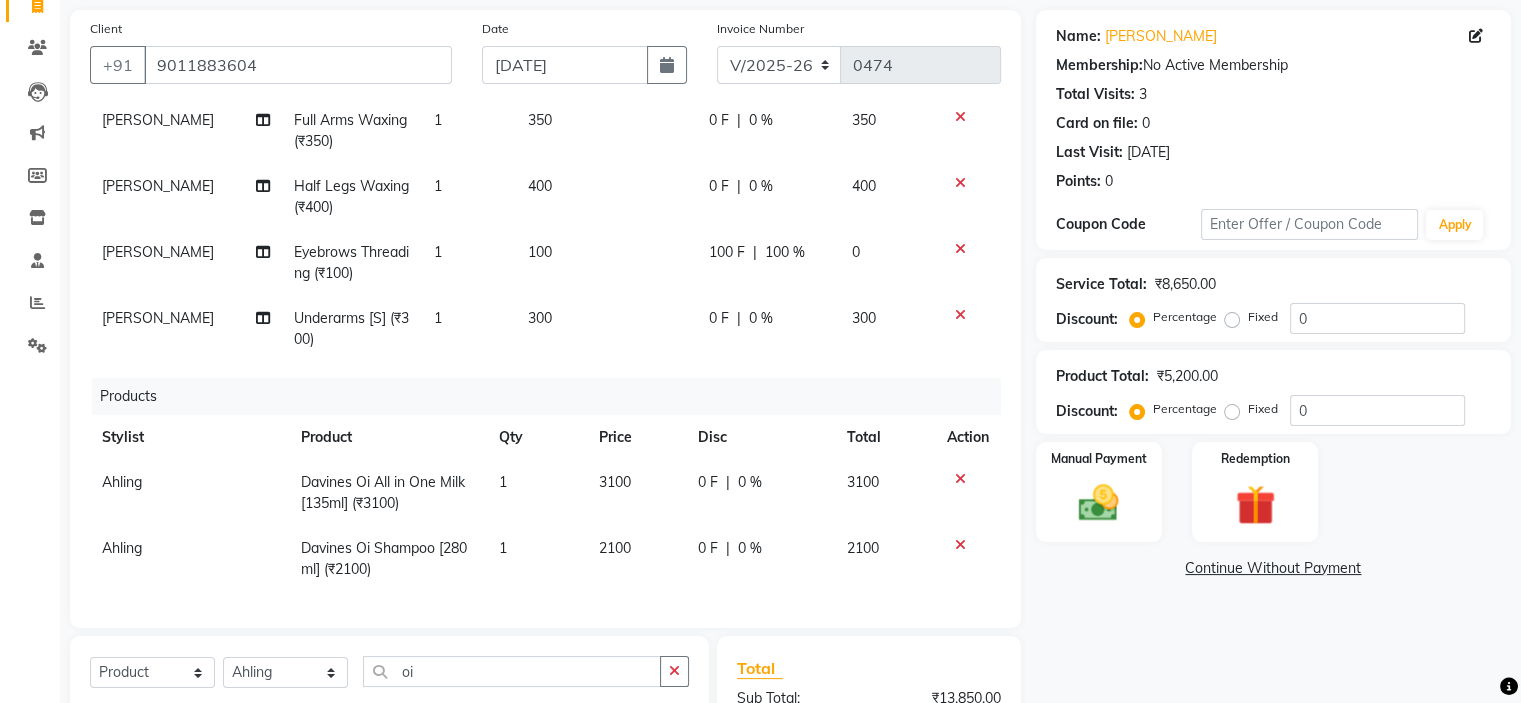 click on "0 F | 0 %" 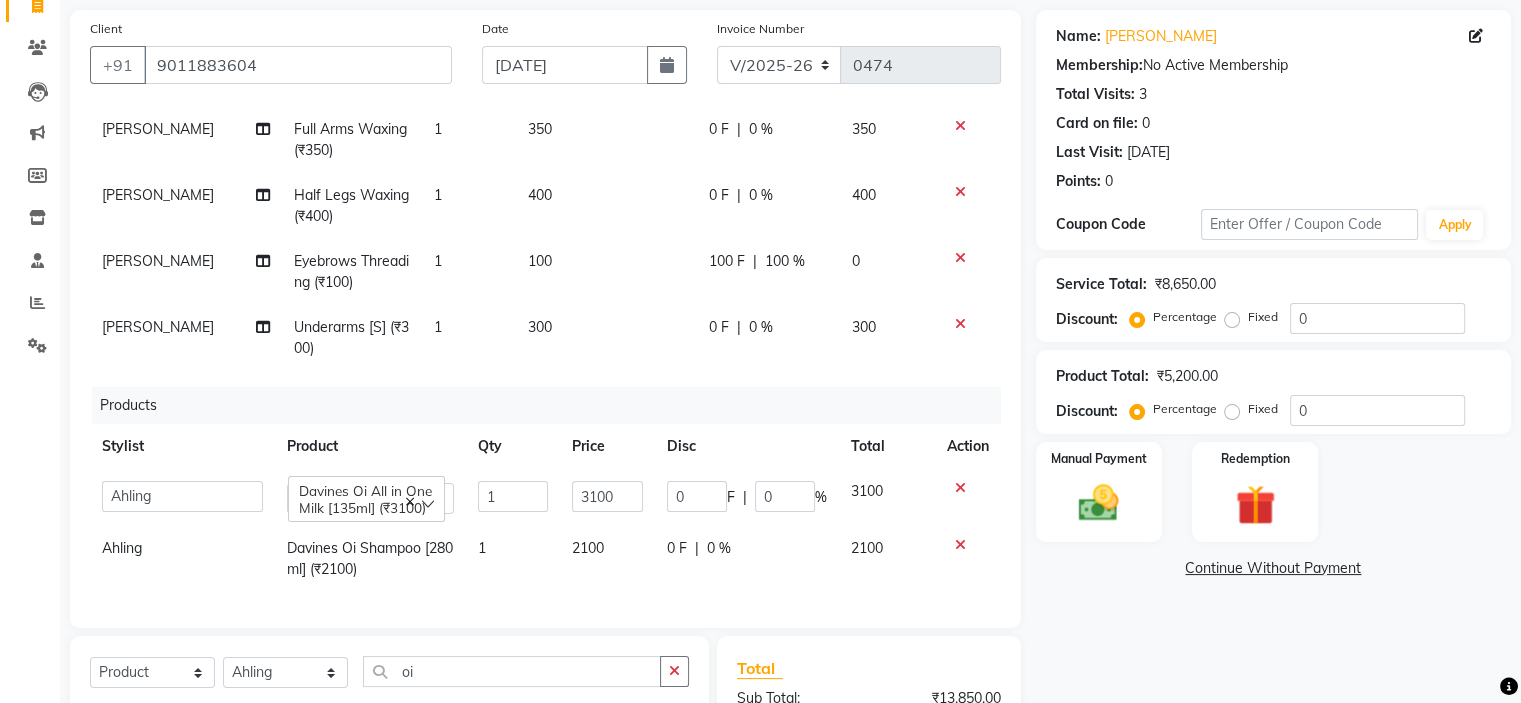 click on "0 F | 0 %" 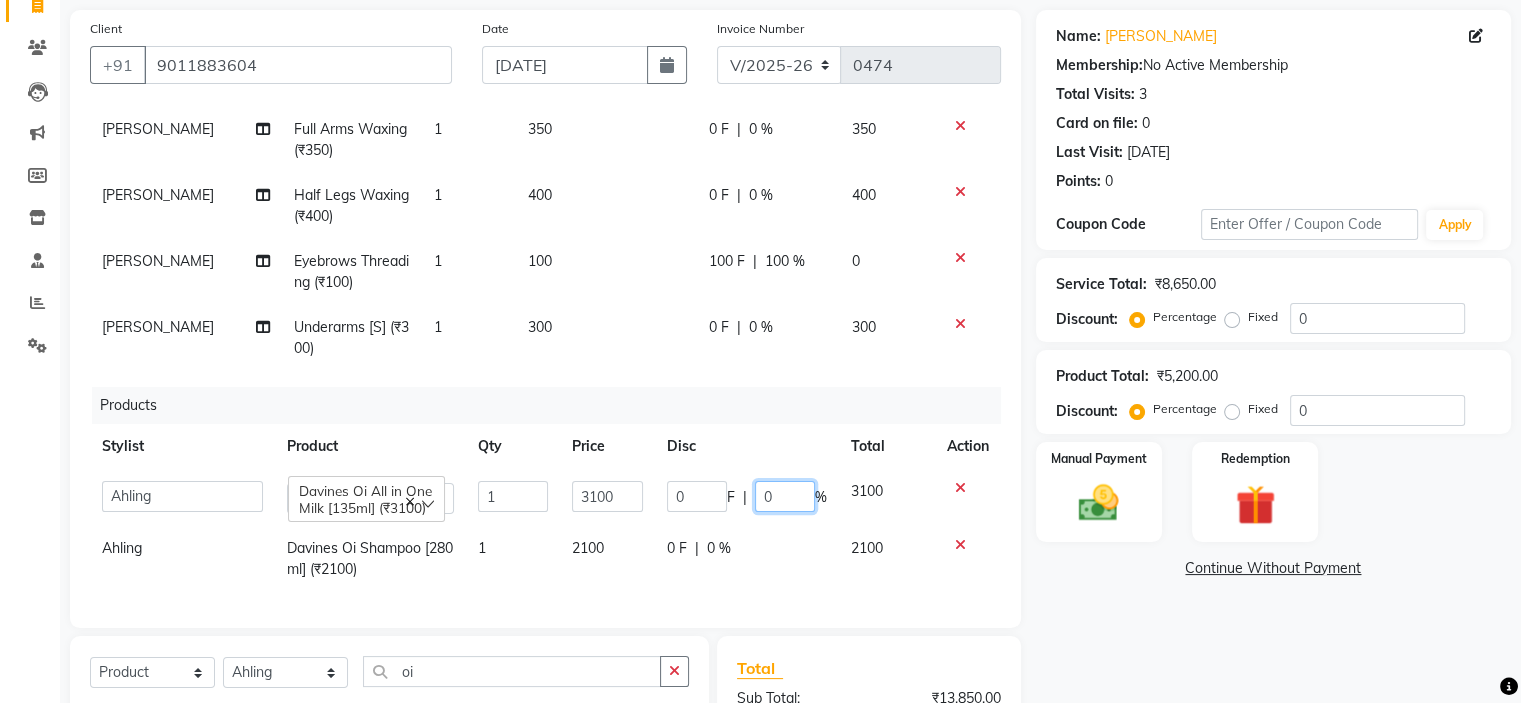 click on "0" 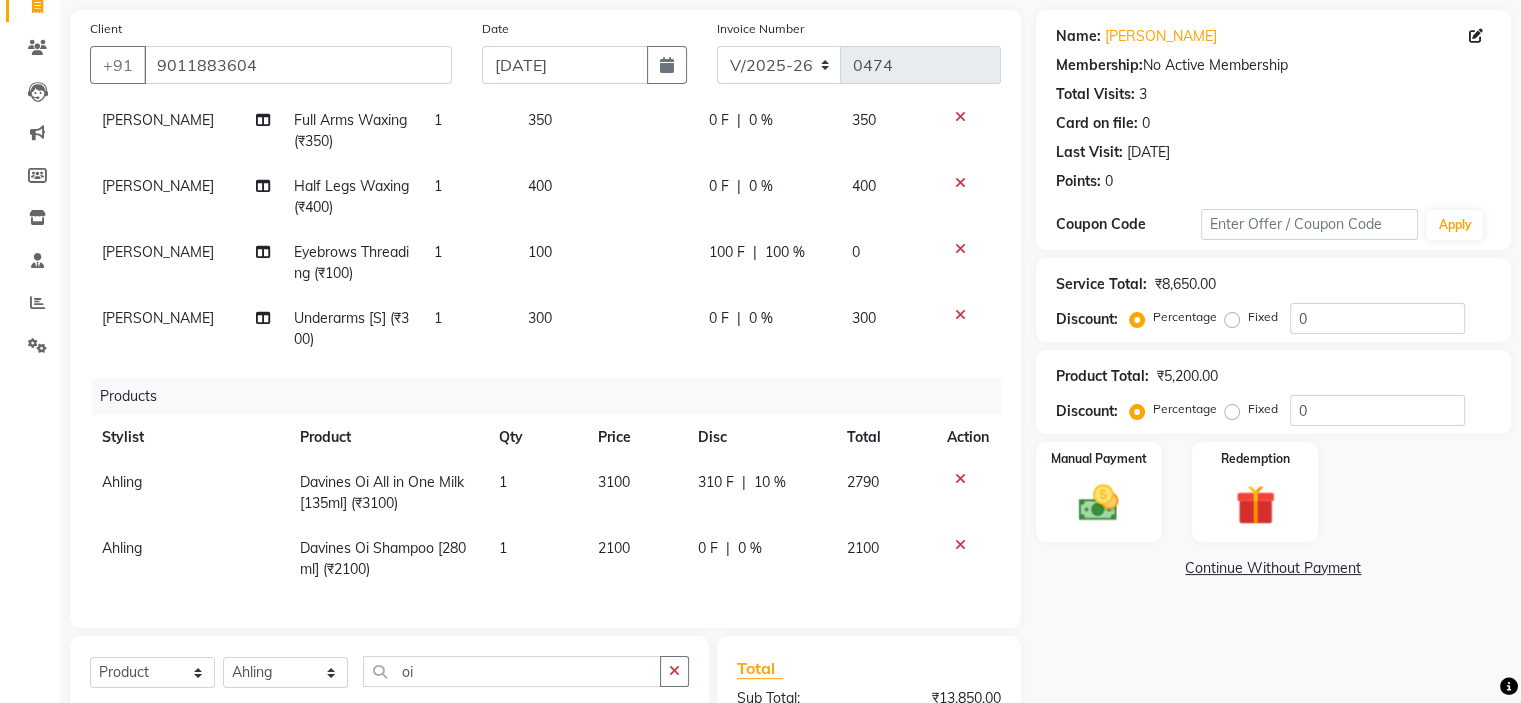 click on "0 F | 0 %" 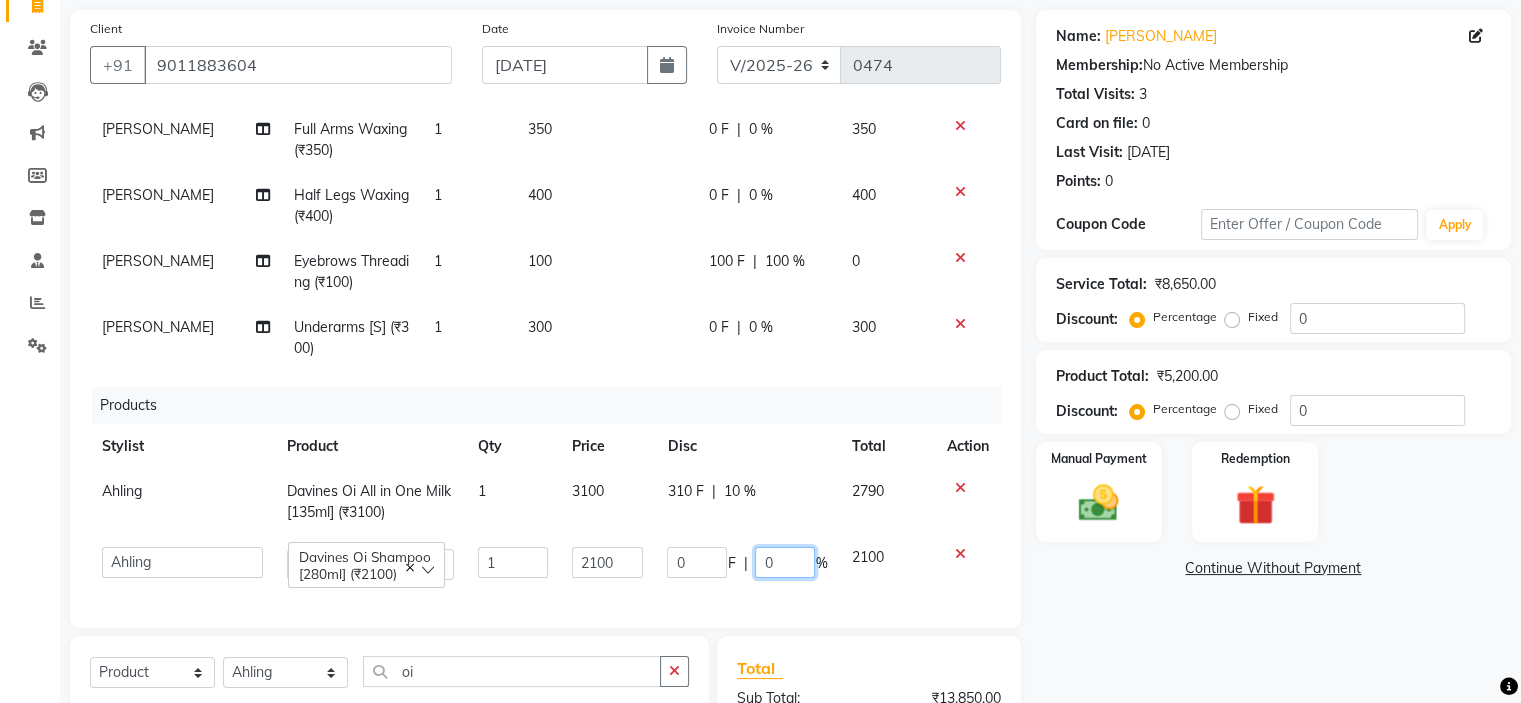 click on "0" 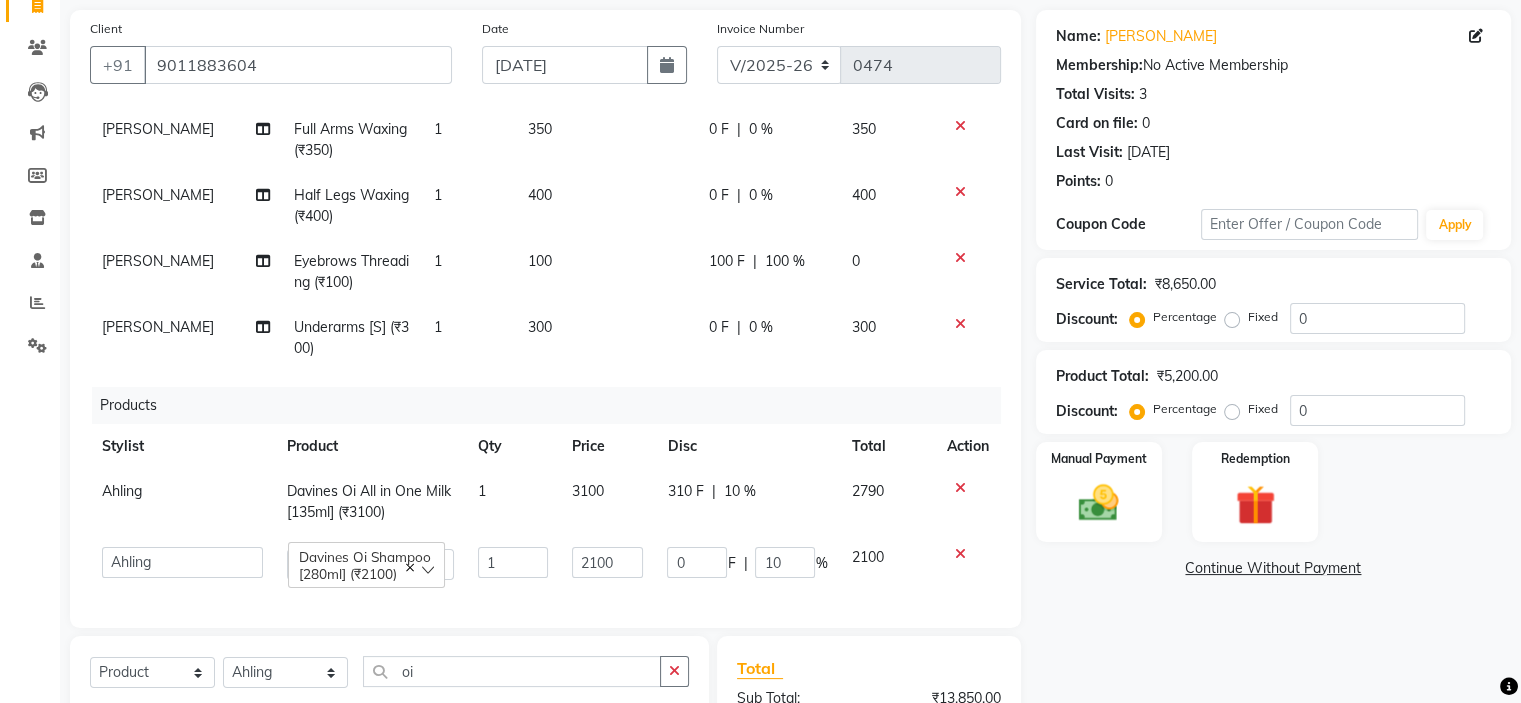 click on "Name: Sophia D Ture Membership:  No Active Membership  Total Visits:  3 Card on file:  0 Last Visit:   01-05-2025 Points:   0  Coupon Code Apply Service Total:  ₹8,650.00  Discount:  Percentage   Fixed  0 Product Total:  ₹5,200.00  Discount:  Percentage   Fixed  0 Manual Payment Redemption  Continue Without Payment" 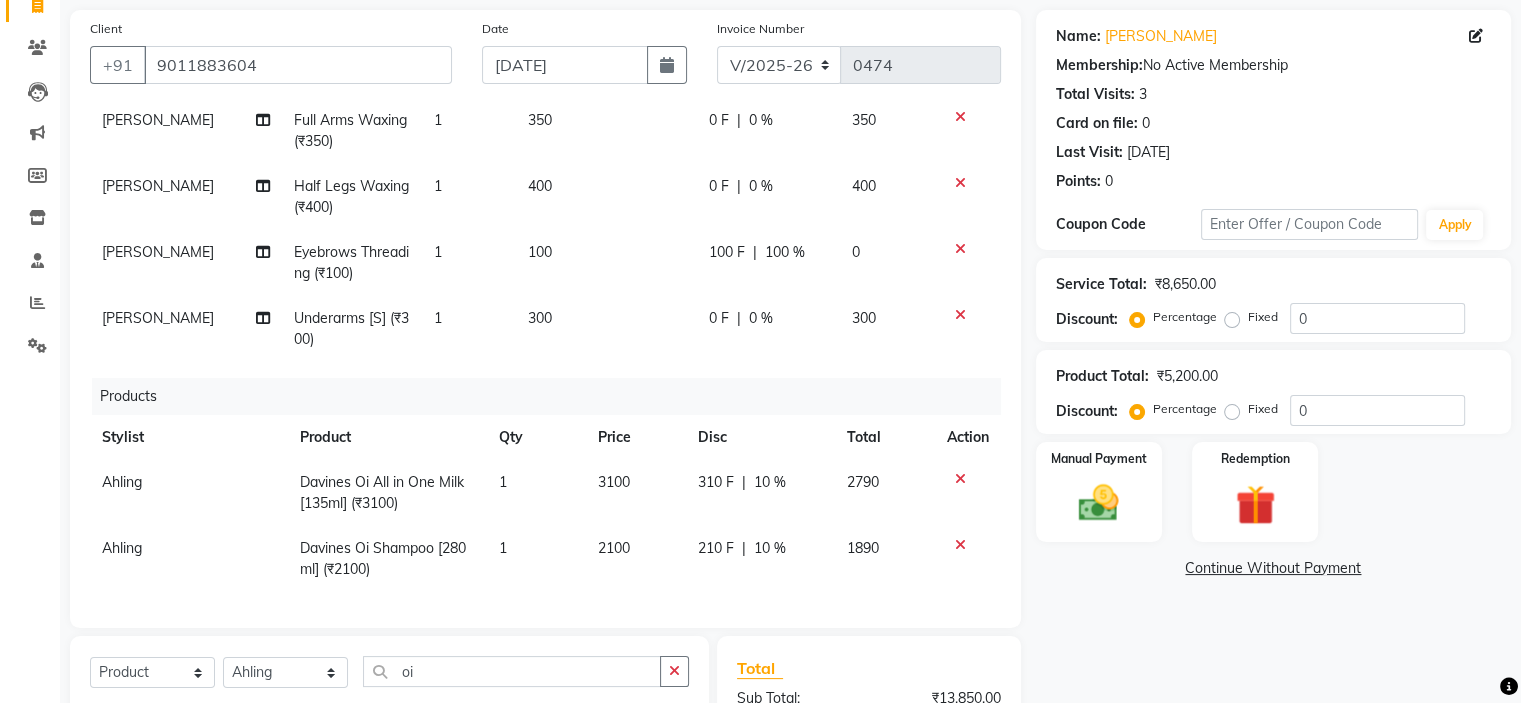 scroll, scrollTop: 440, scrollLeft: 0, axis: vertical 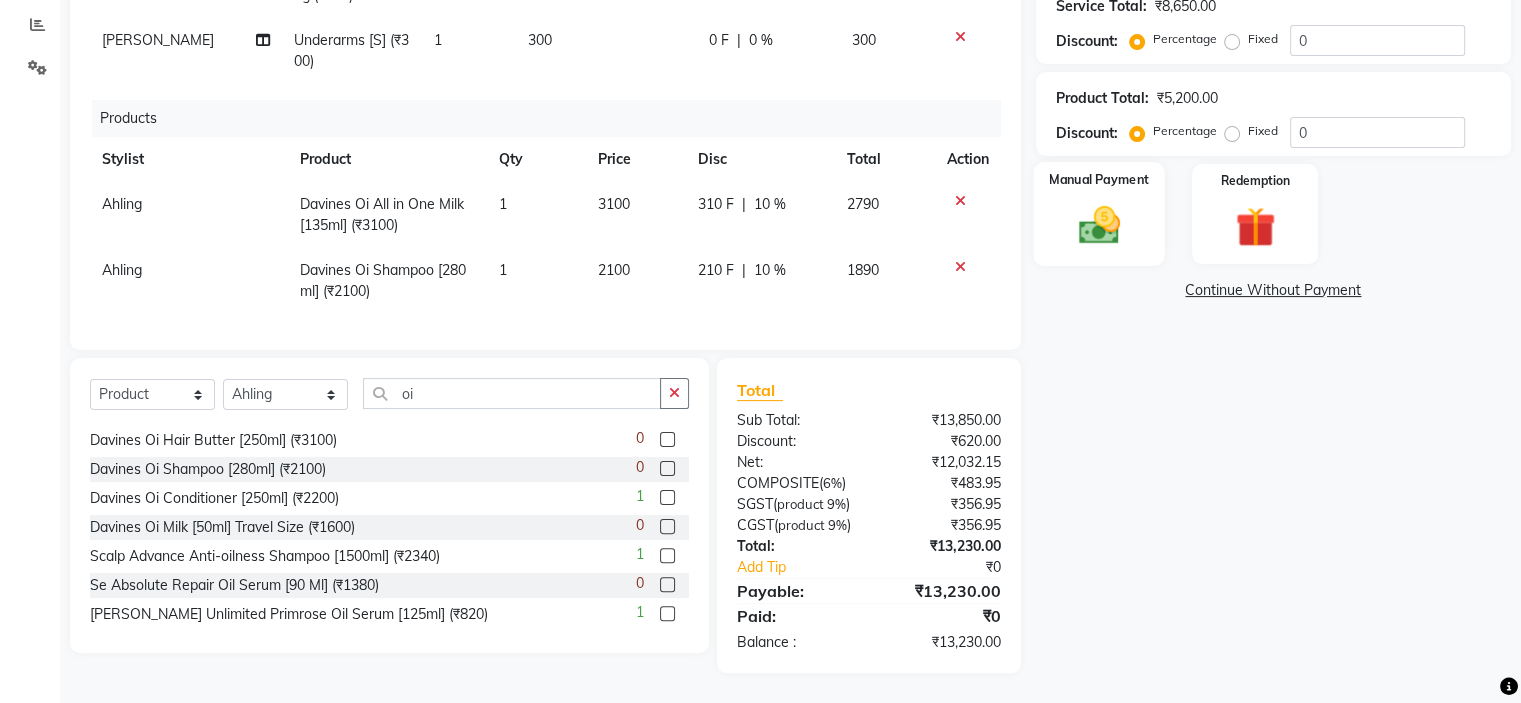 click 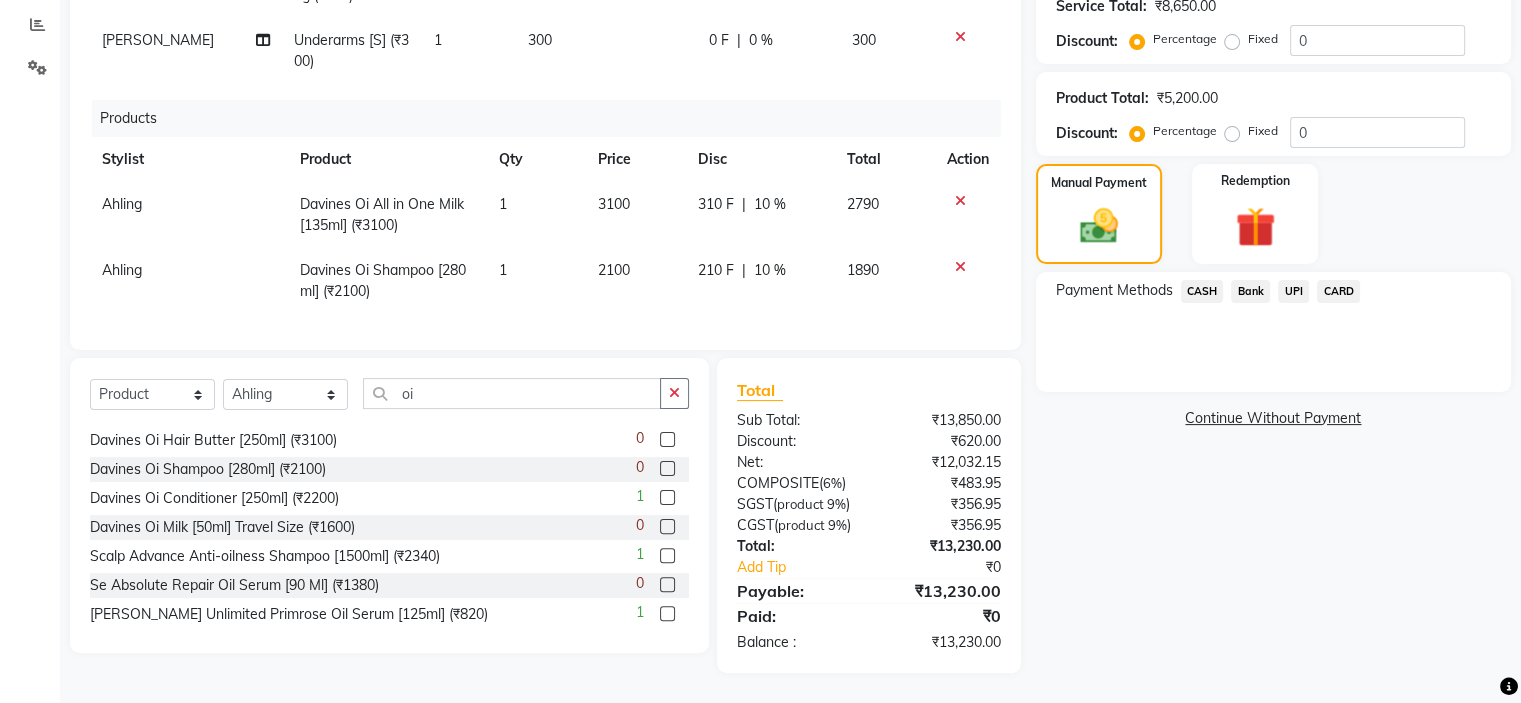 click on "UPI" 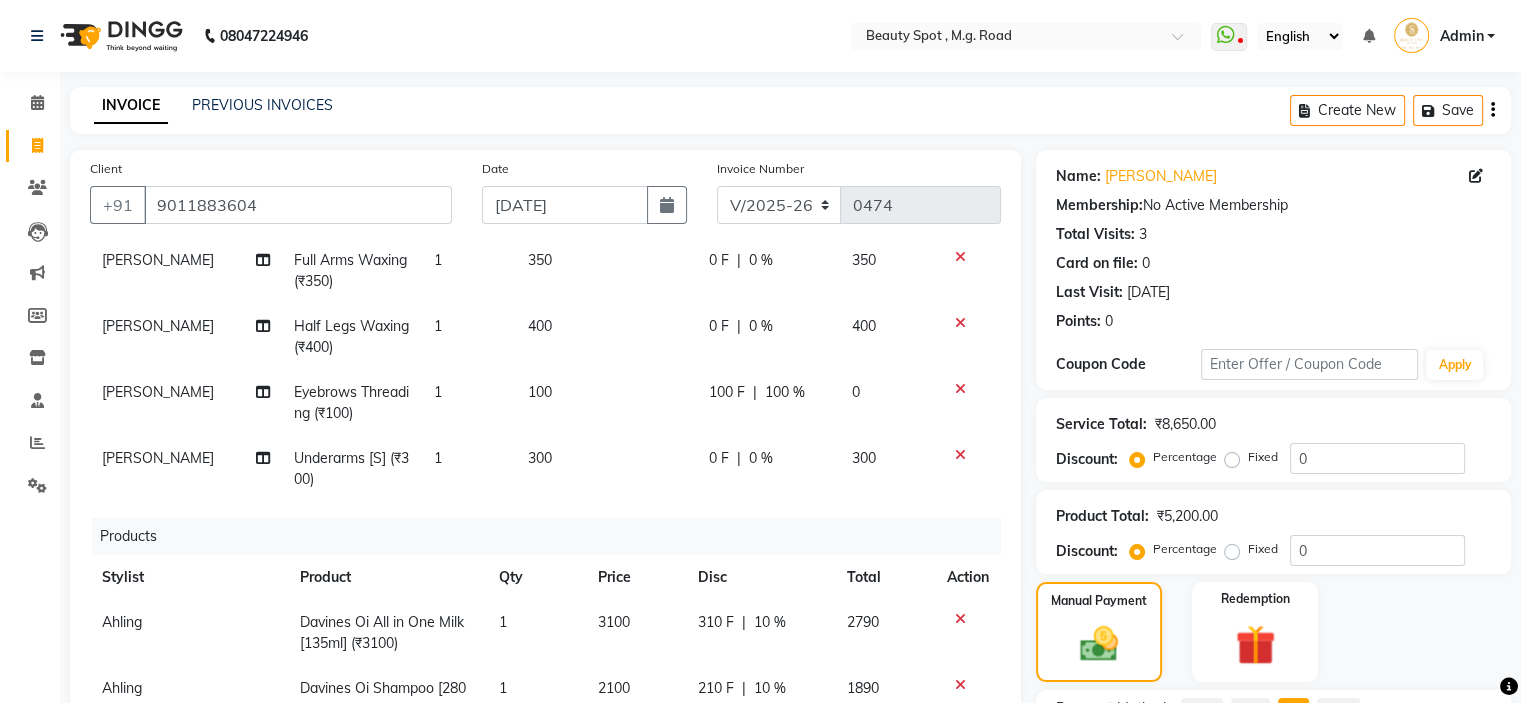 scroll, scrollTop: 440, scrollLeft: 0, axis: vertical 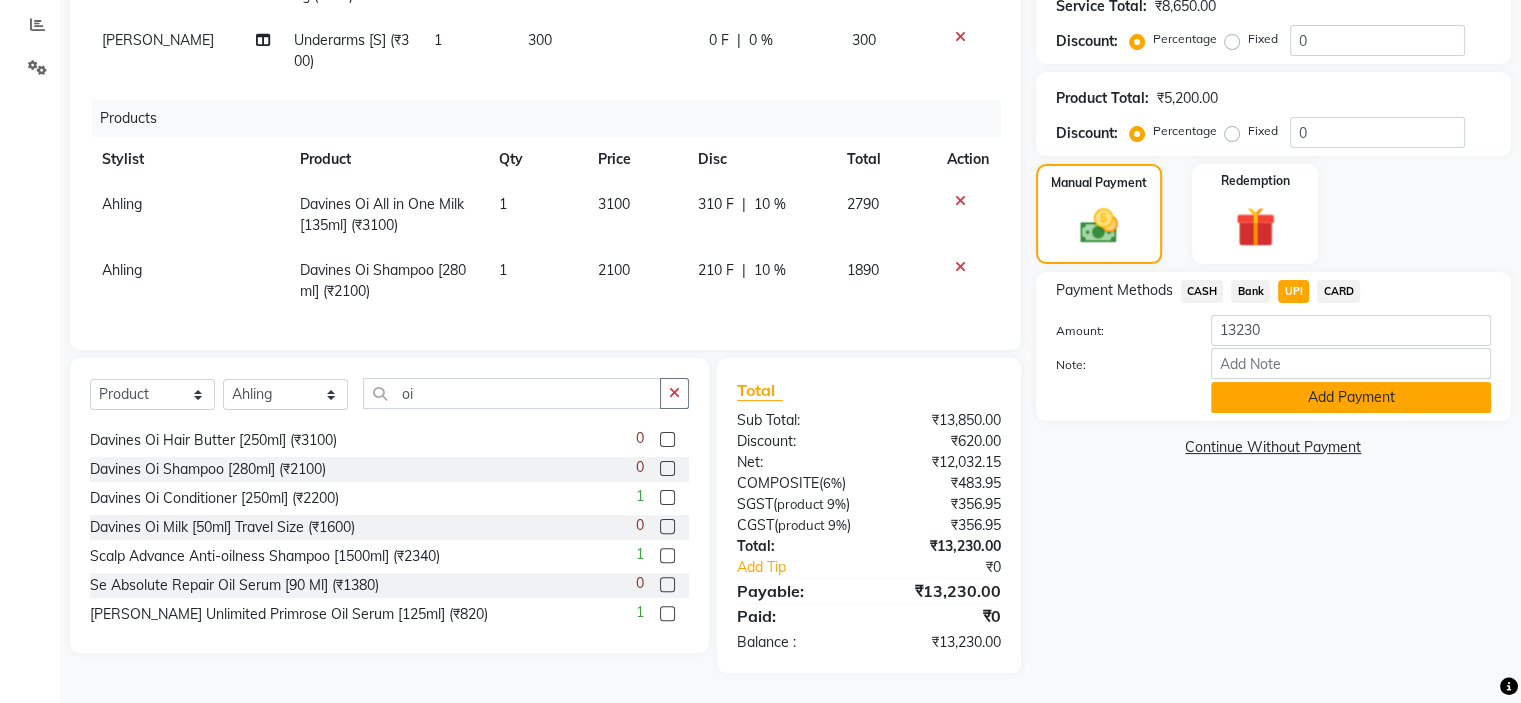 click on "Add Payment" 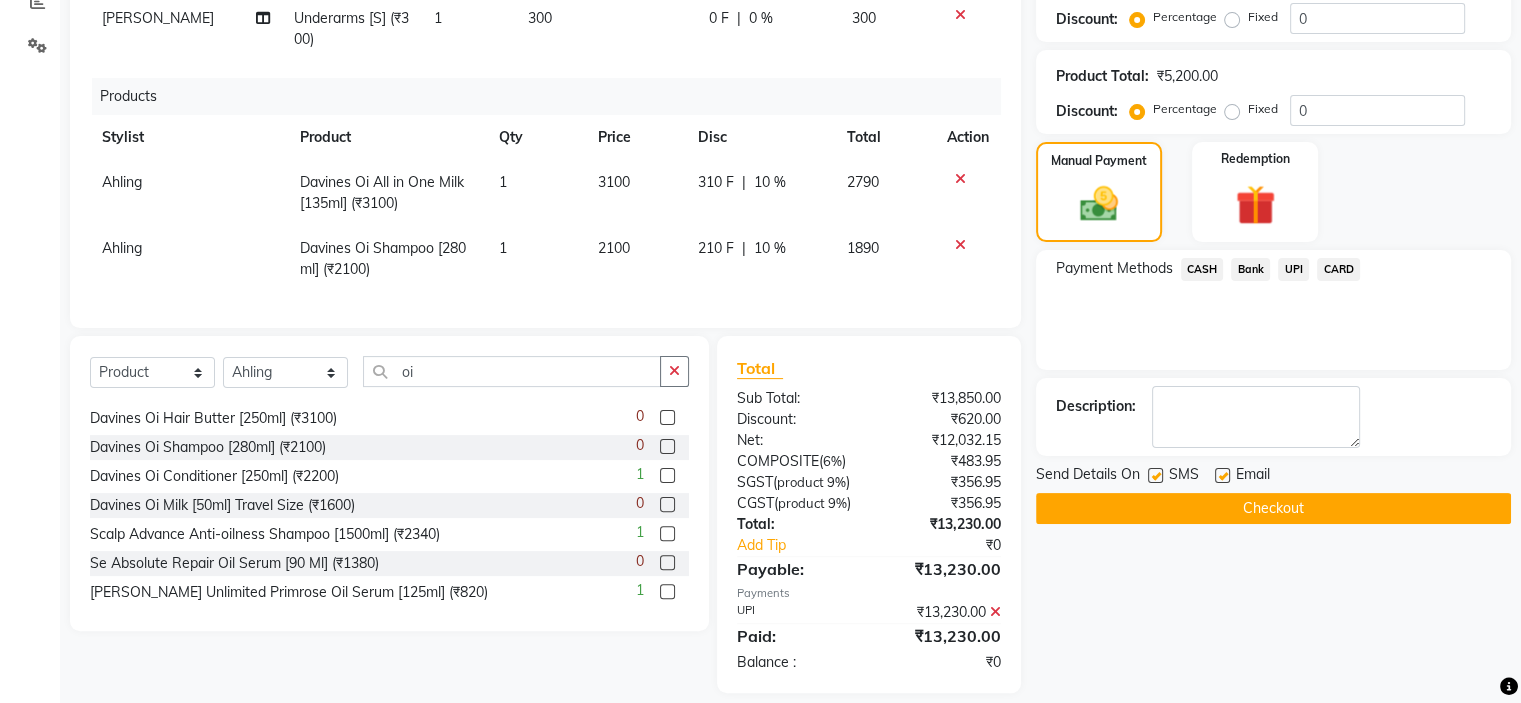 click on "Checkout" 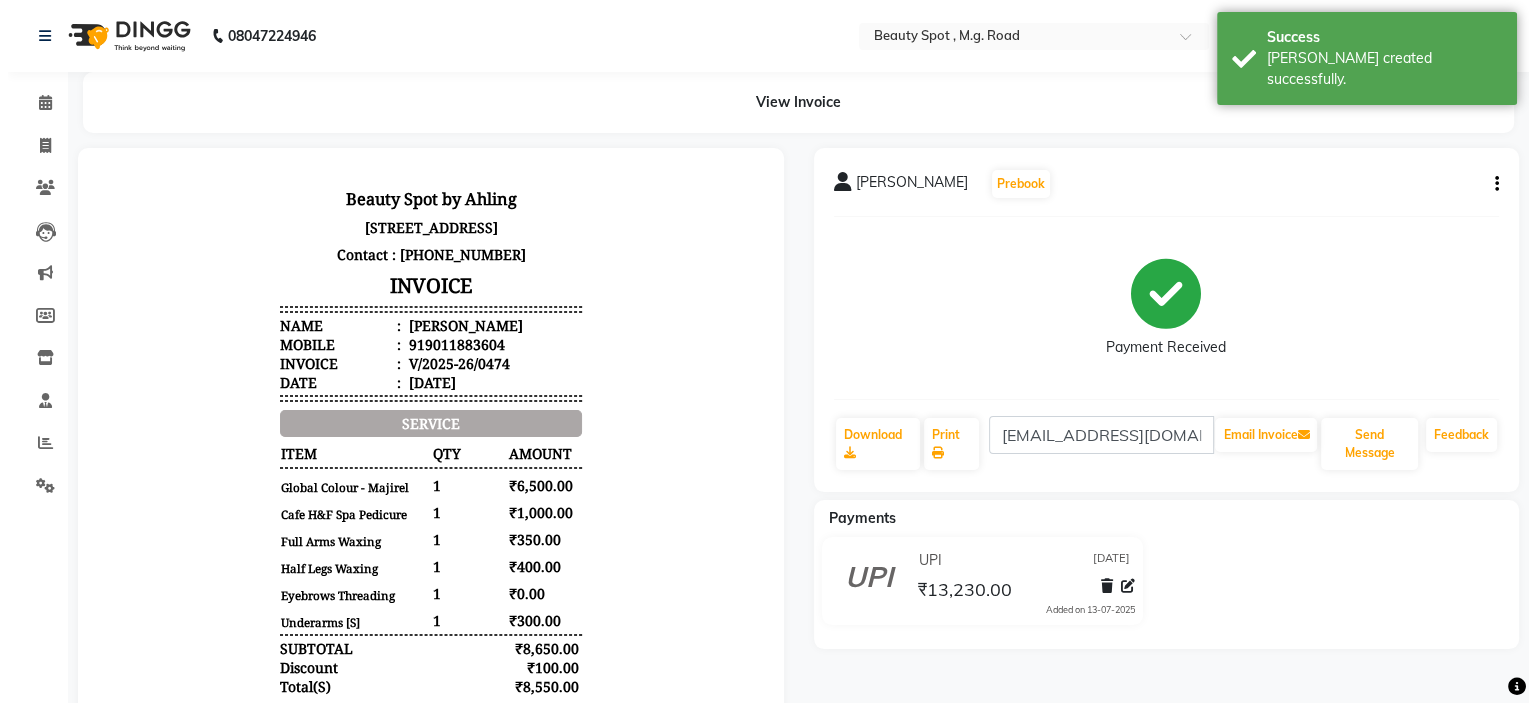 scroll, scrollTop: 0, scrollLeft: 0, axis: both 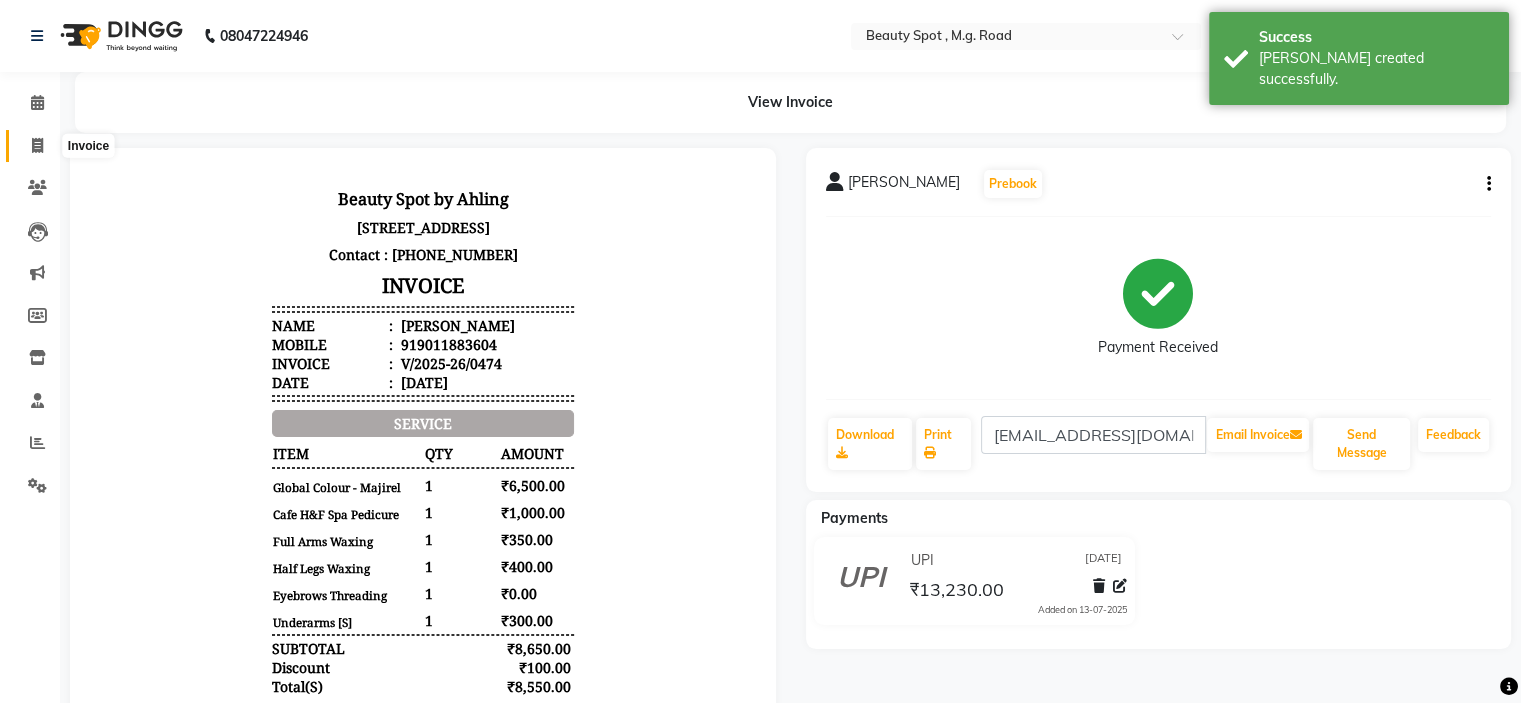 click 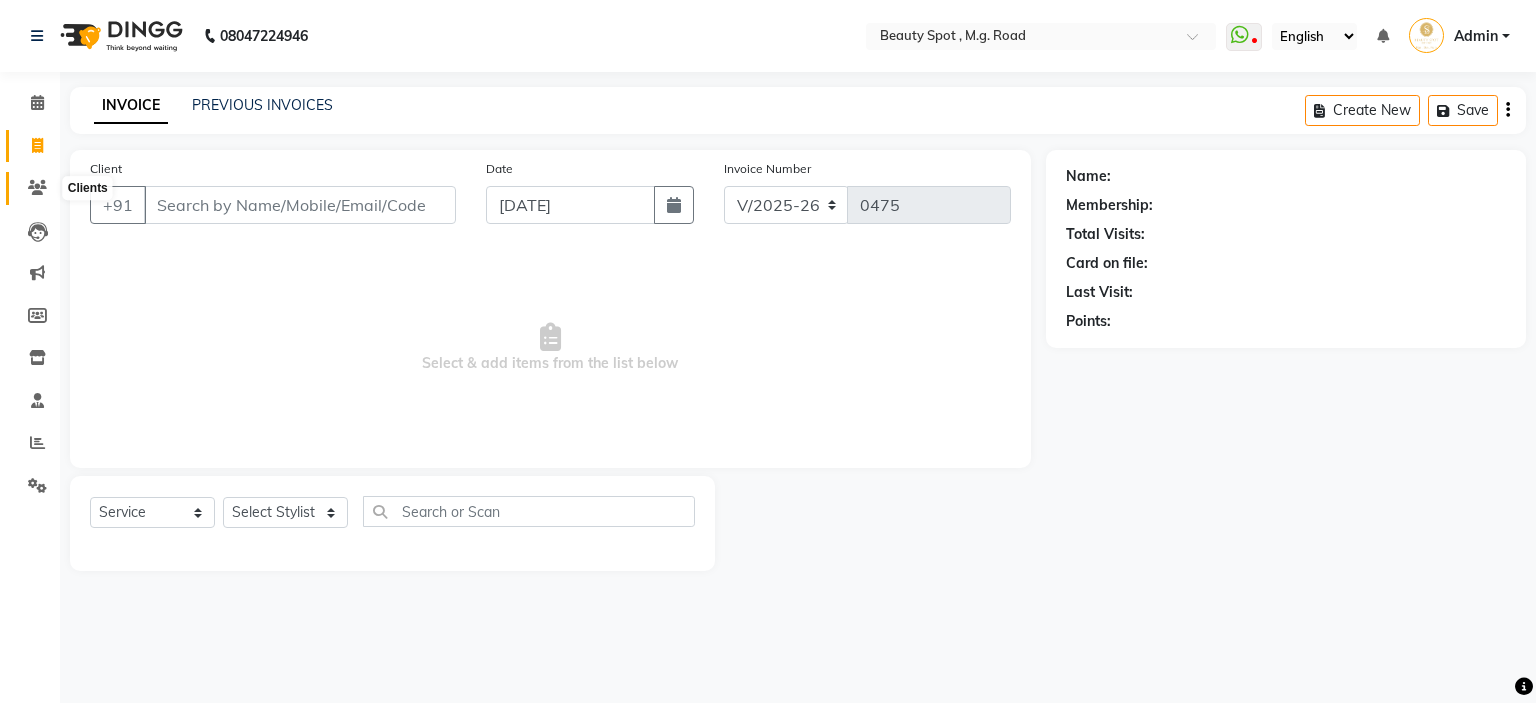click 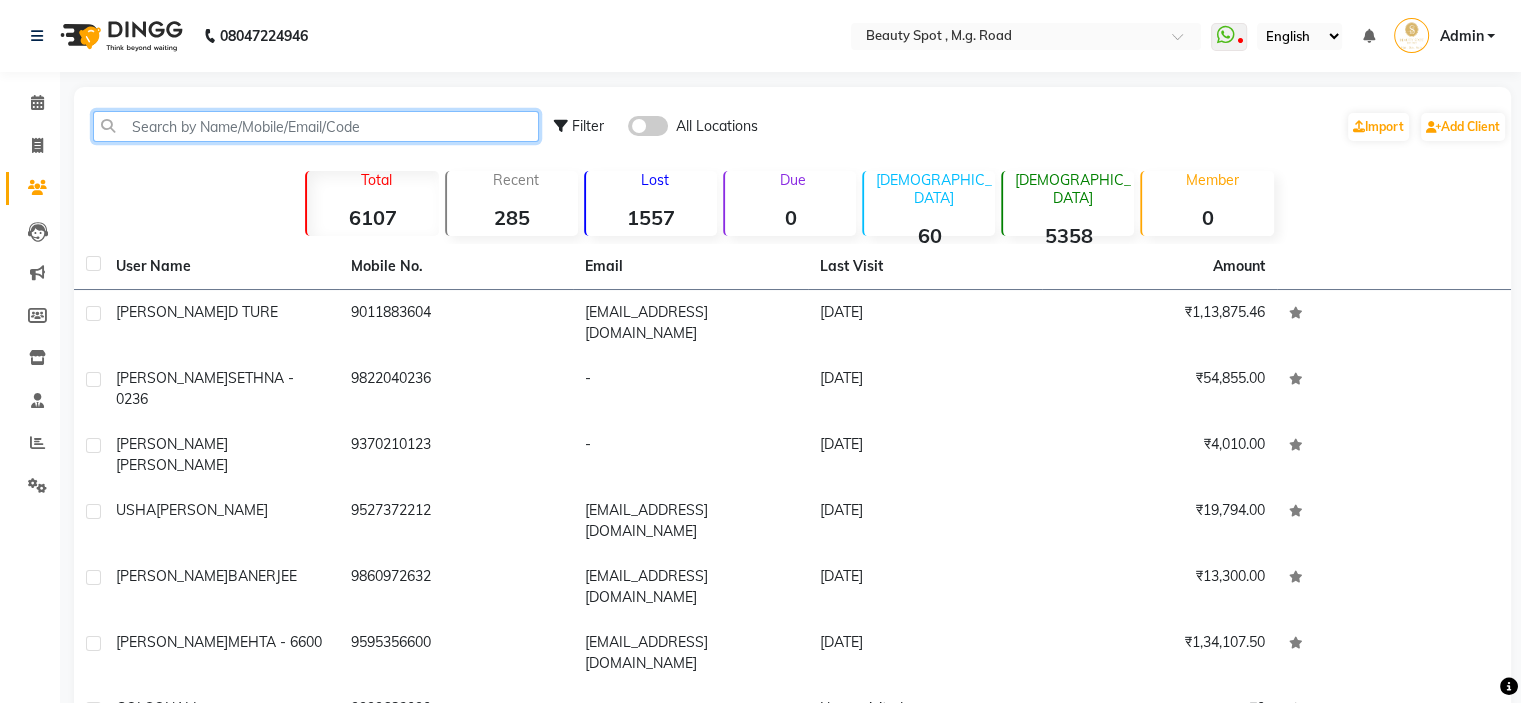 click 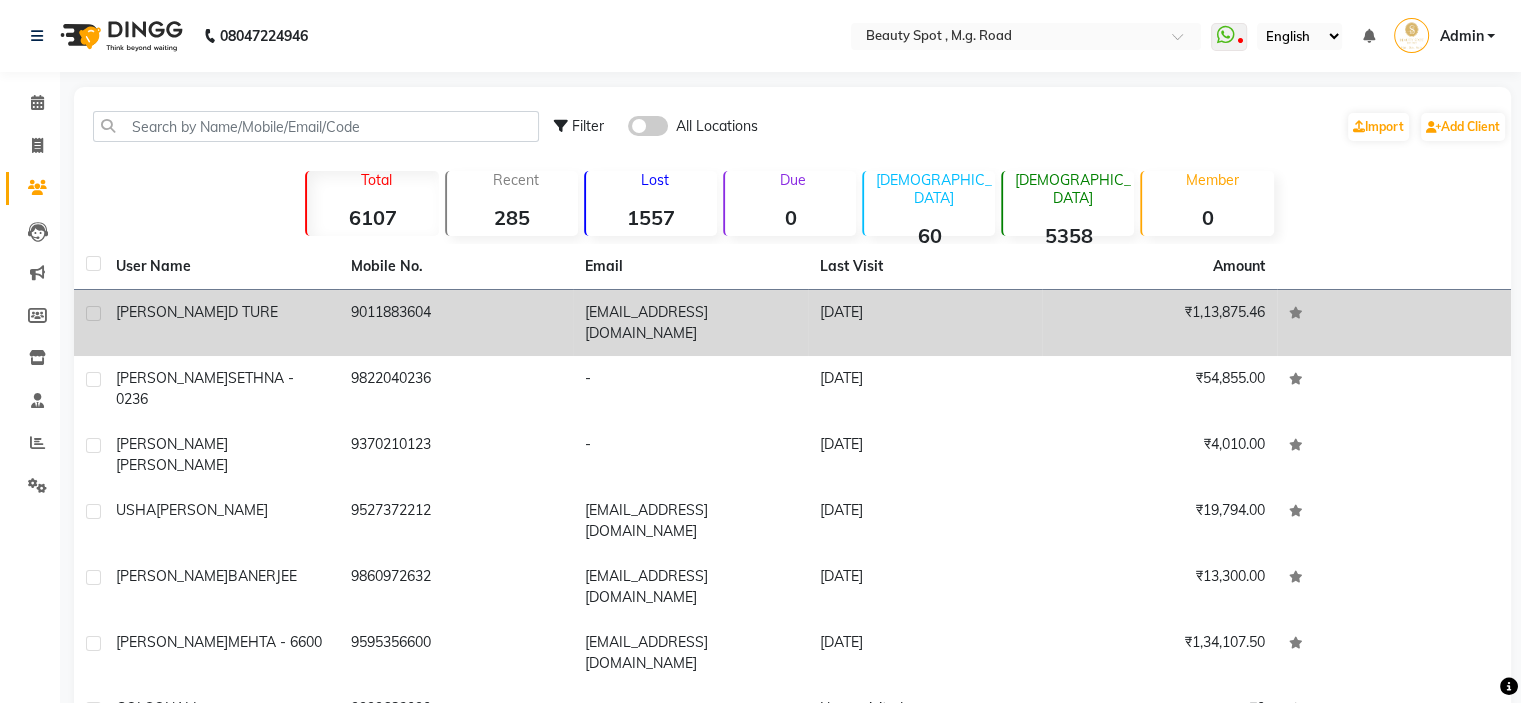 click on "SOPHIA  D TURE" 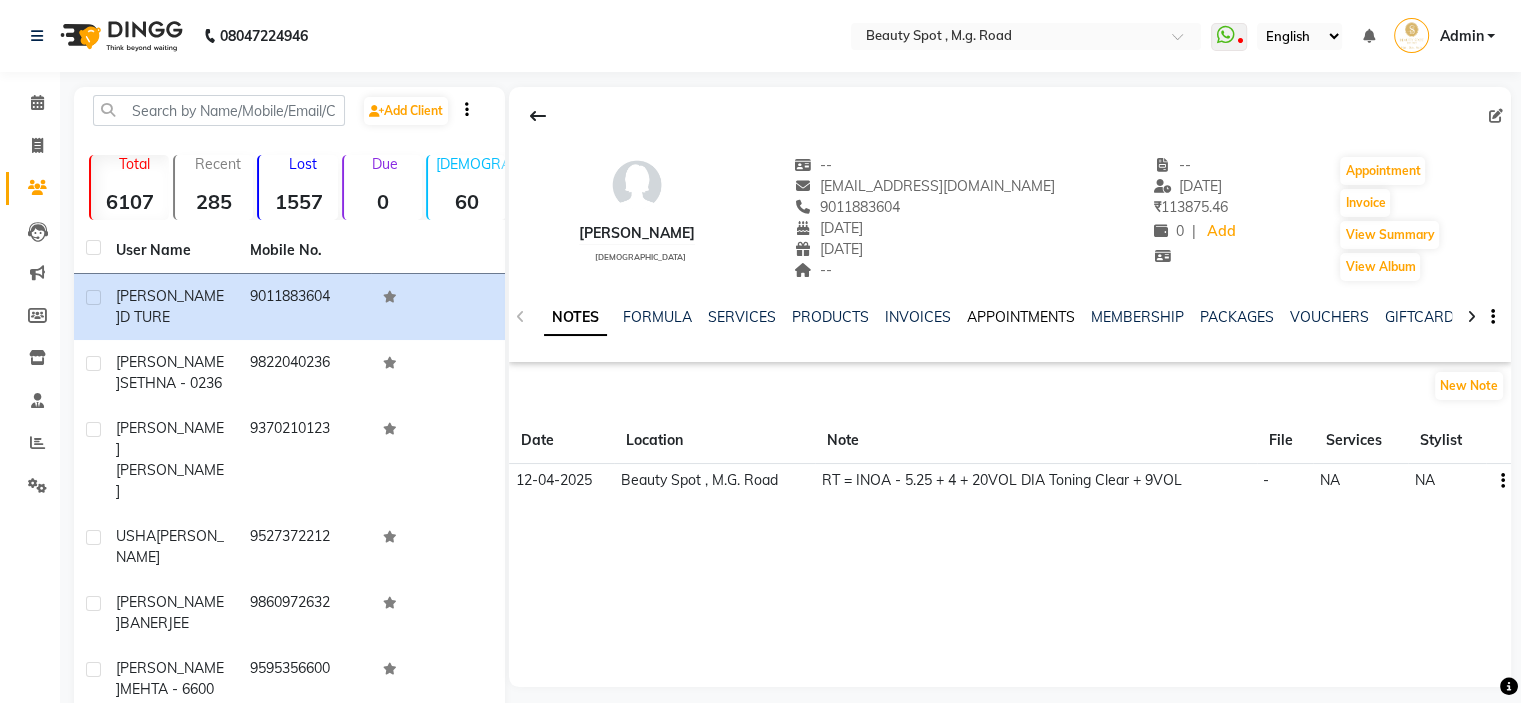 click on "APPOINTMENTS" 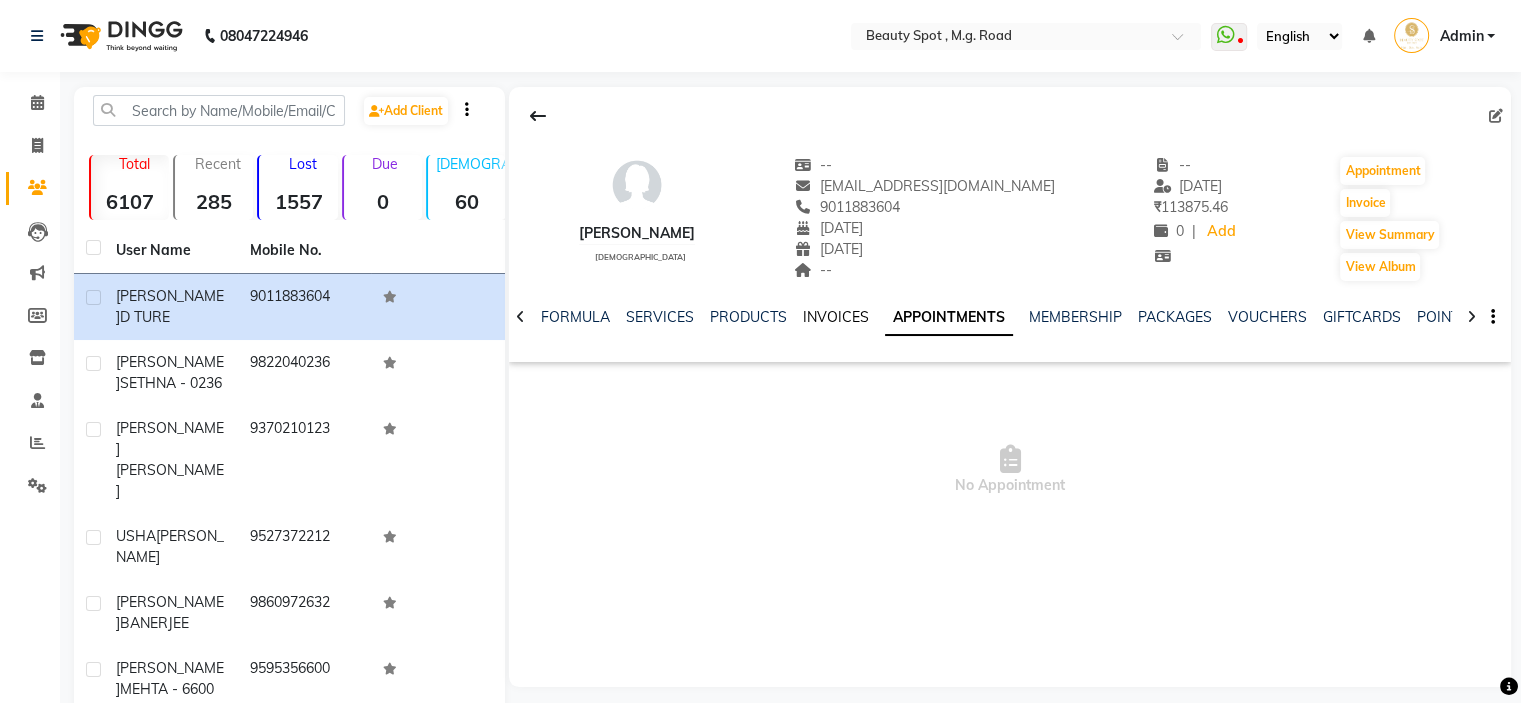 click on "INVOICES" 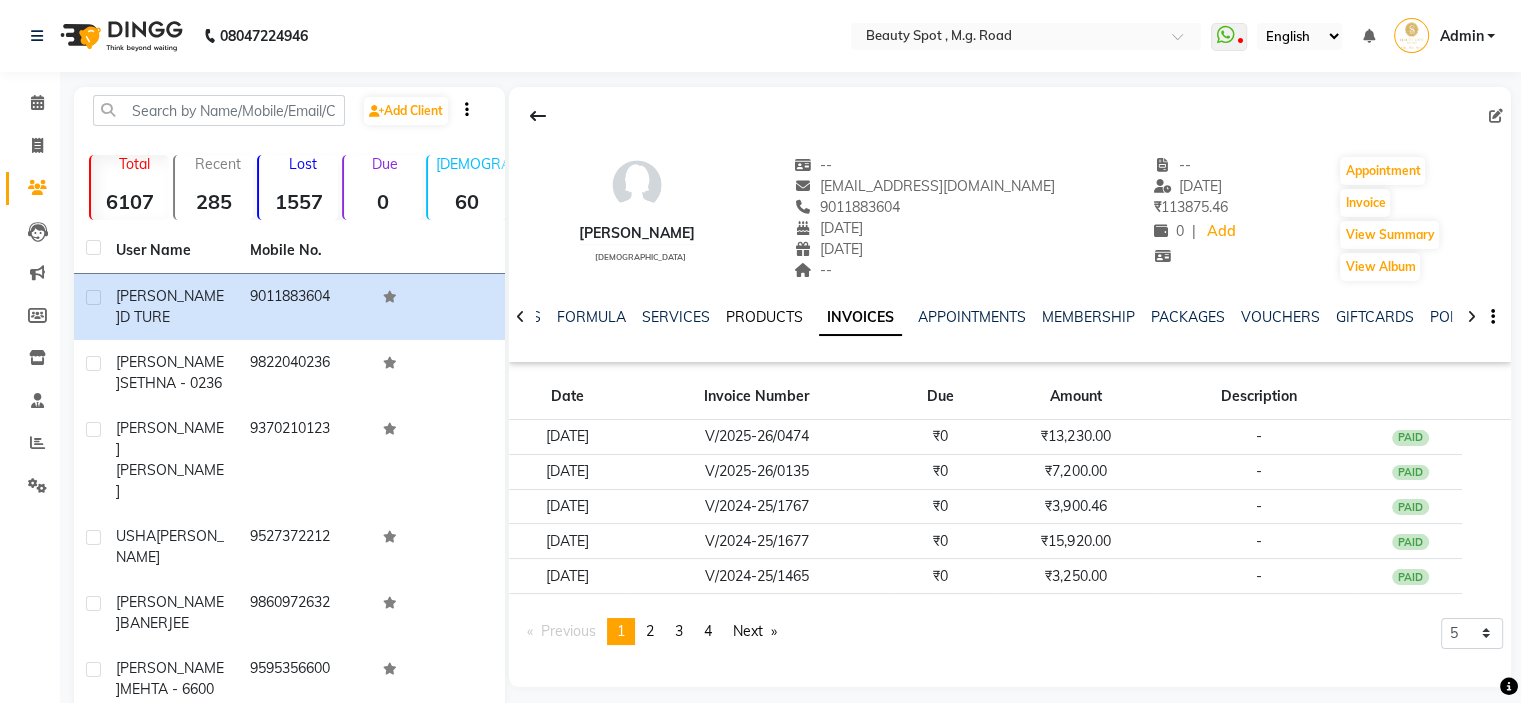 click on "PRODUCTS" 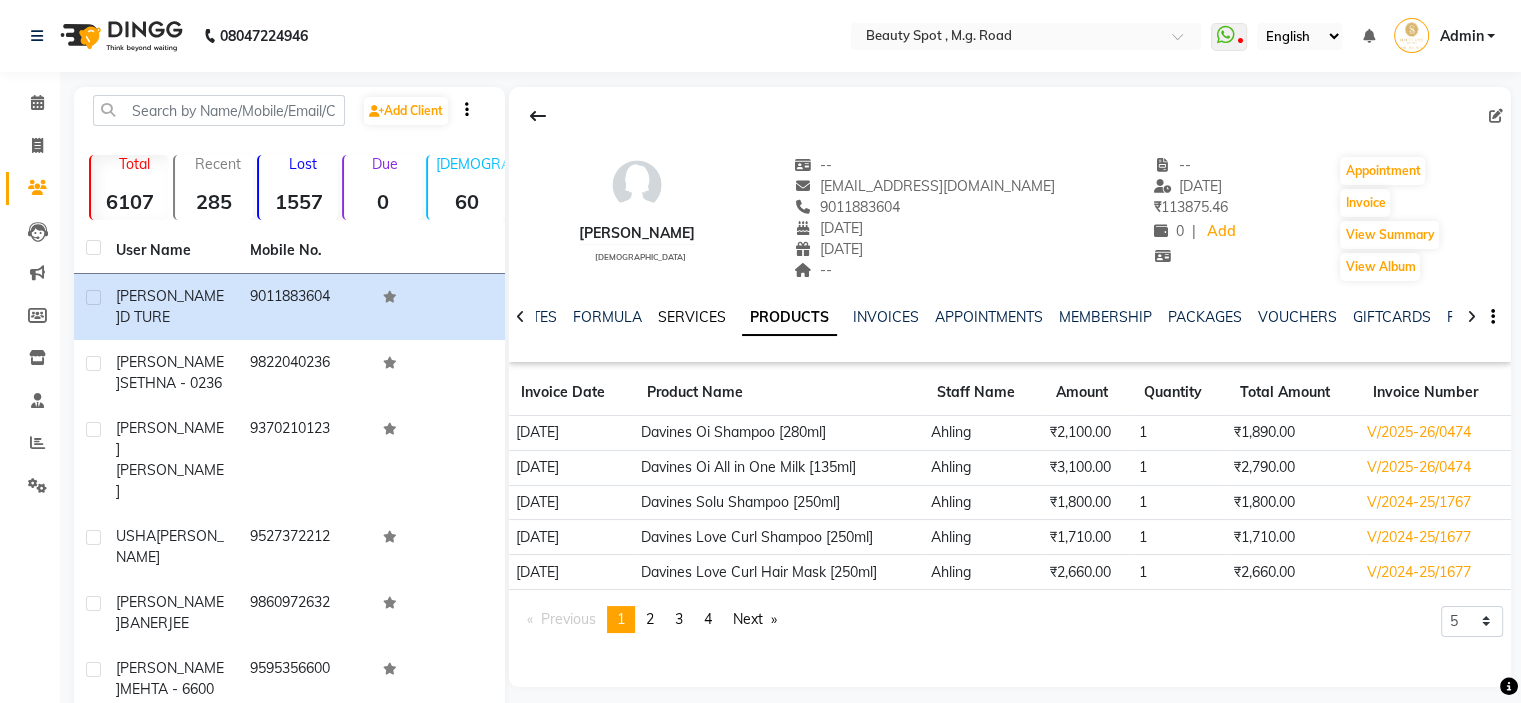 click on "SERVICES" 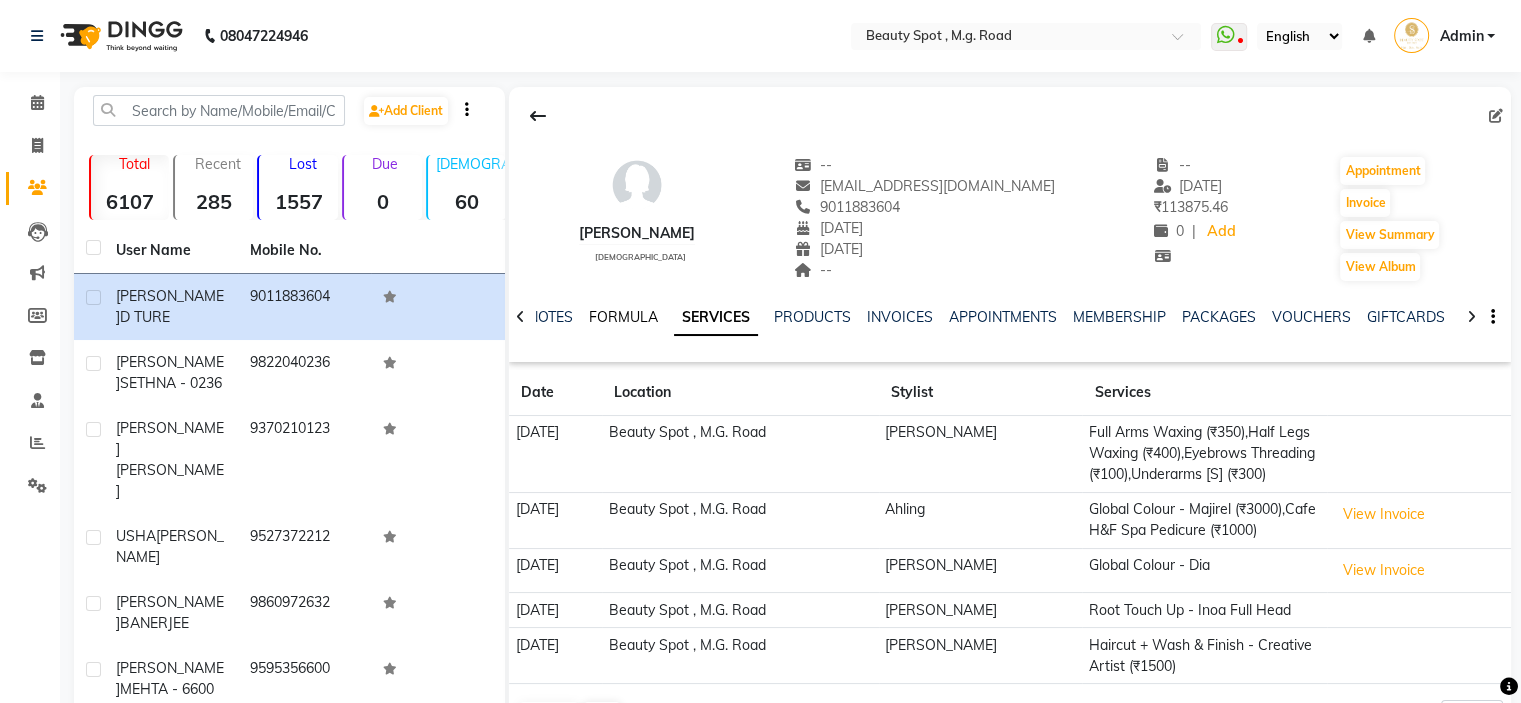 click on "FORMULA" 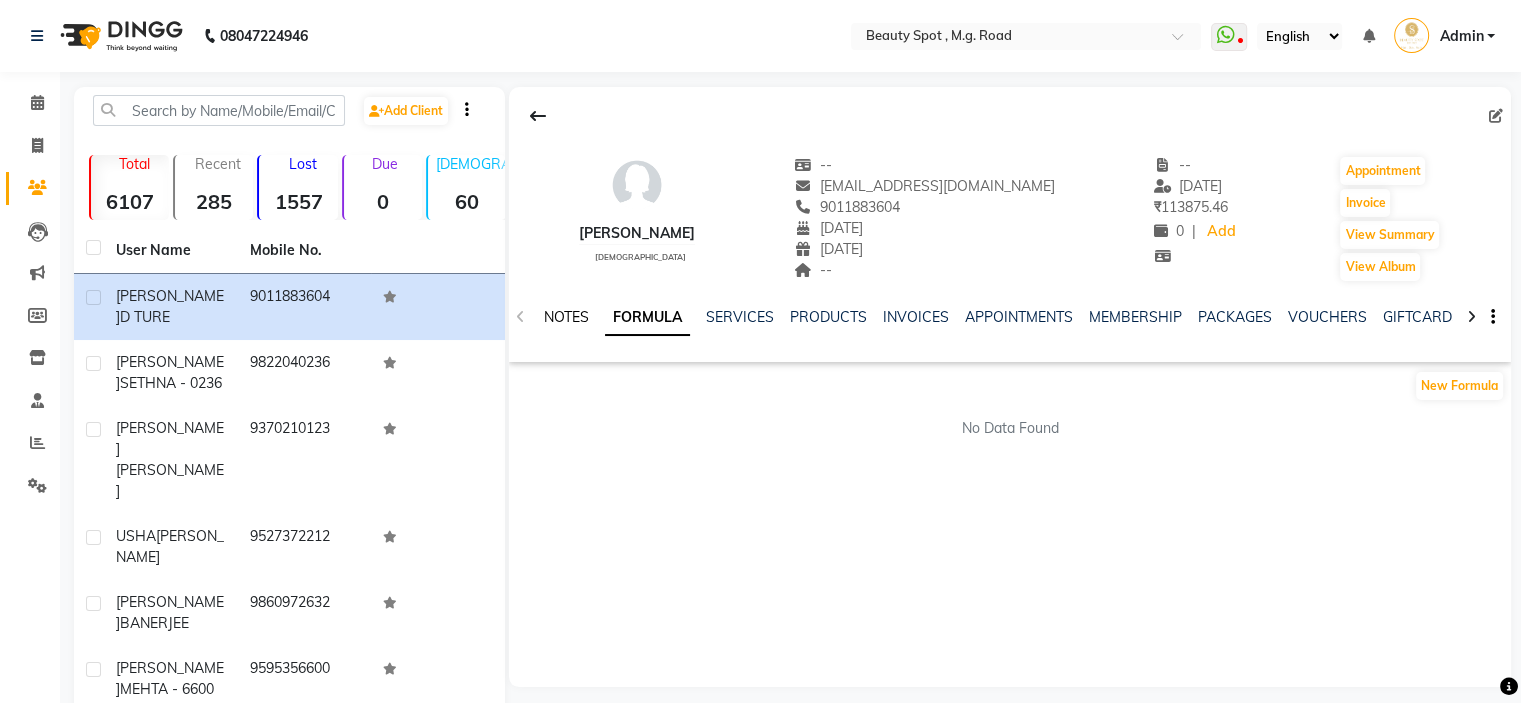 click on "NOTES" 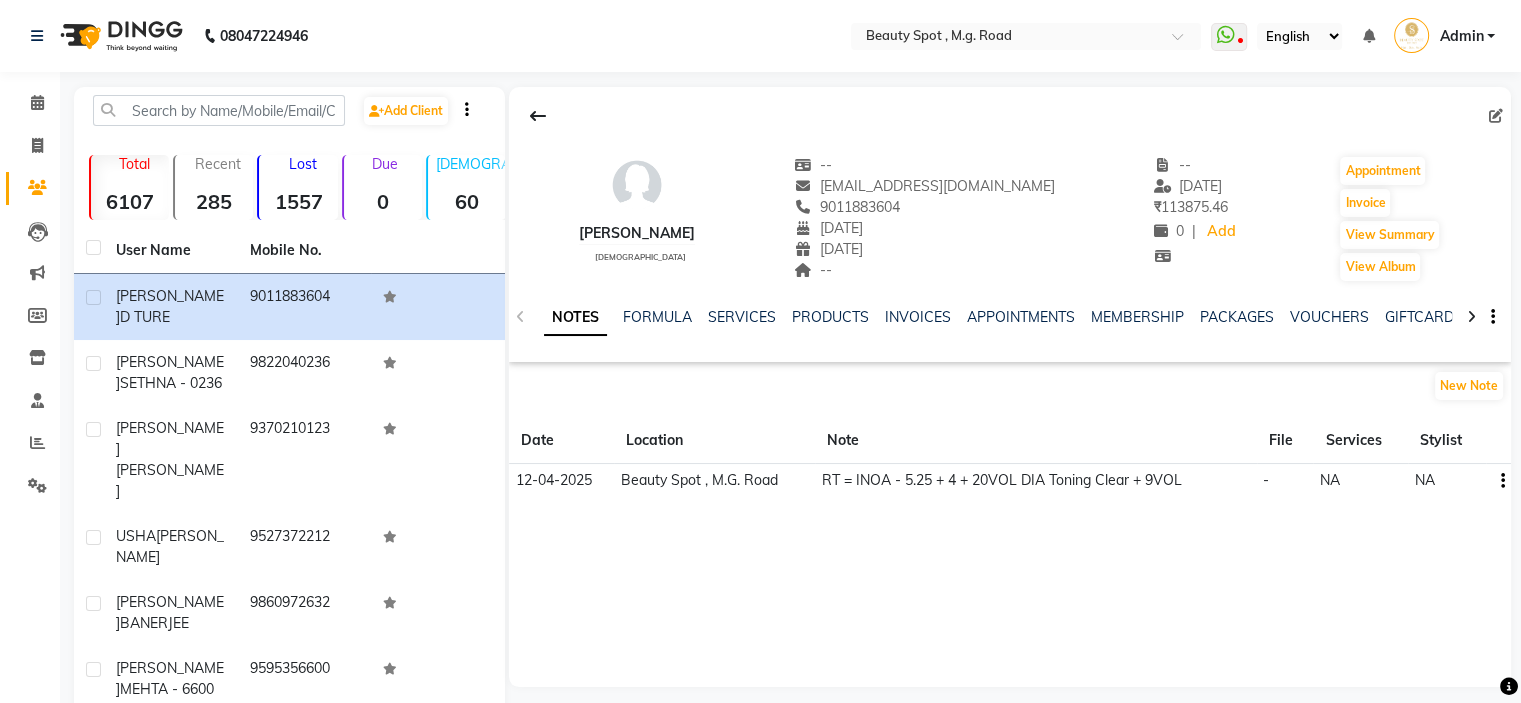 click 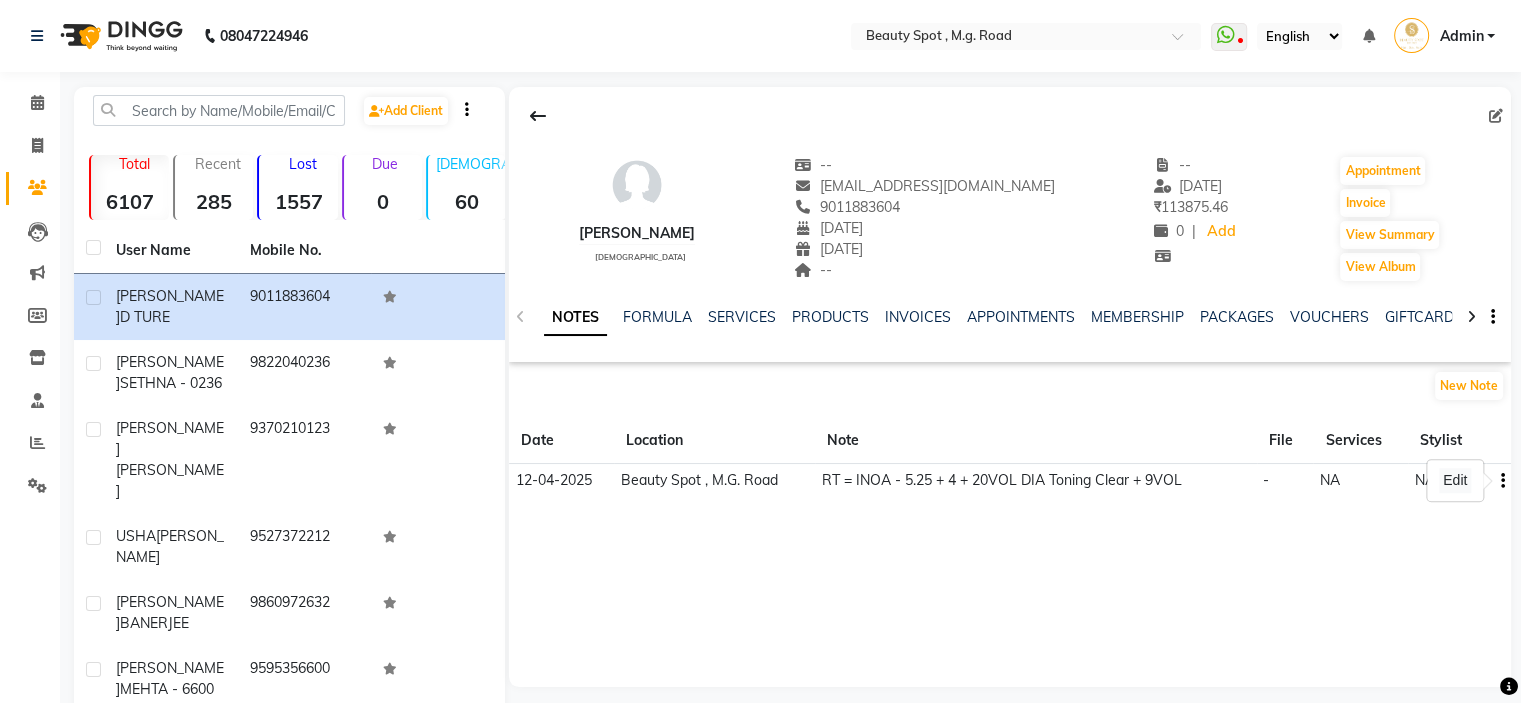 click on "Edit" at bounding box center [1455, 480] 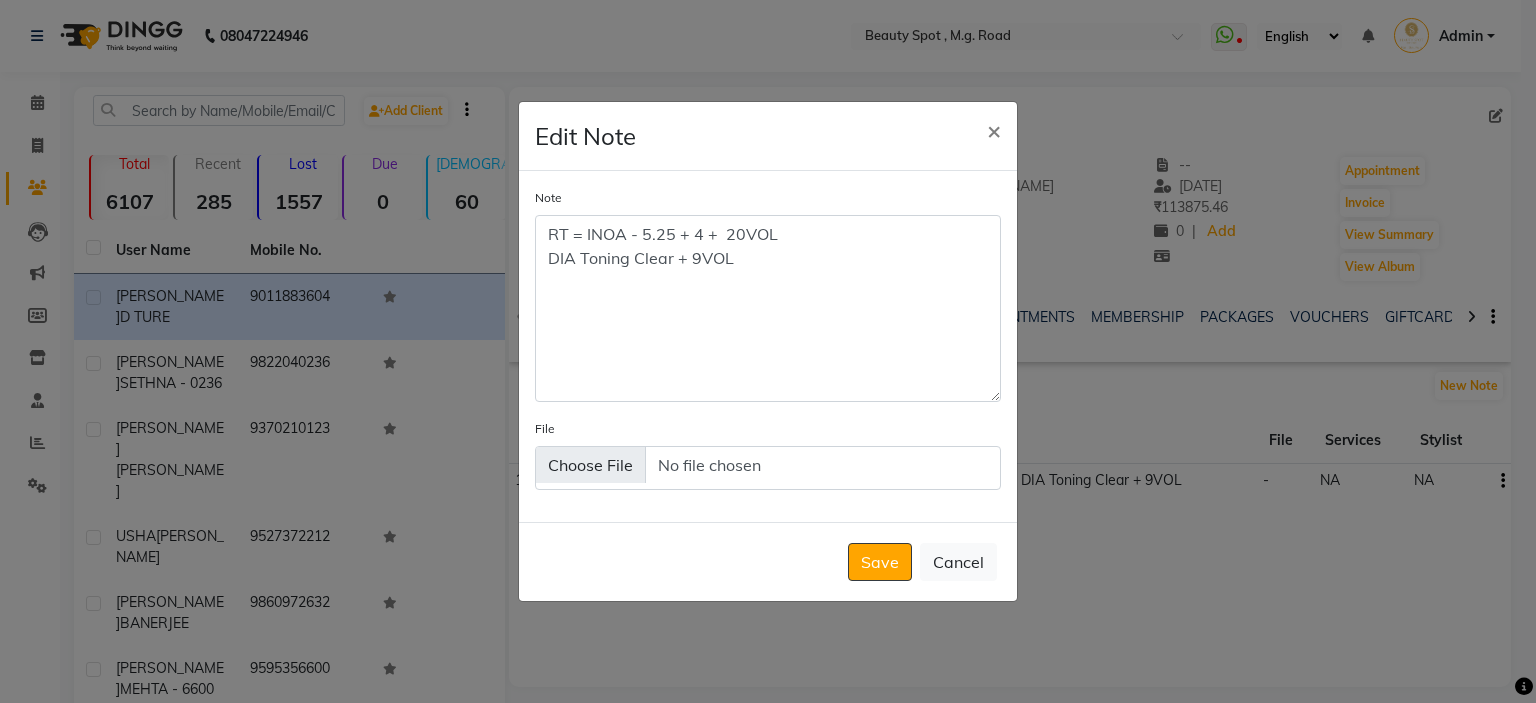 drag, startPoint x: 992, startPoint y: 323, endPoint x: 1010, endPoint y: 462, distance: 140.16063 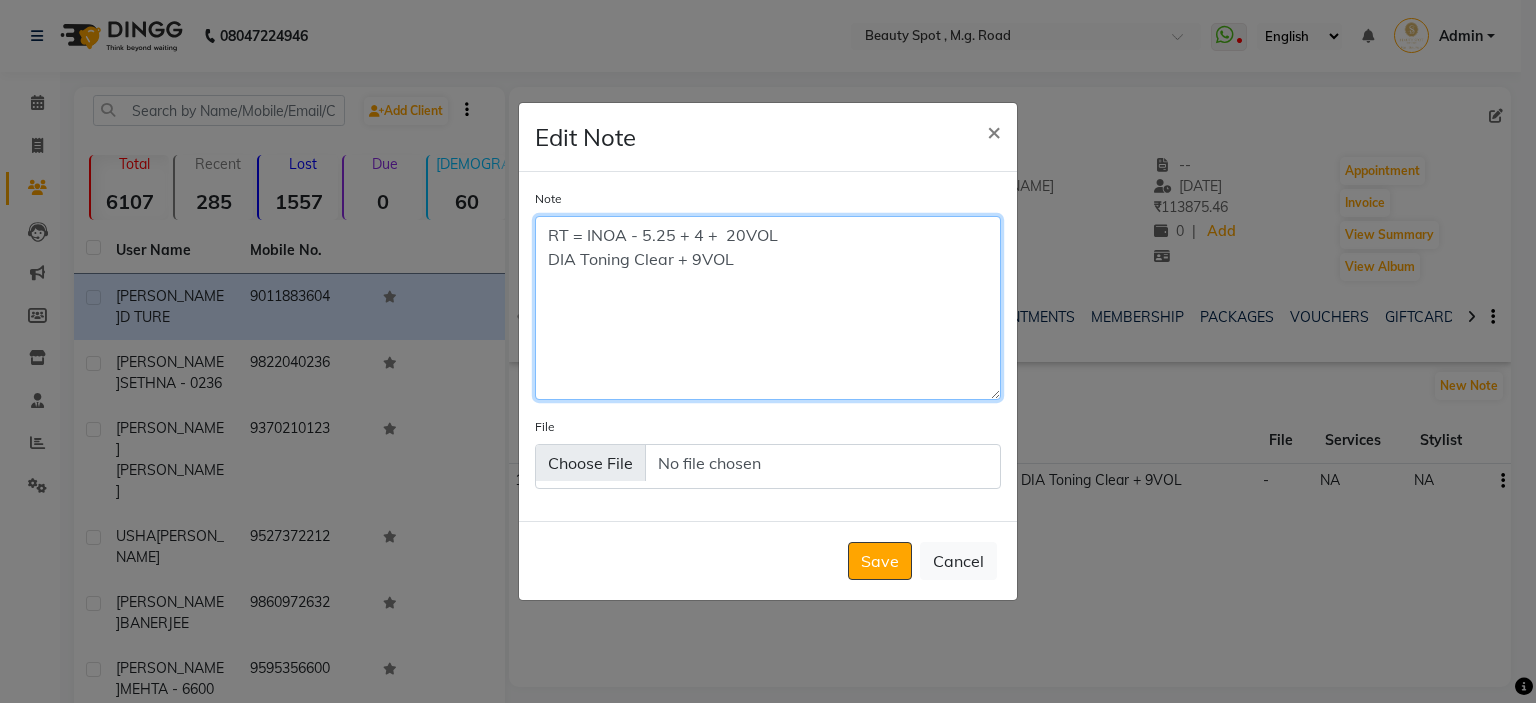 drag, startPoint x: 757, startPoint y: 260, endPoint x: 482, endPoint y: 216, distance: 278.49774 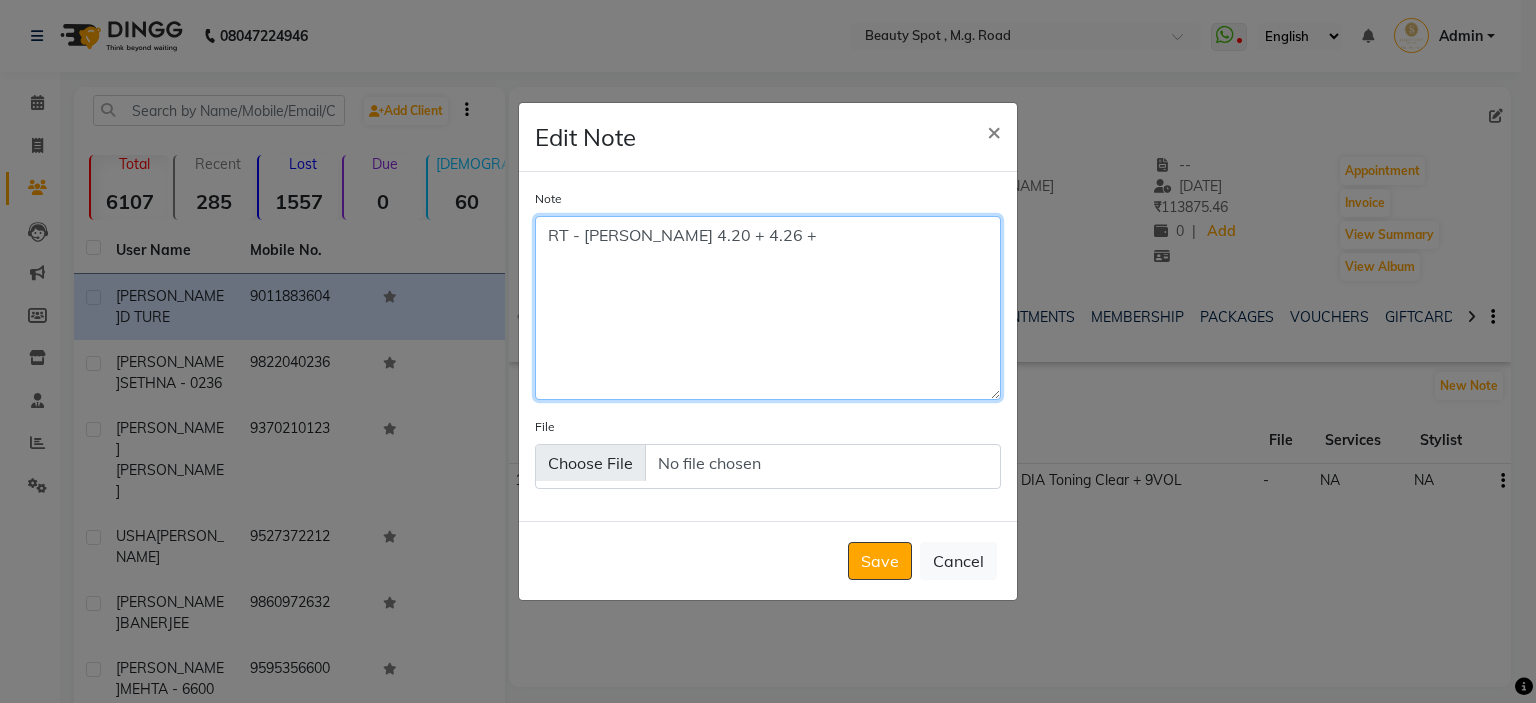 click on "RT - MAJI 4.20 + 4.26 +" at bounding box center [768, 308] 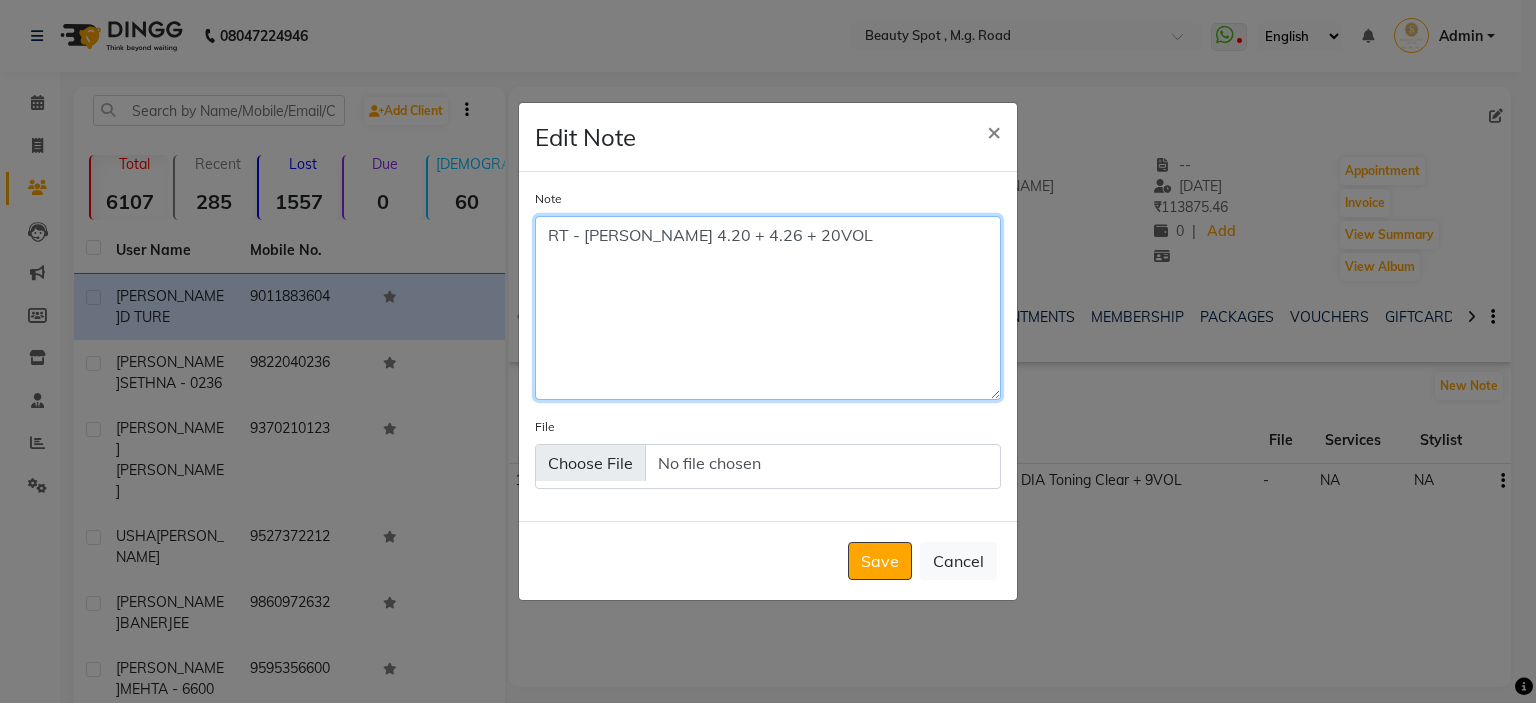 click on "RT - MAJI 4.20 + 4.26 + 20VOL" at bounding box center (768, 308) 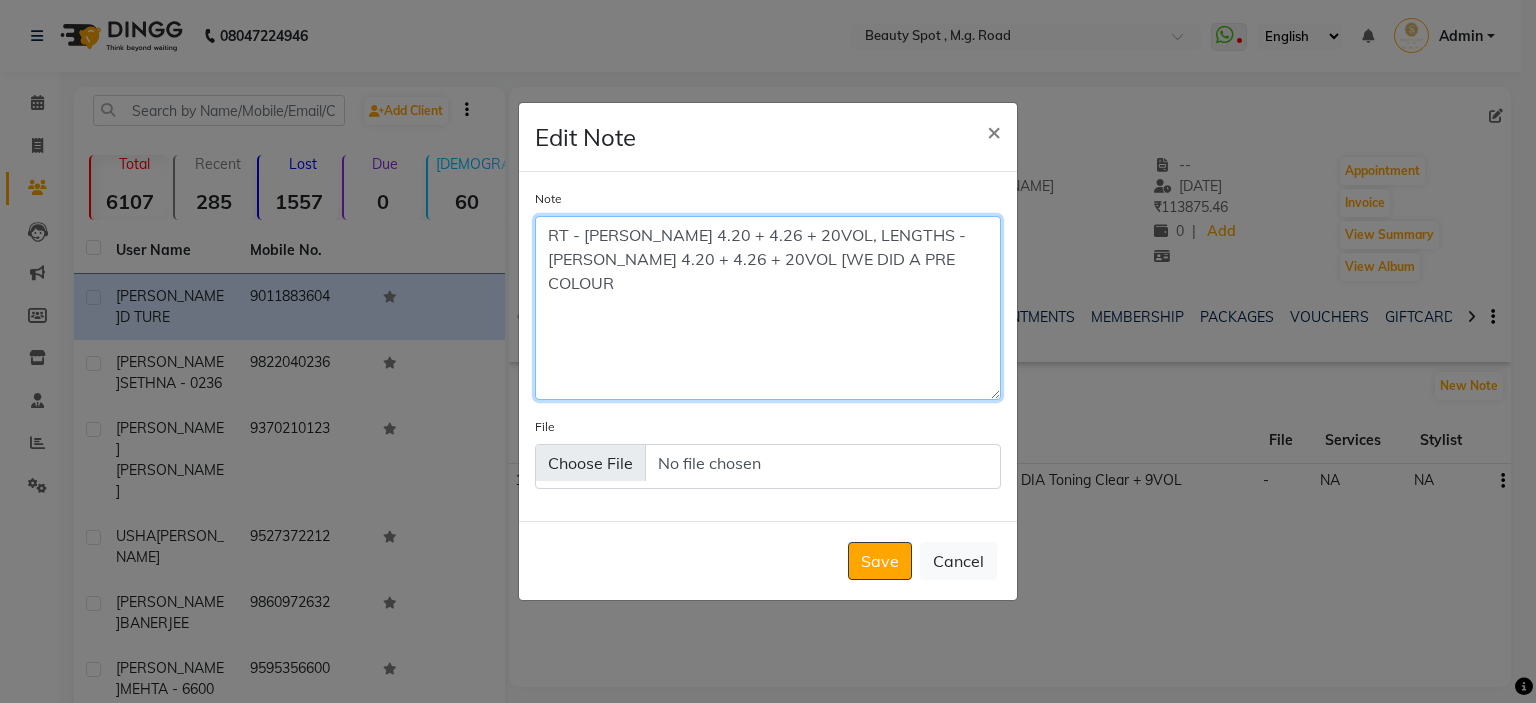 click on "RT - MAJI 4.20 + 4.26 + 20VOL, LENGTHS - MAJI 4.20 + 4.26 + 20VOL [WE DID A PRE COLOUR" at bounding box center [768, 308] 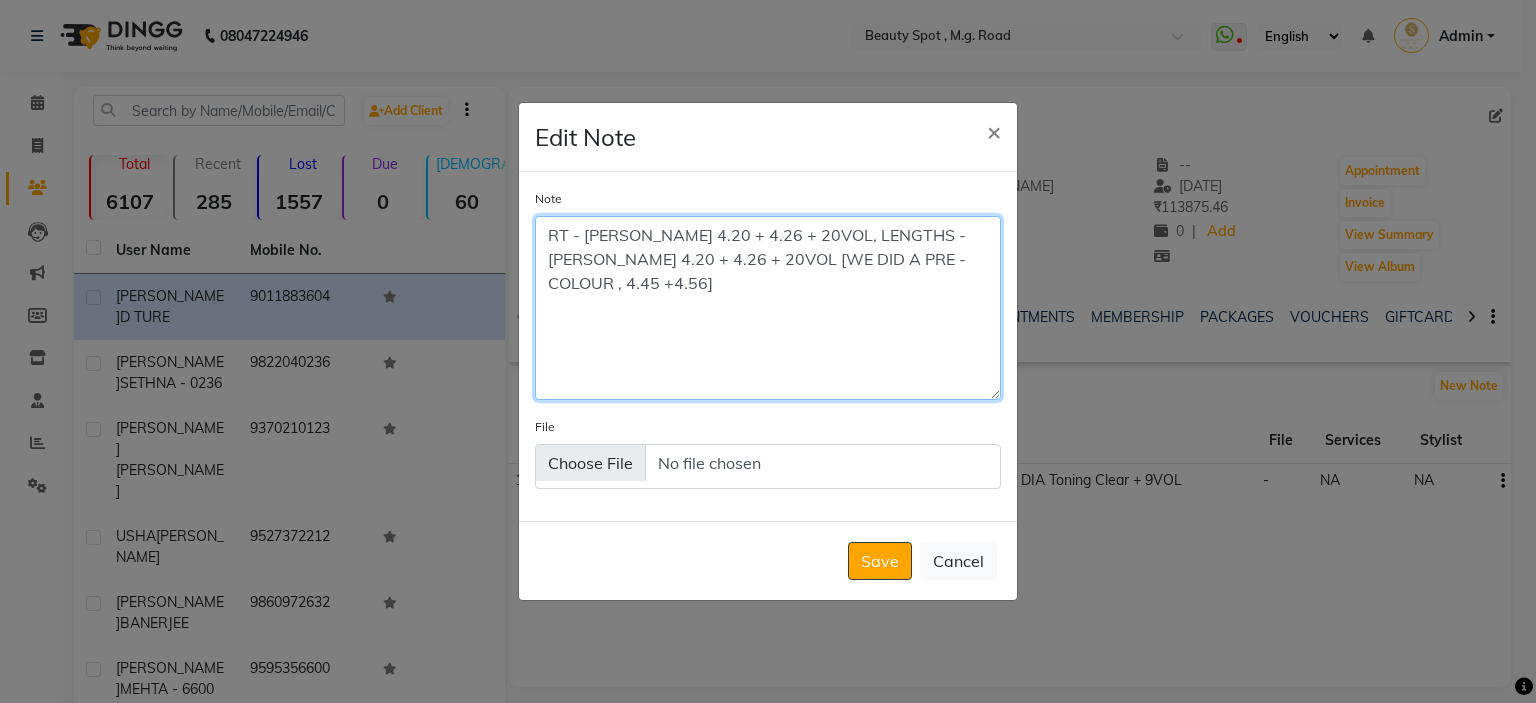 click on "RT - MAJI 4.20 + 4.26 + 20VOL, LENGTHS - MAJI 4.20 + 4.26 + 20VOL [WE DID A PRE - COLOUR , 4.45 +4.56]" at bounding box center (768, 308) 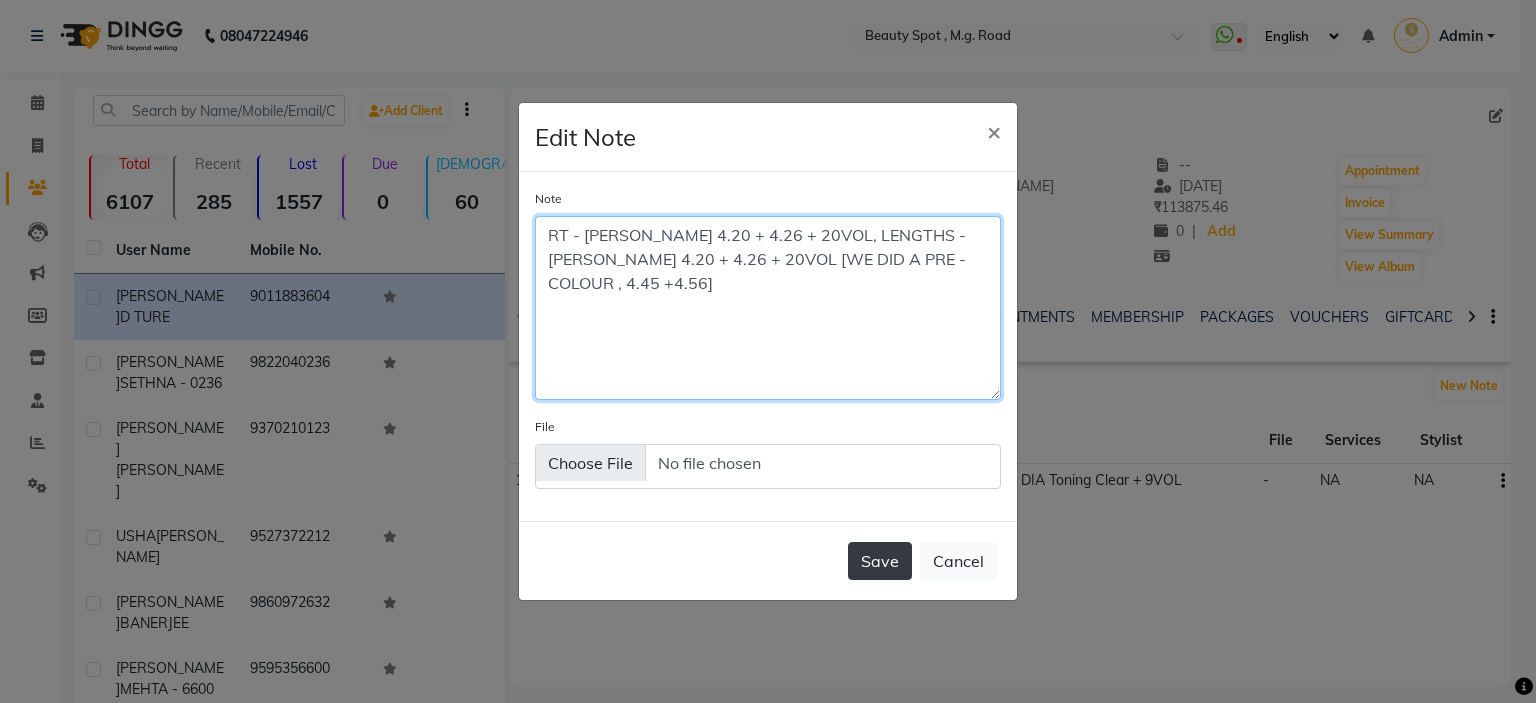 type on "RT - MAJI 4.20 + 4.26 + 20VOL, LENGTHS - MAJI 4.20 + 4.26 + 20VOL [WE DID A PRE - COLOUR , 4.45 +4.56]" 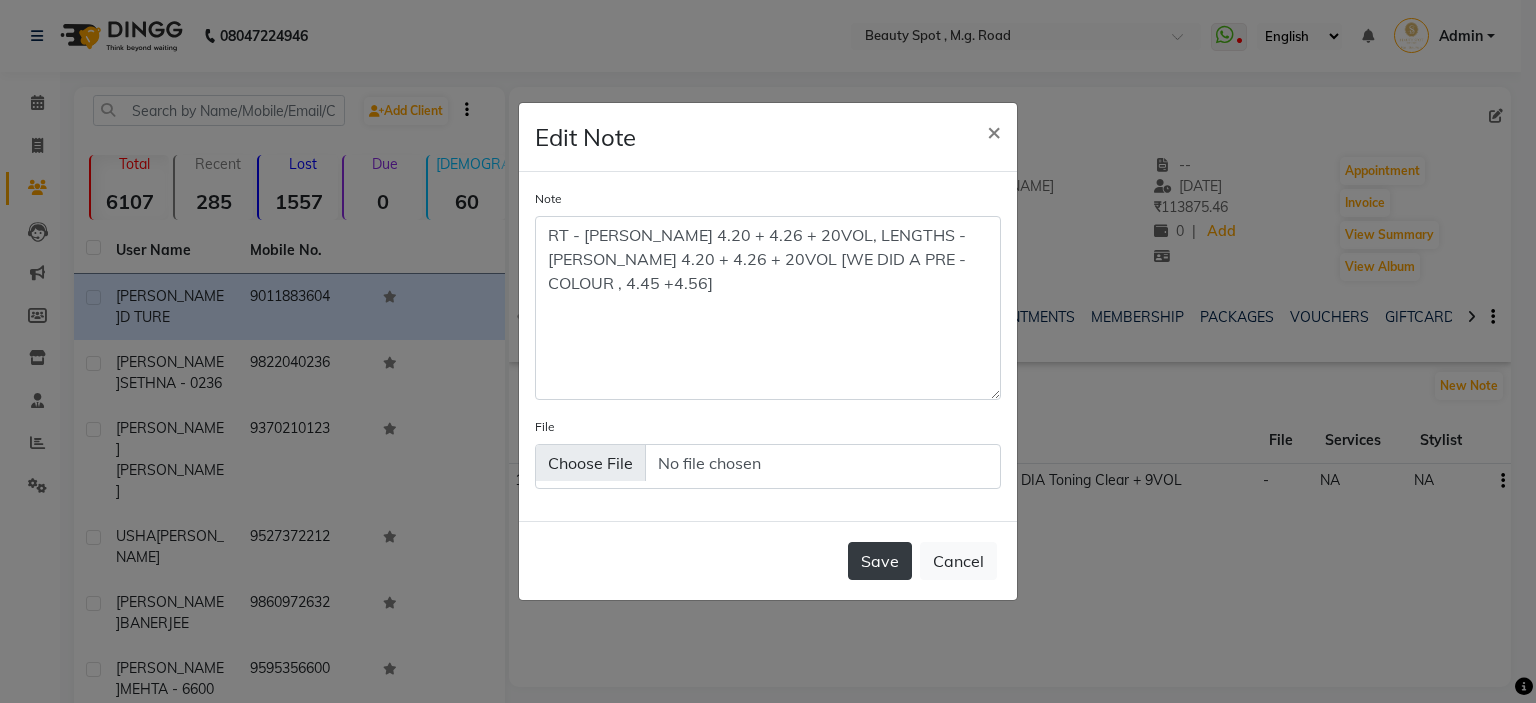 click on "Save" 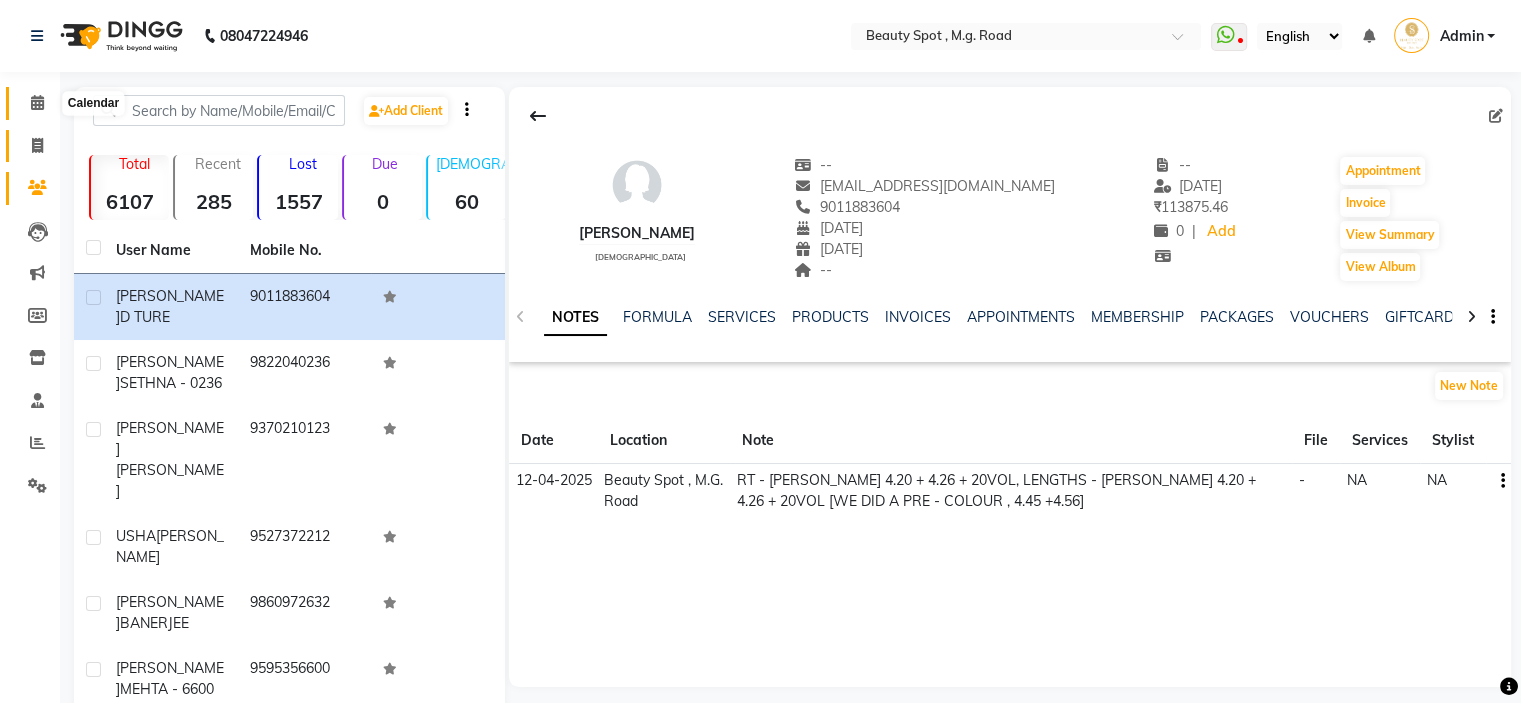 click 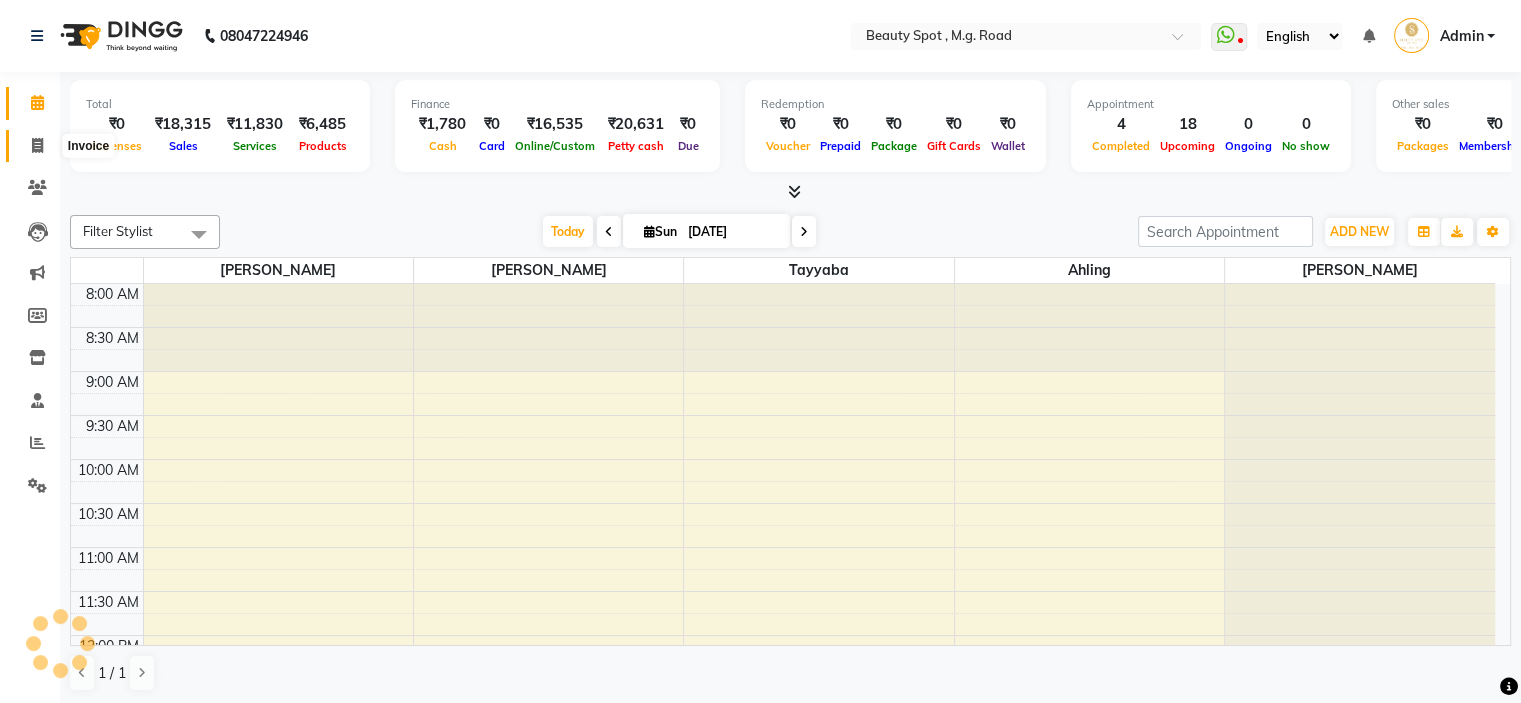 click 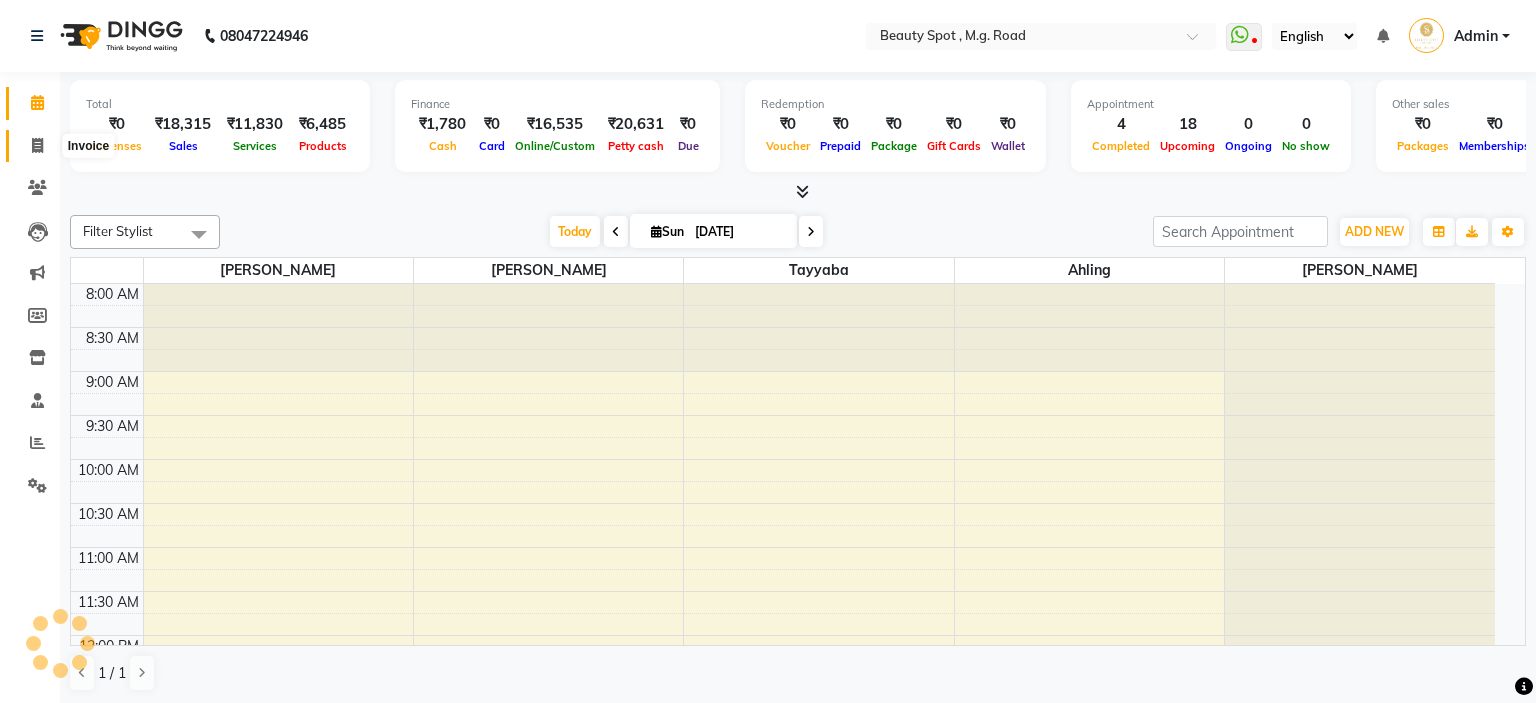 select on "service" 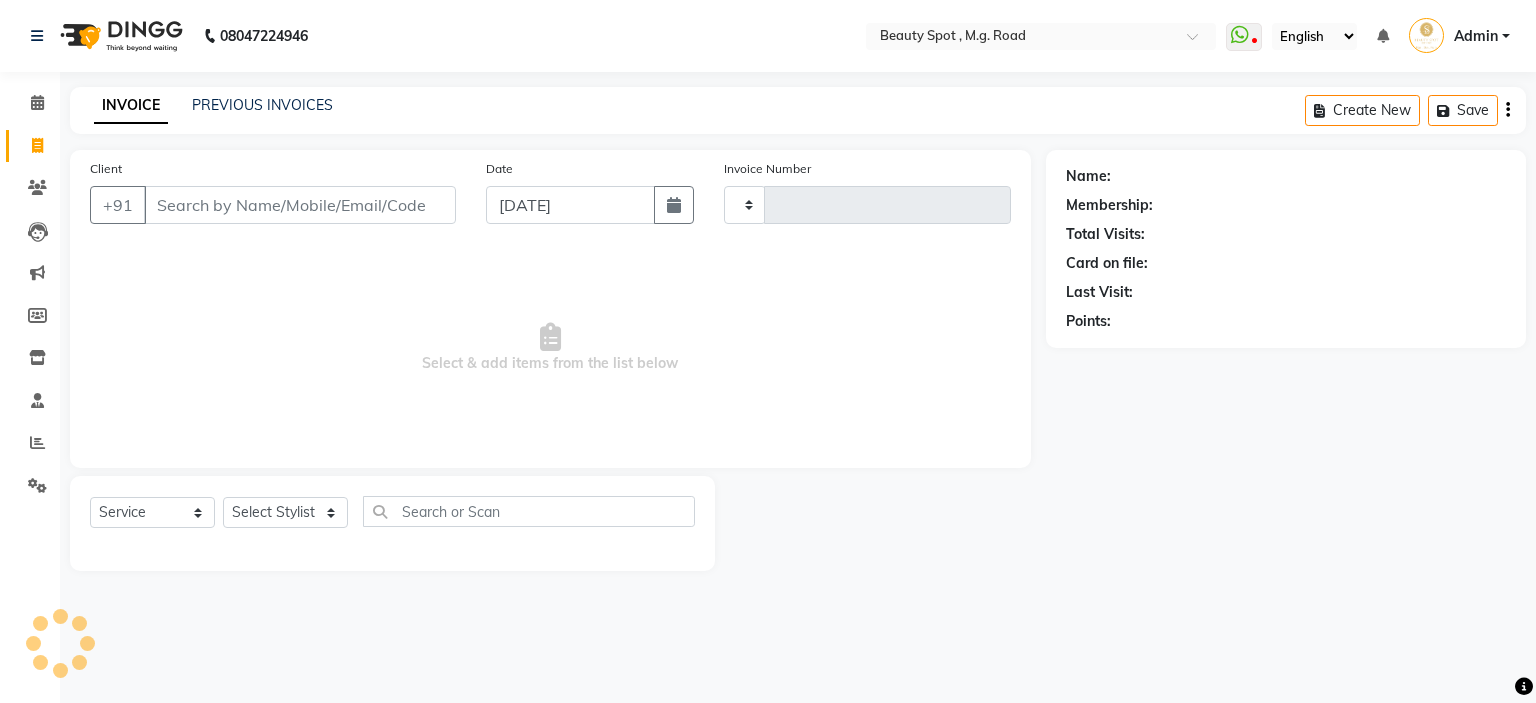 type on "0475" 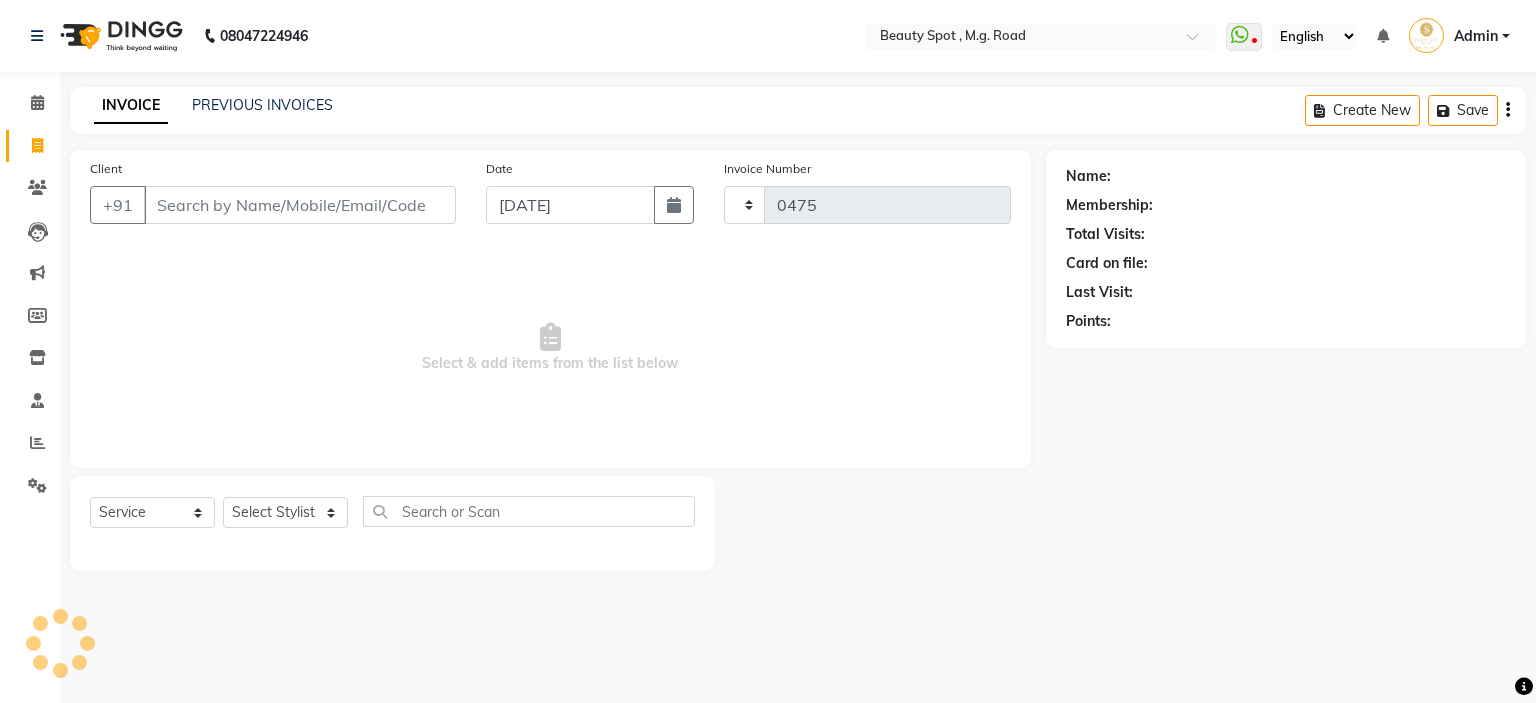 select on "7357" 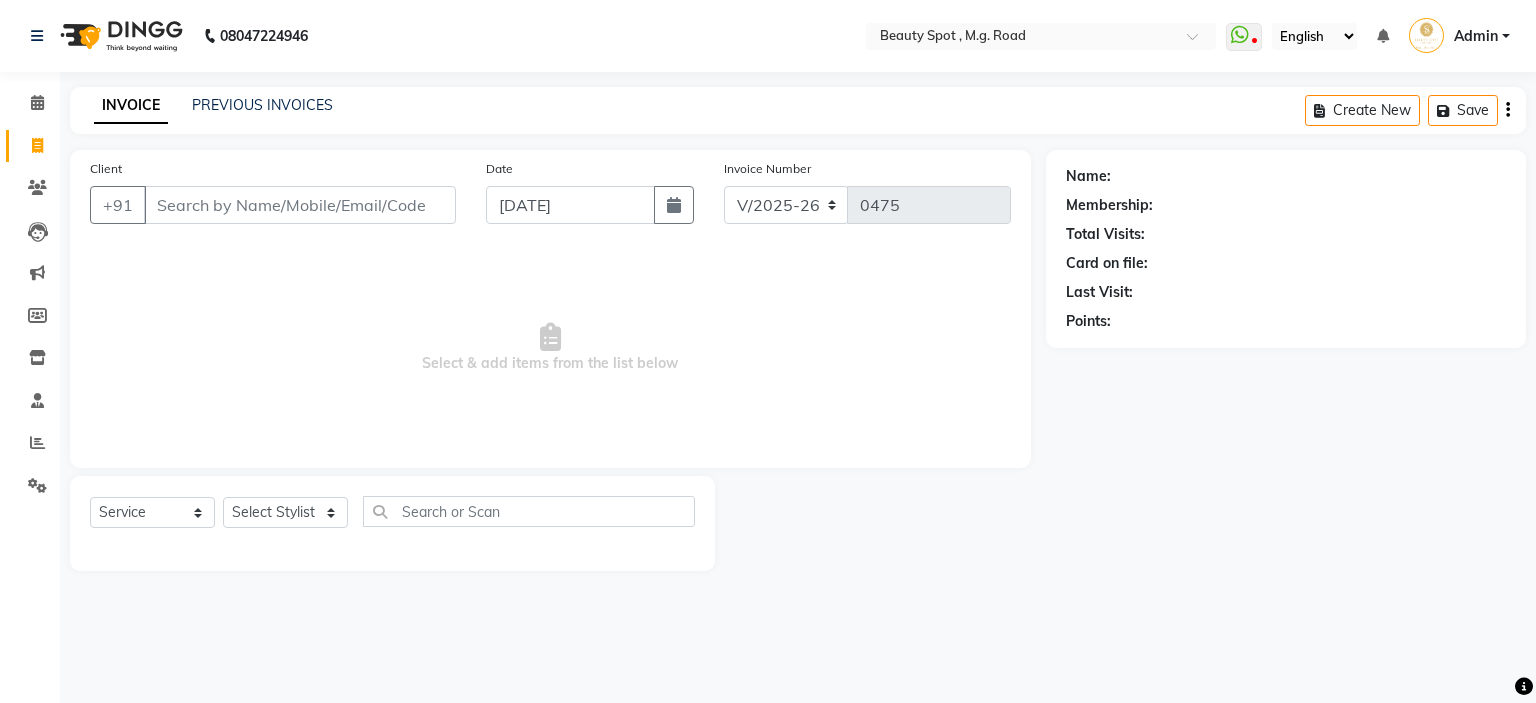 click on "Client" at bounding box center [300, 205] 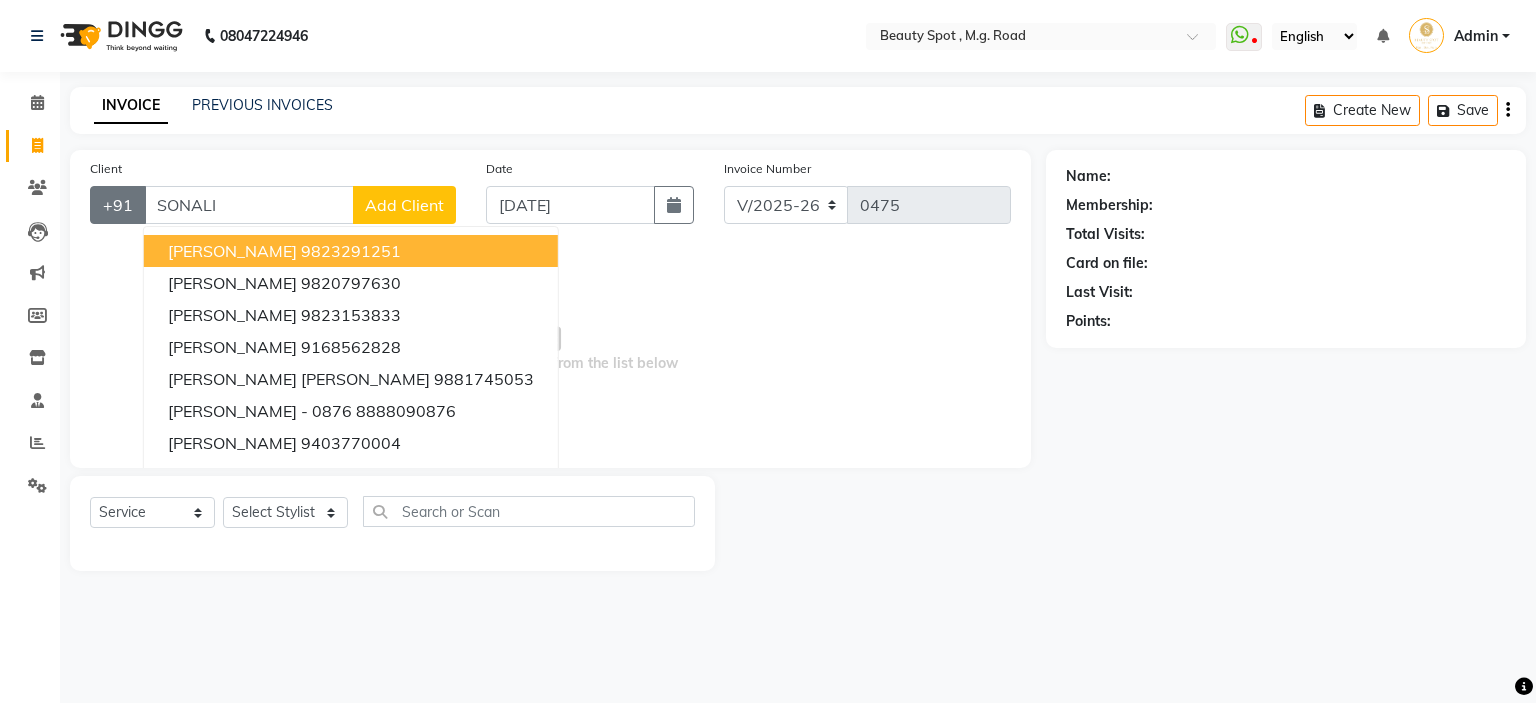 drag, startPoint x: 223, startPoint y: 195, endPoint x: 100, endPoint y: 215, distance: 124.61541 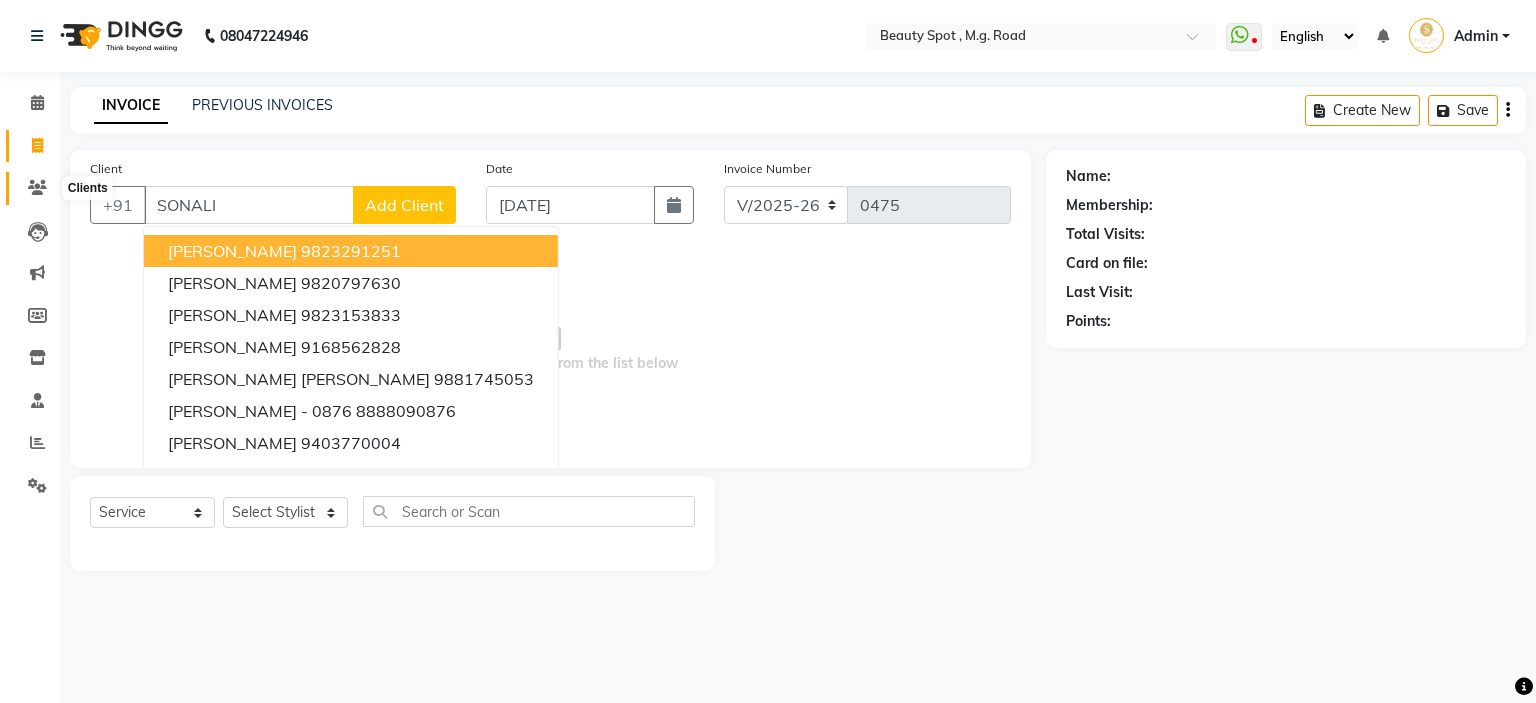 type on "SONALI" 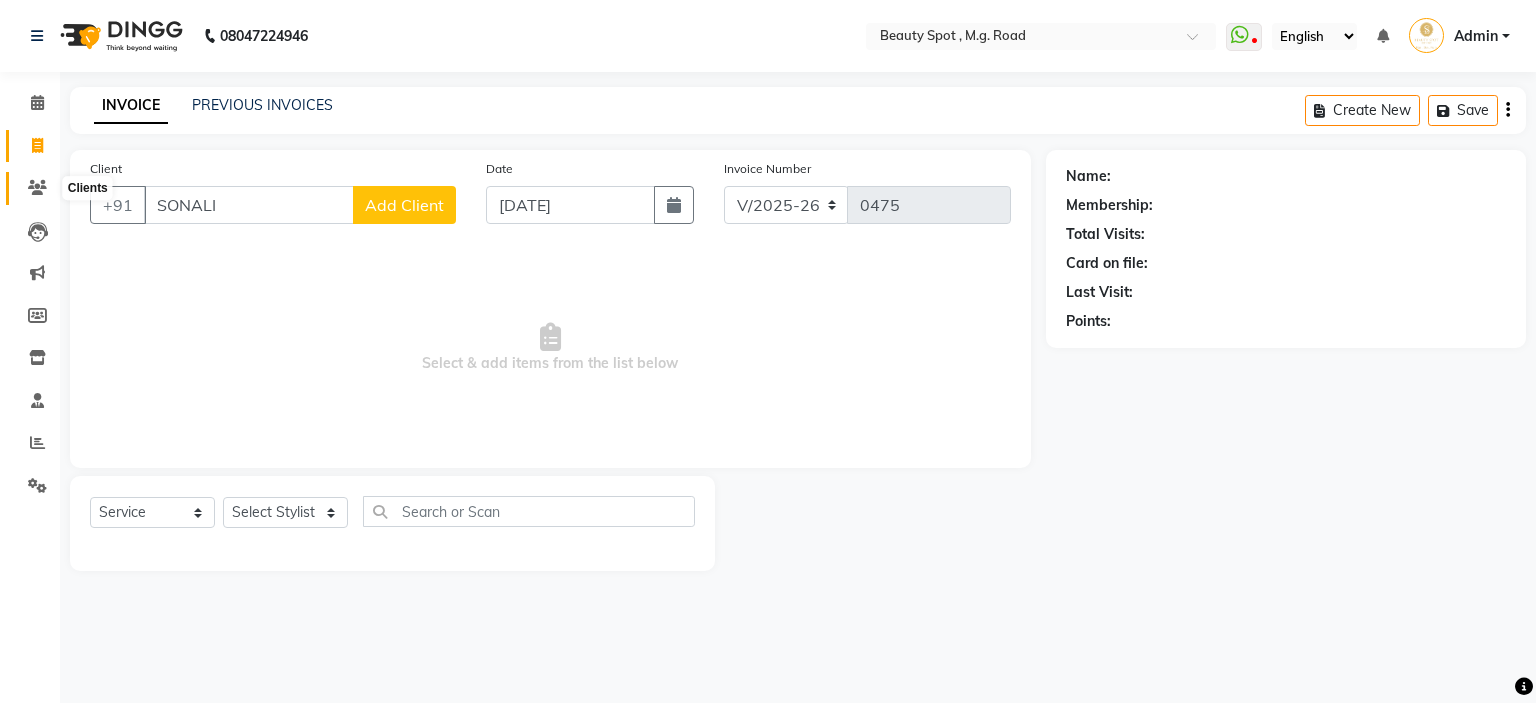 click 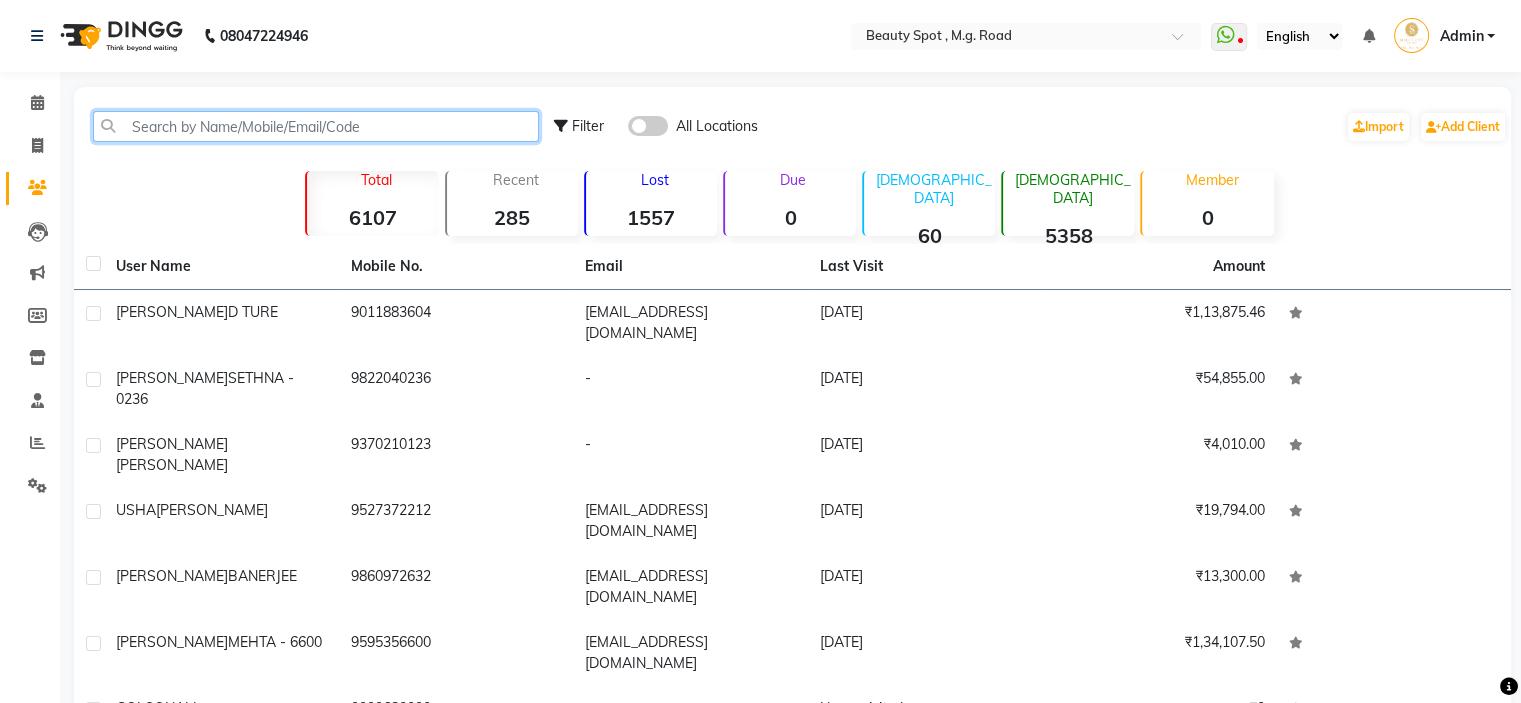 click 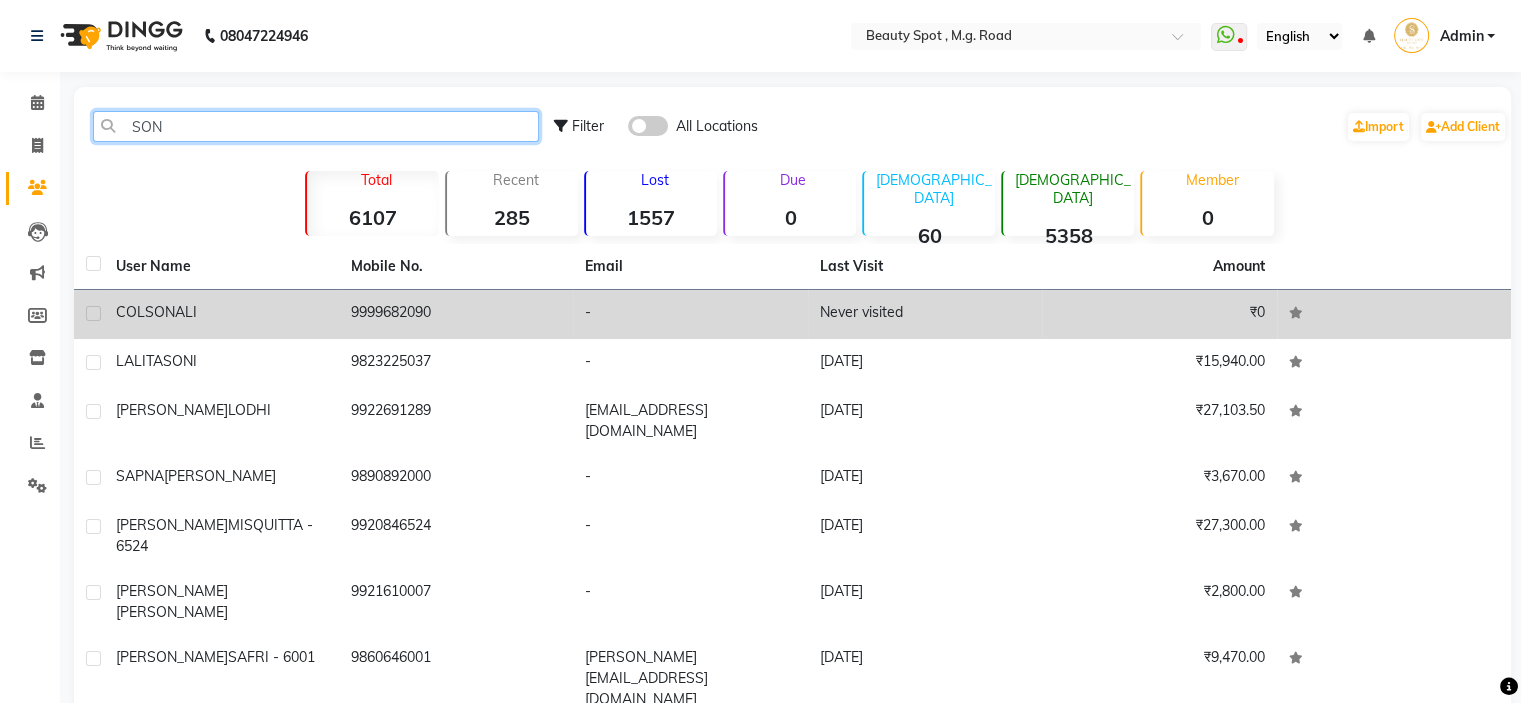 type on "SON" 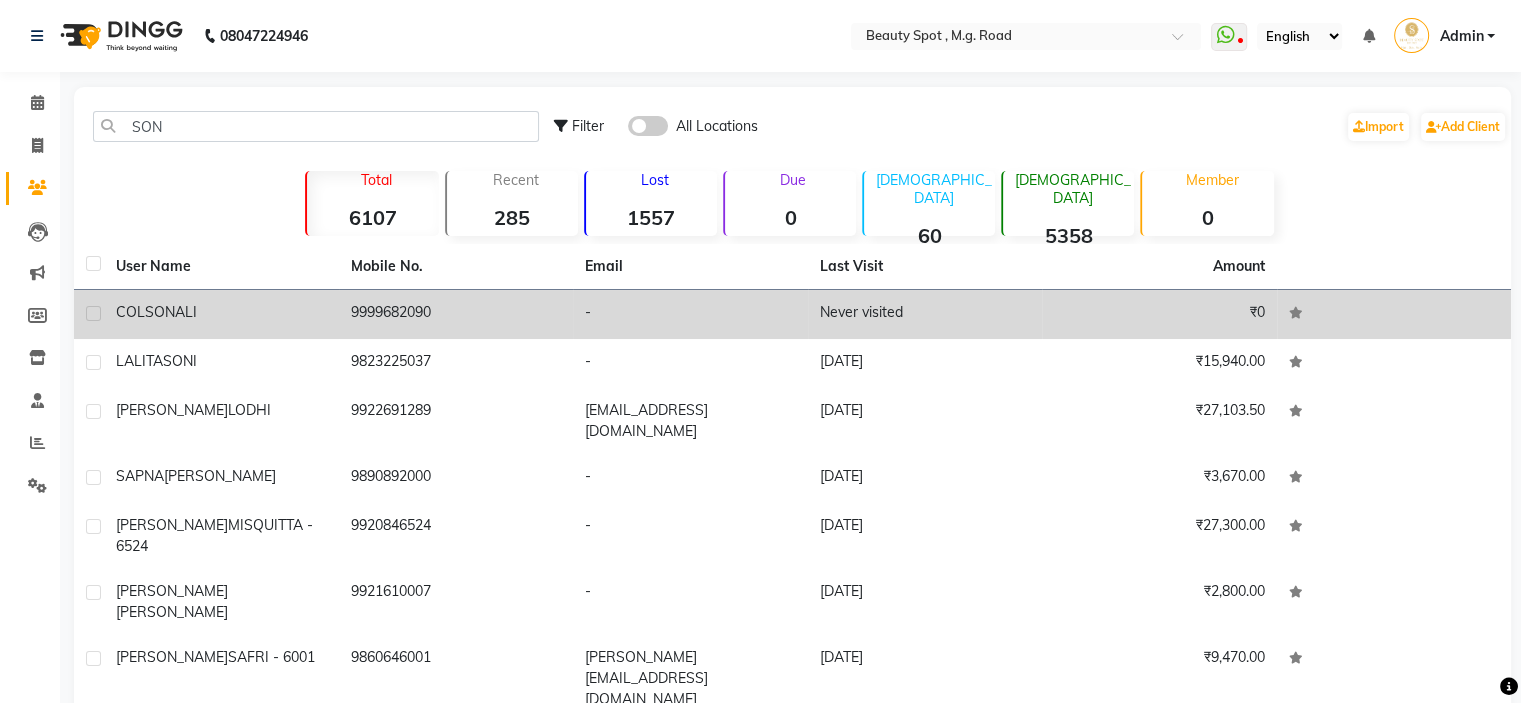 click on "SONALI" 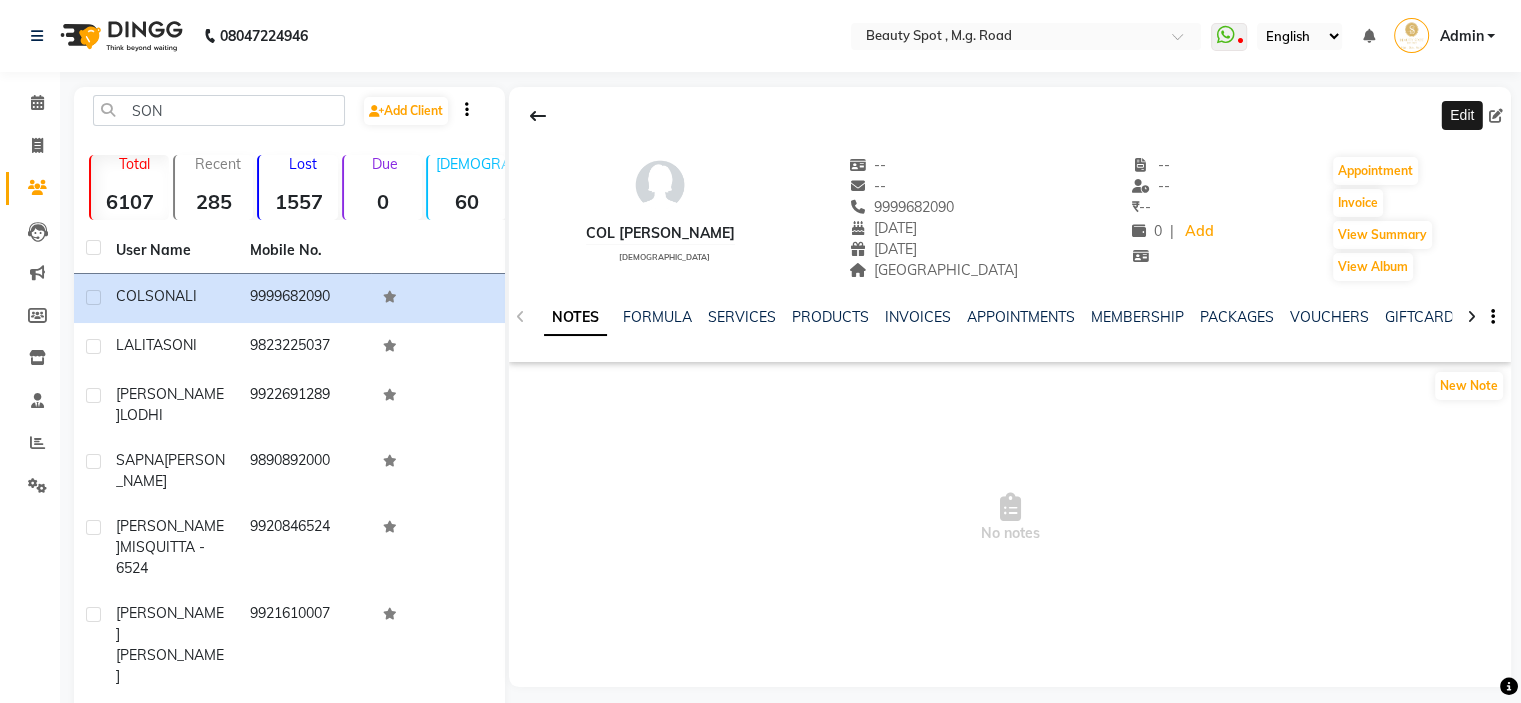 click 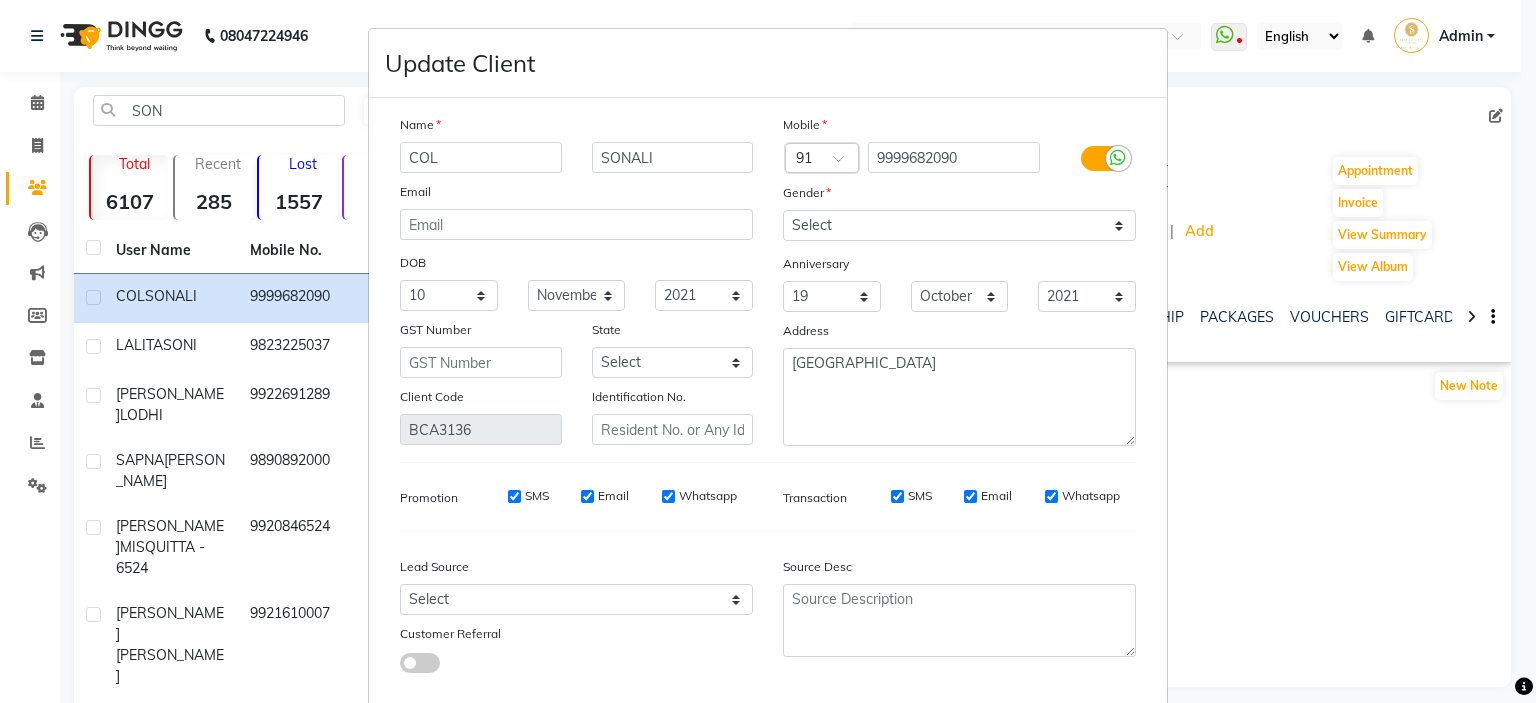drag, startPoint x: 436, startPoint y: 163, endPoint x: 264, endPoint y: 170, distance: 172.14238 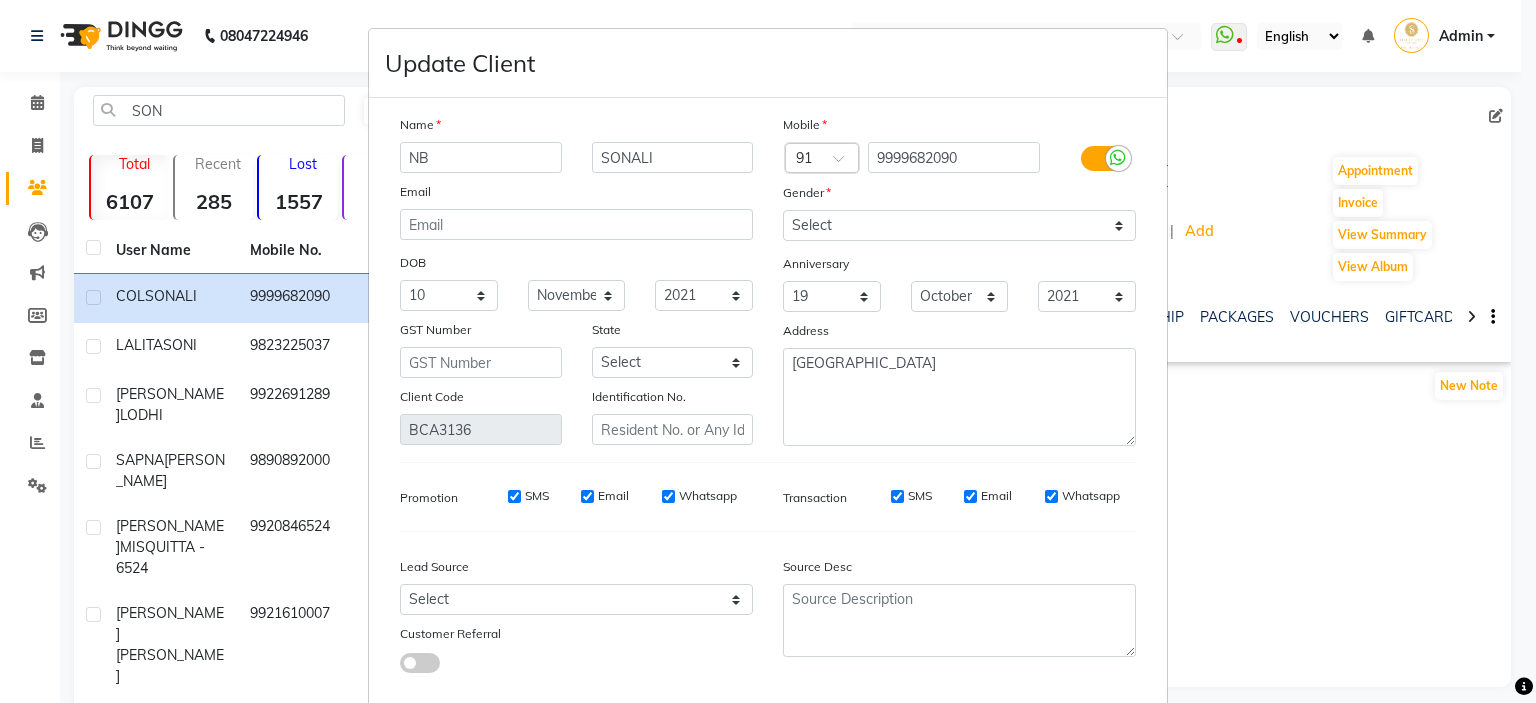 type on "N" 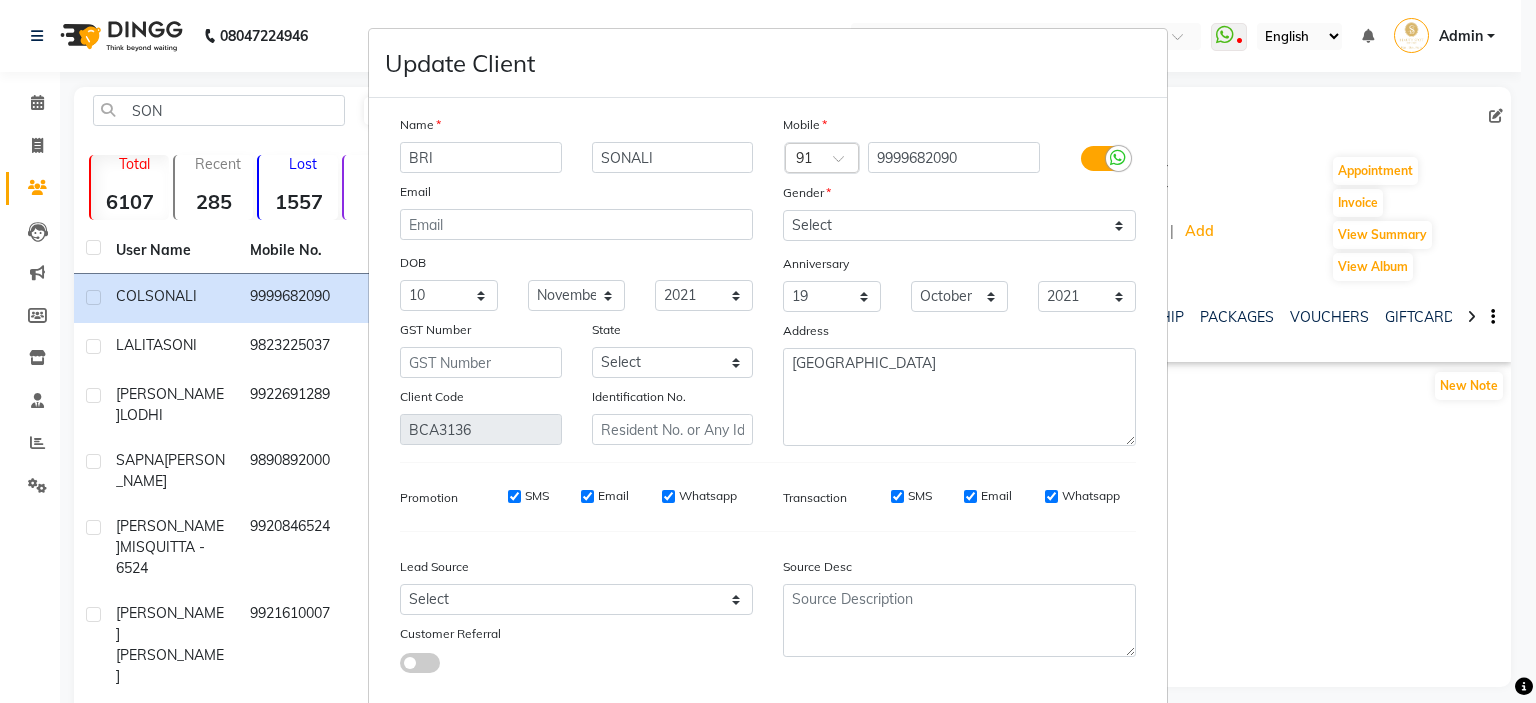 type on "BRI" 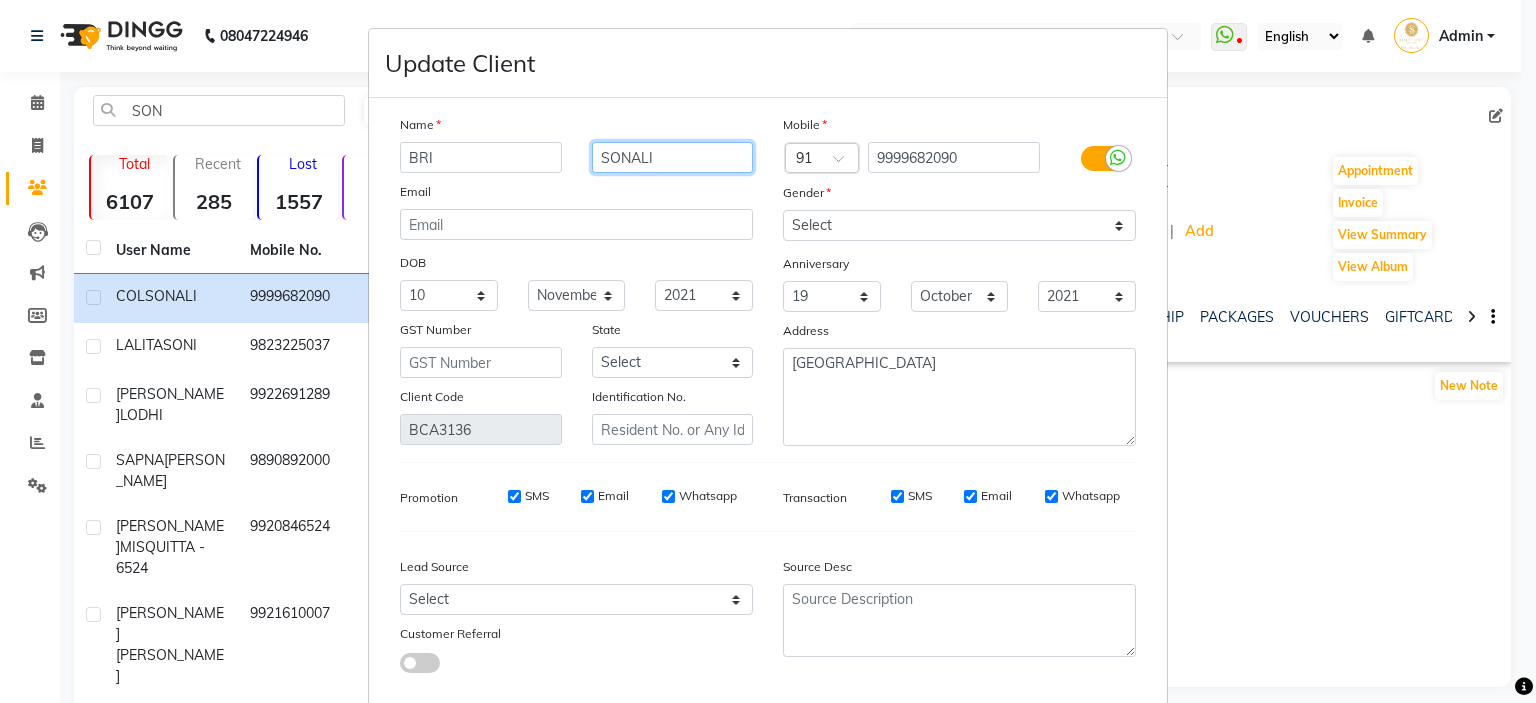 drag, startPoint x: 688, startPoint y: 149, endPoint x: 333, endPoint y: 189, distance: 357.2464 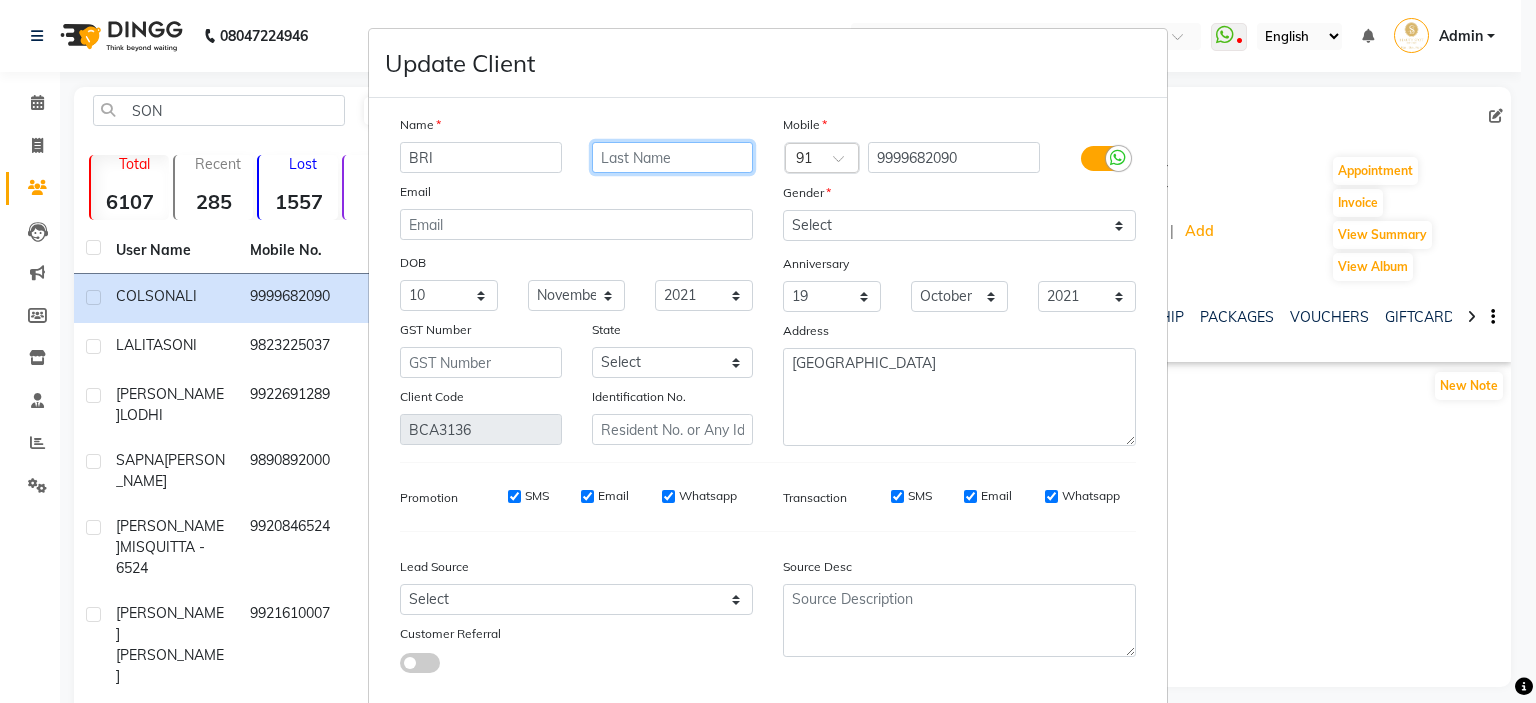 type 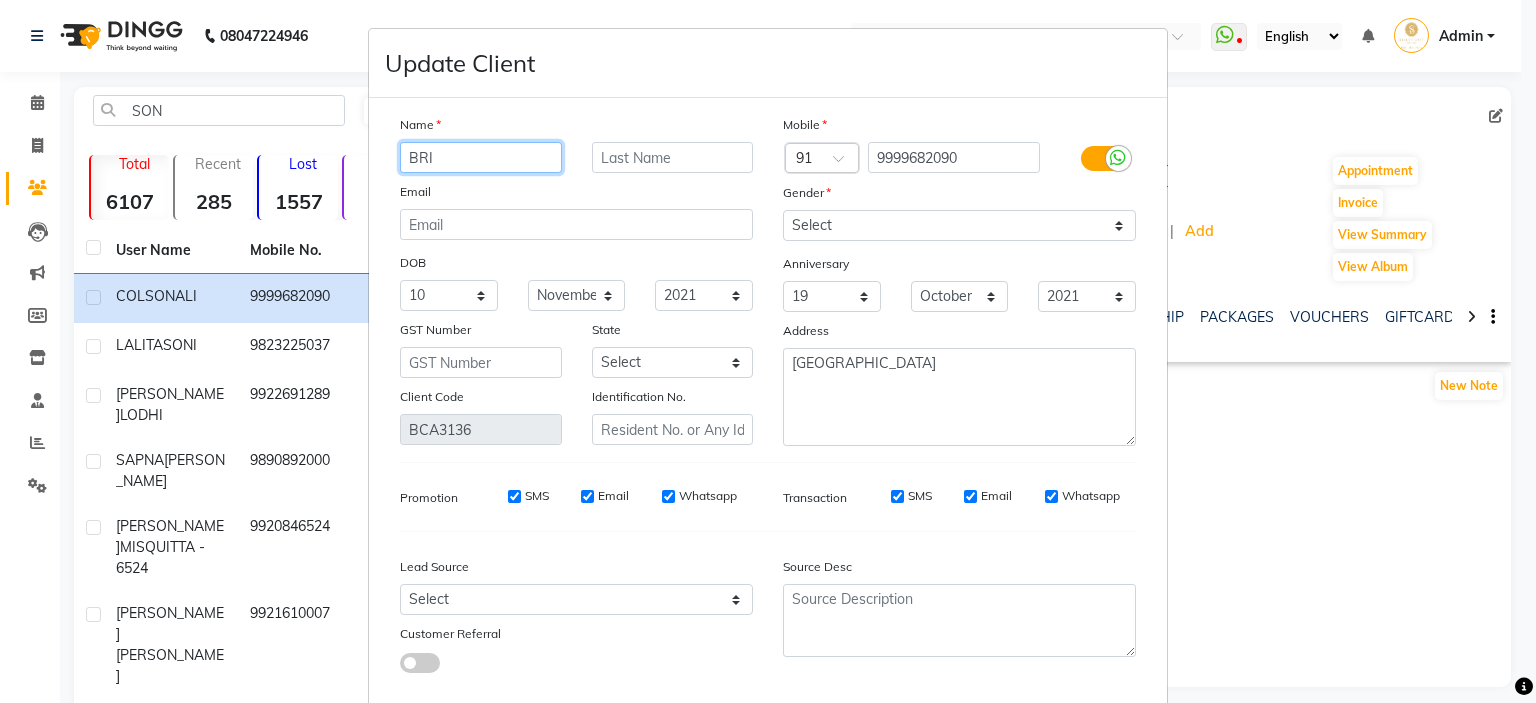 click on "BRI" at bounding box center [481, 157] 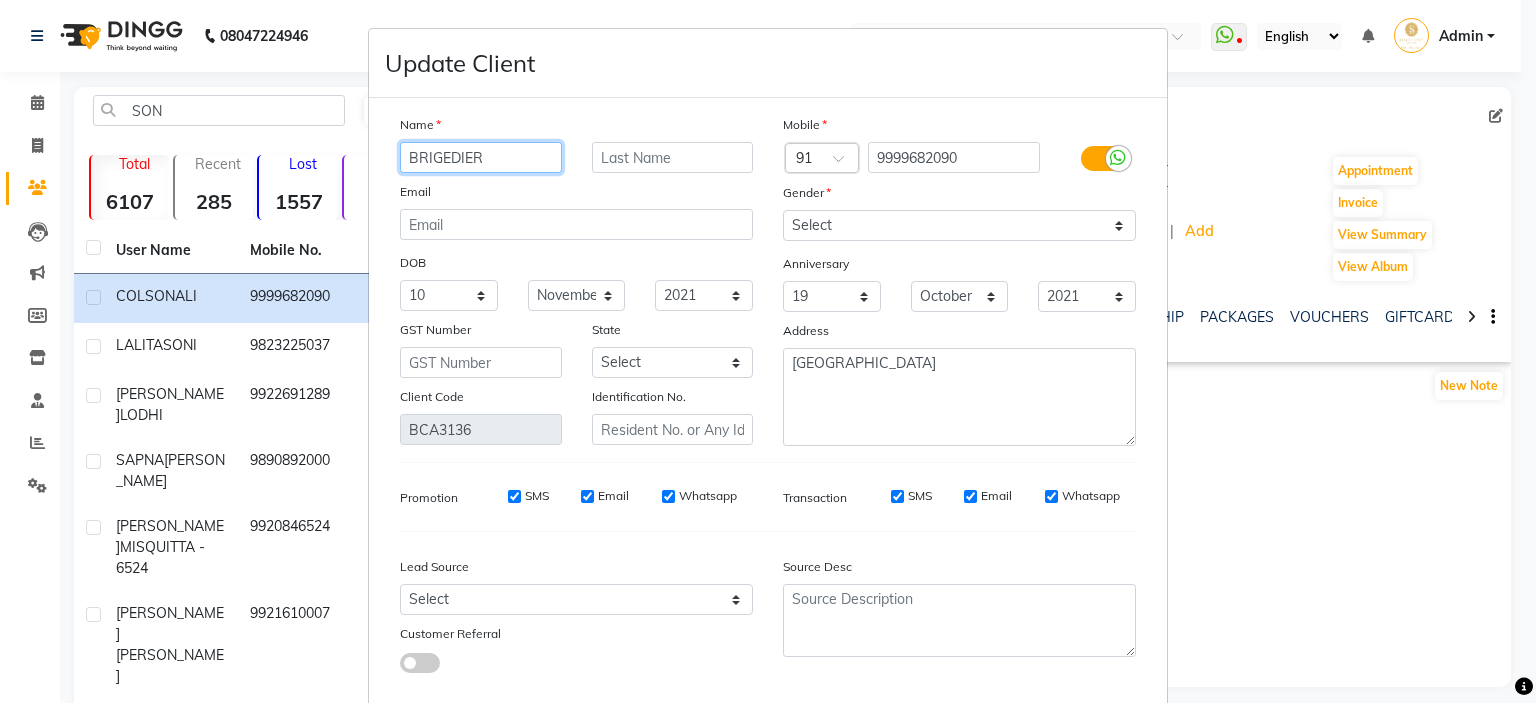 click on "BRIGEDIER" at bounding box center (481, 157) 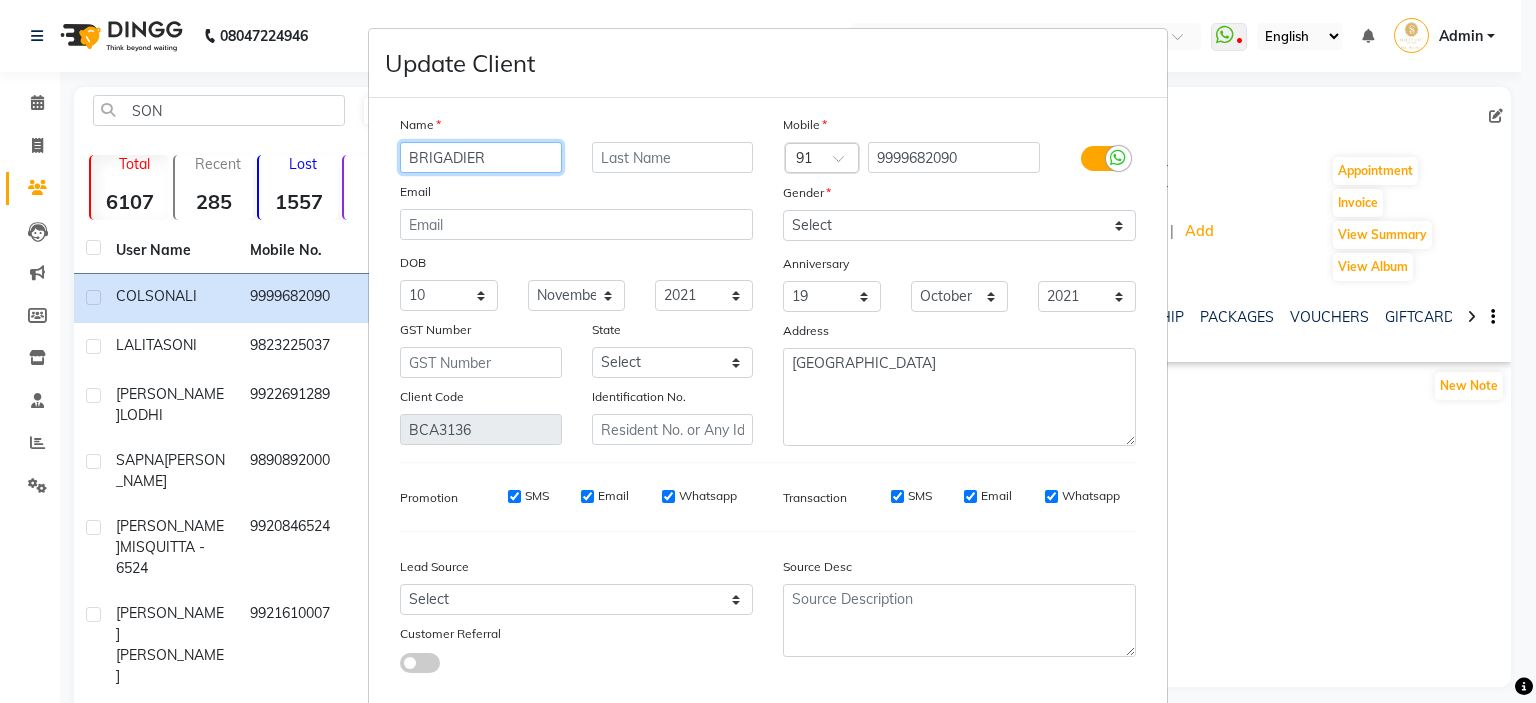 click on "BRIGADIER" at bounding box center (481, 157) 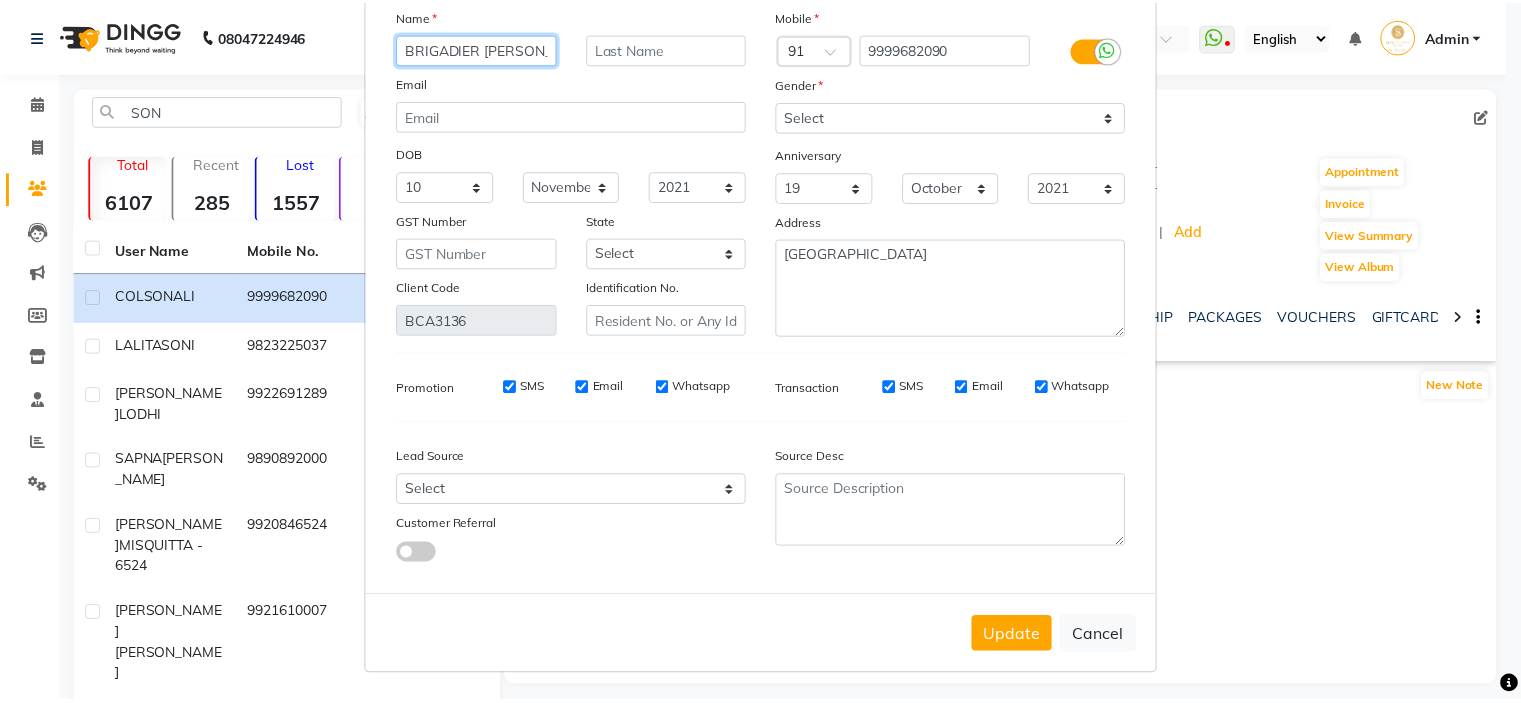 scroll, scrollTop: 118, scrollLeft: 0, axis: vertical 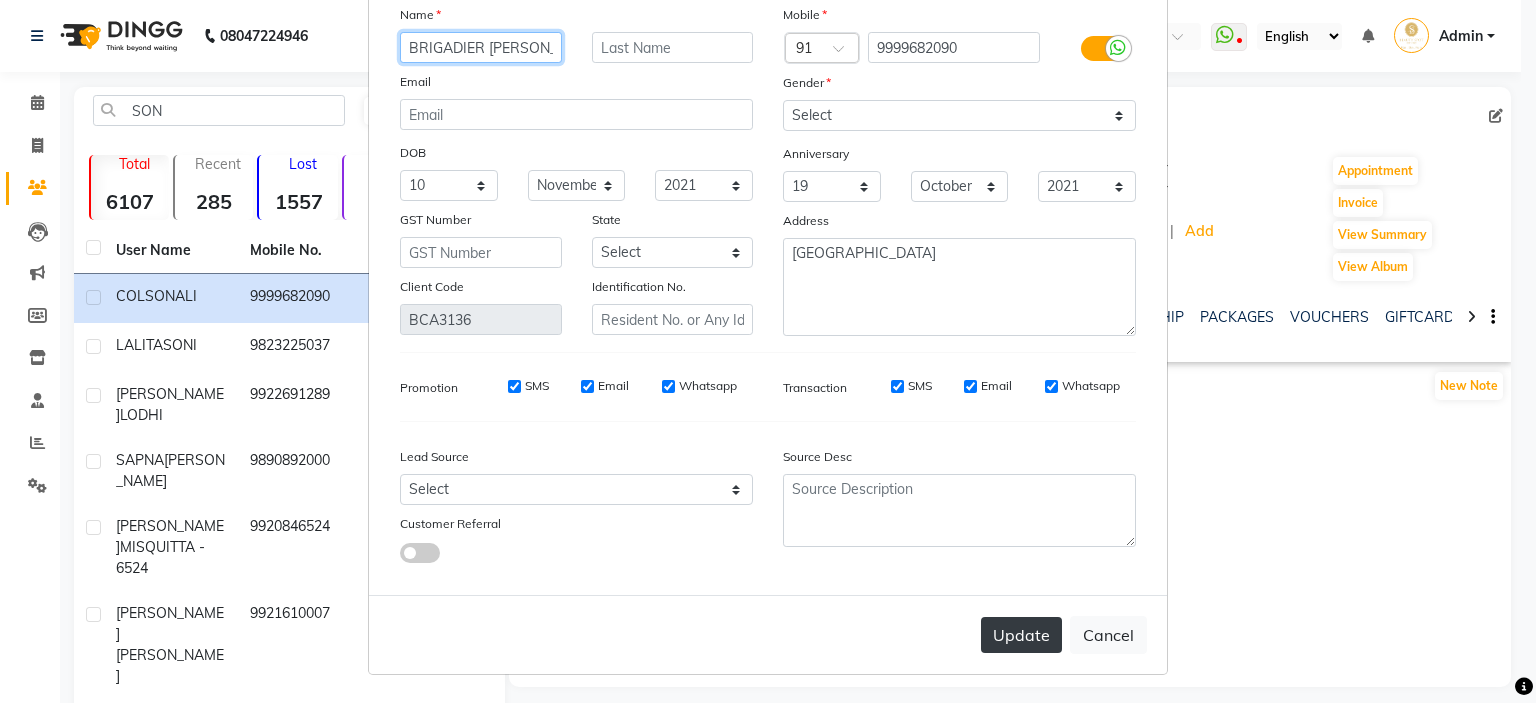 type on "BRIGADIER SONALI" 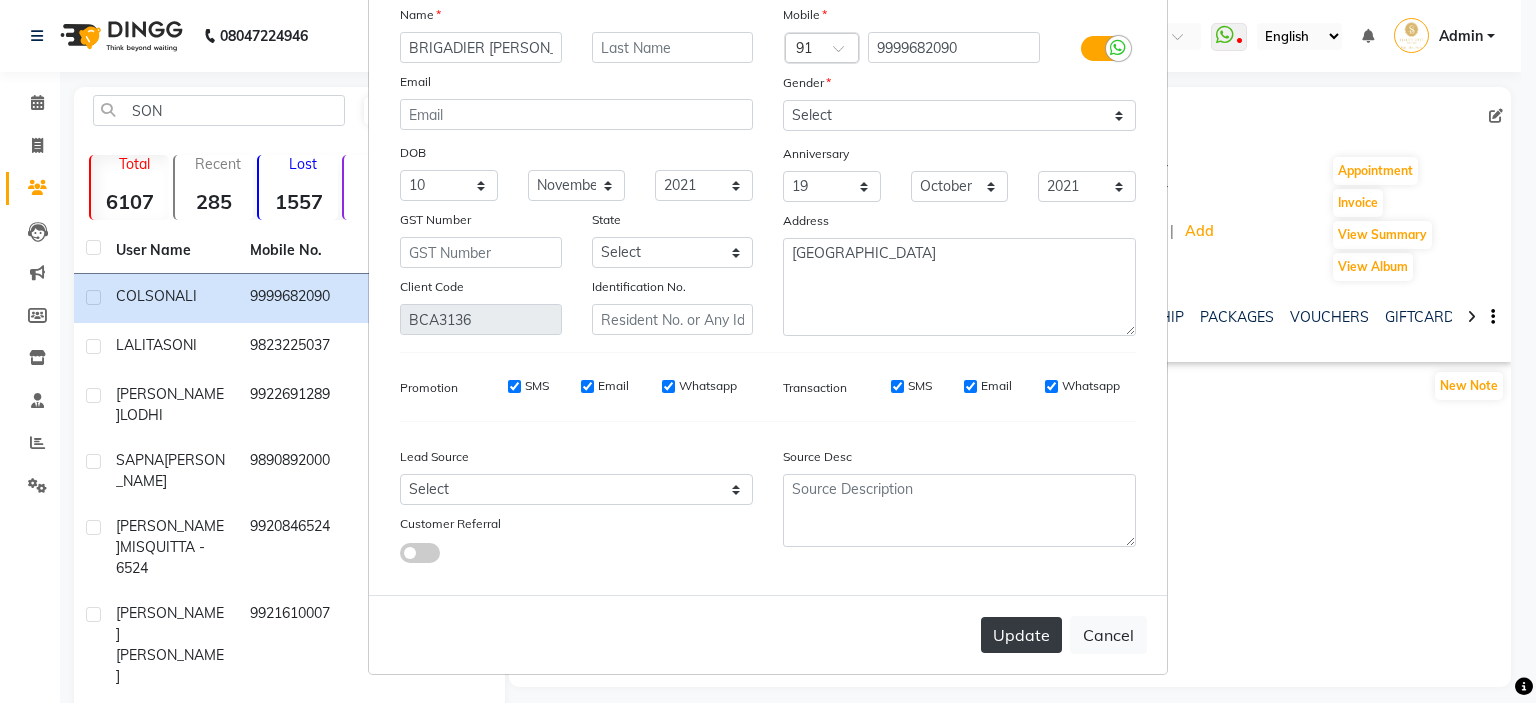 click on "Update" at bounding box center [1021, 635] 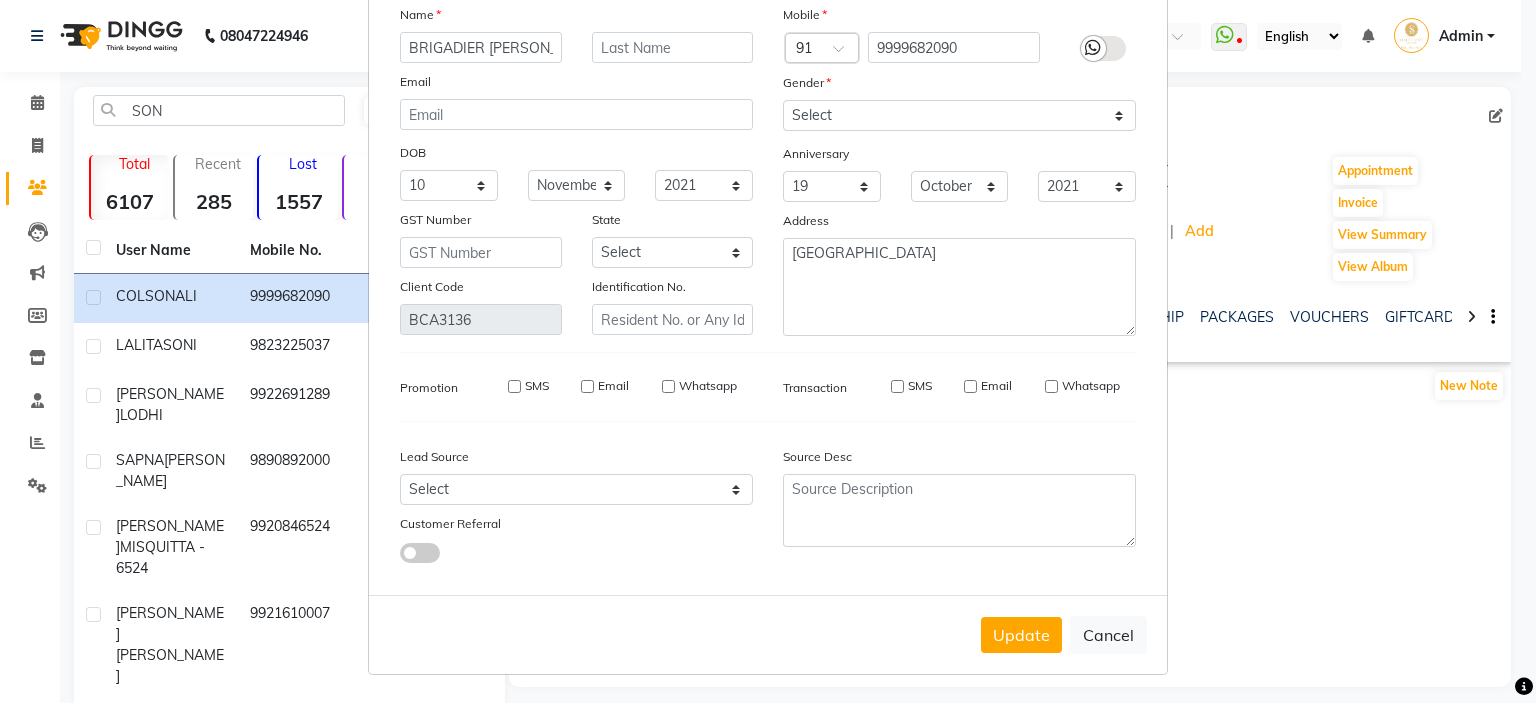 type 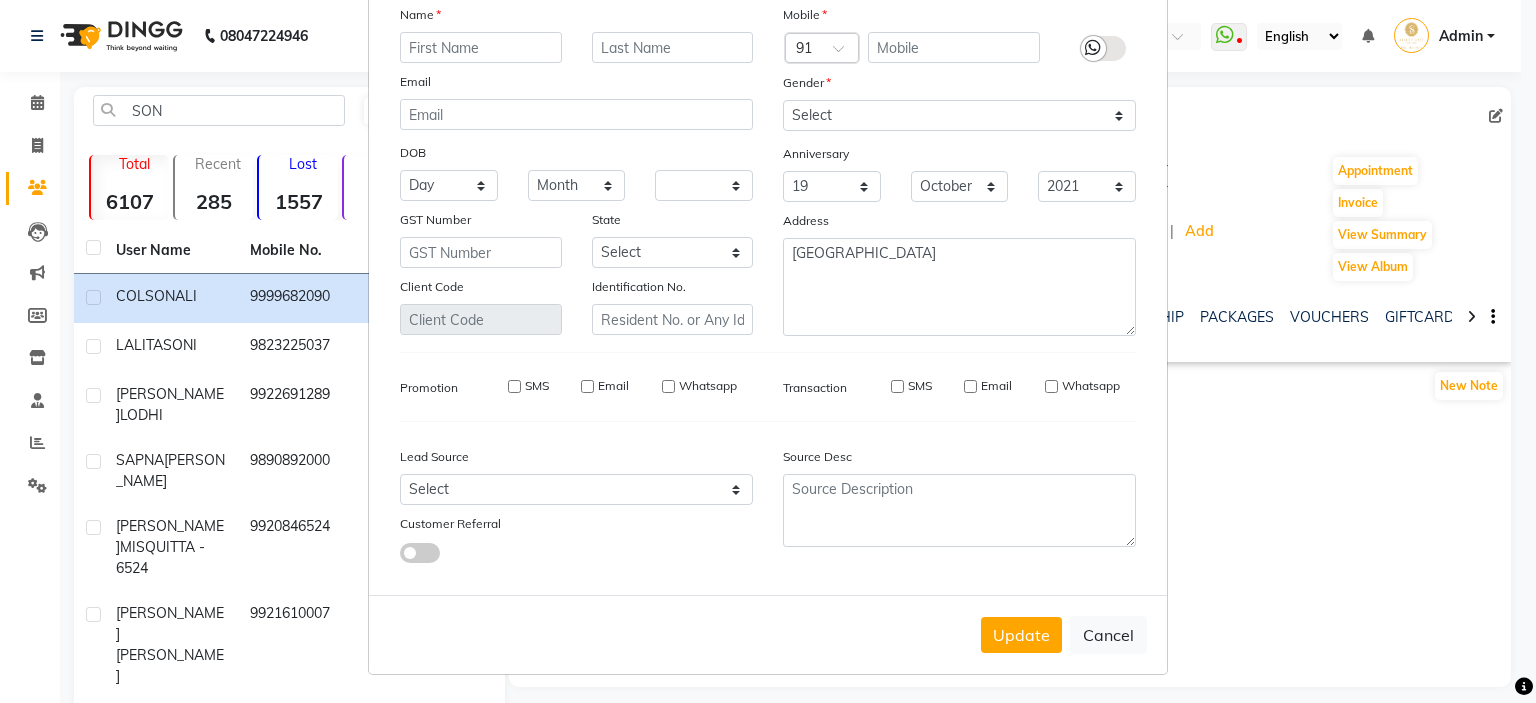 select 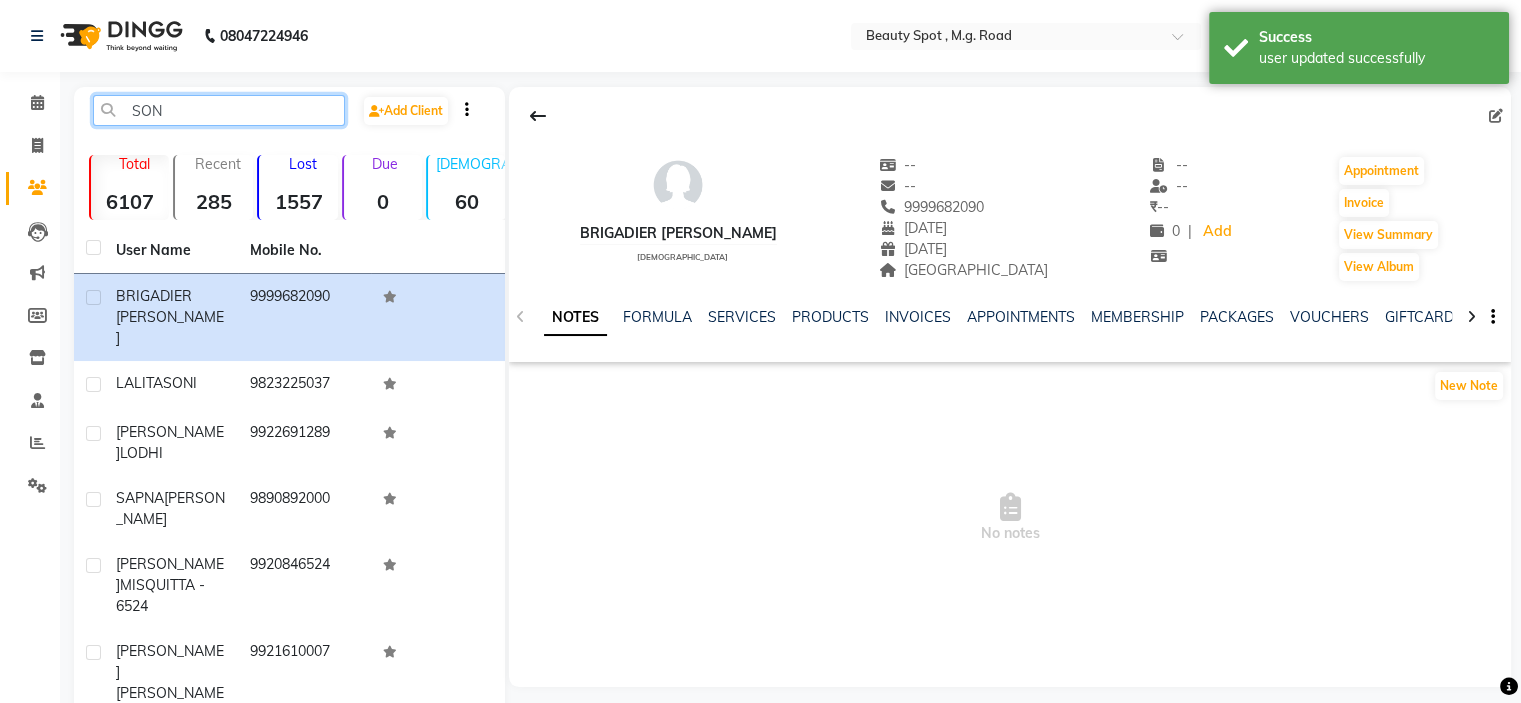 drag, startPoint x: 168, startPoint y: 115, endPoint x: 24, endPoint y: 128, distance: 144.58562 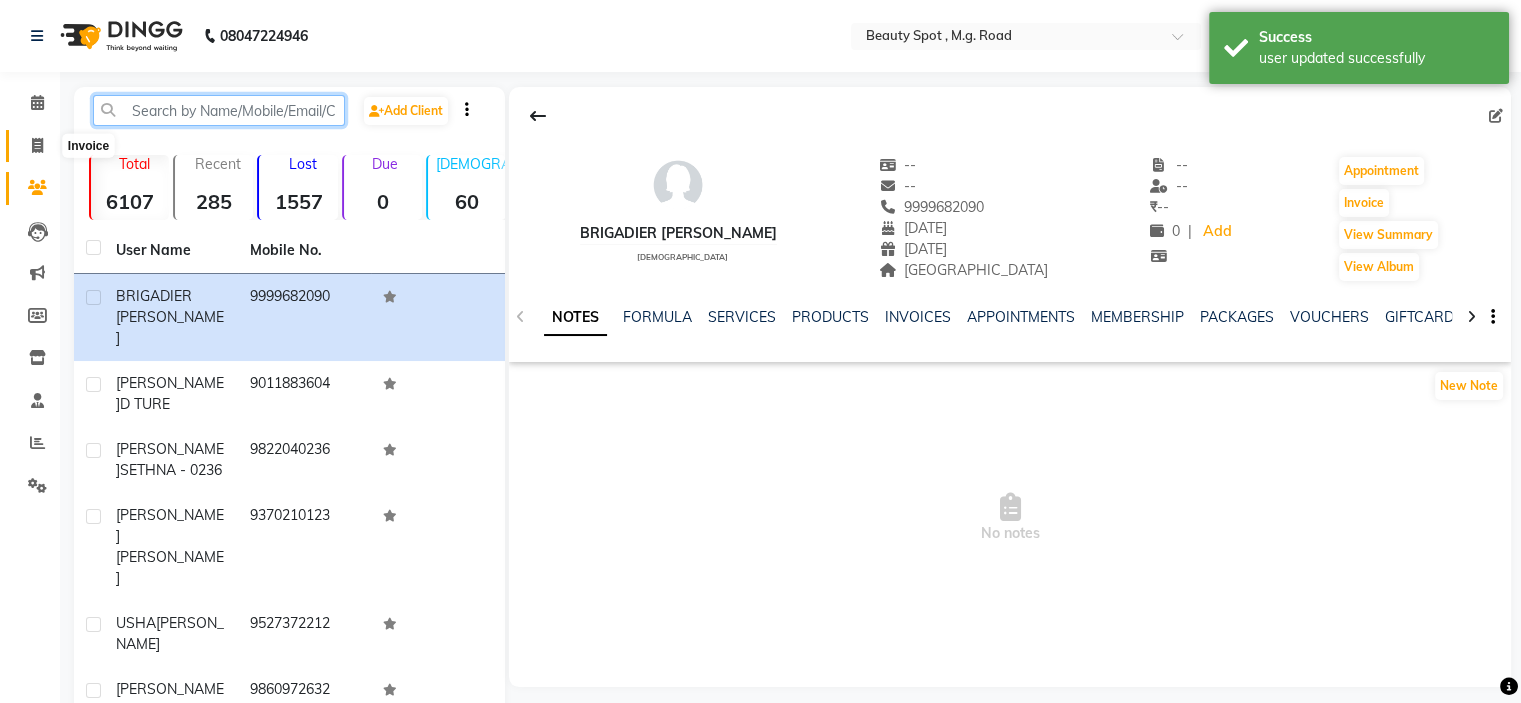 type 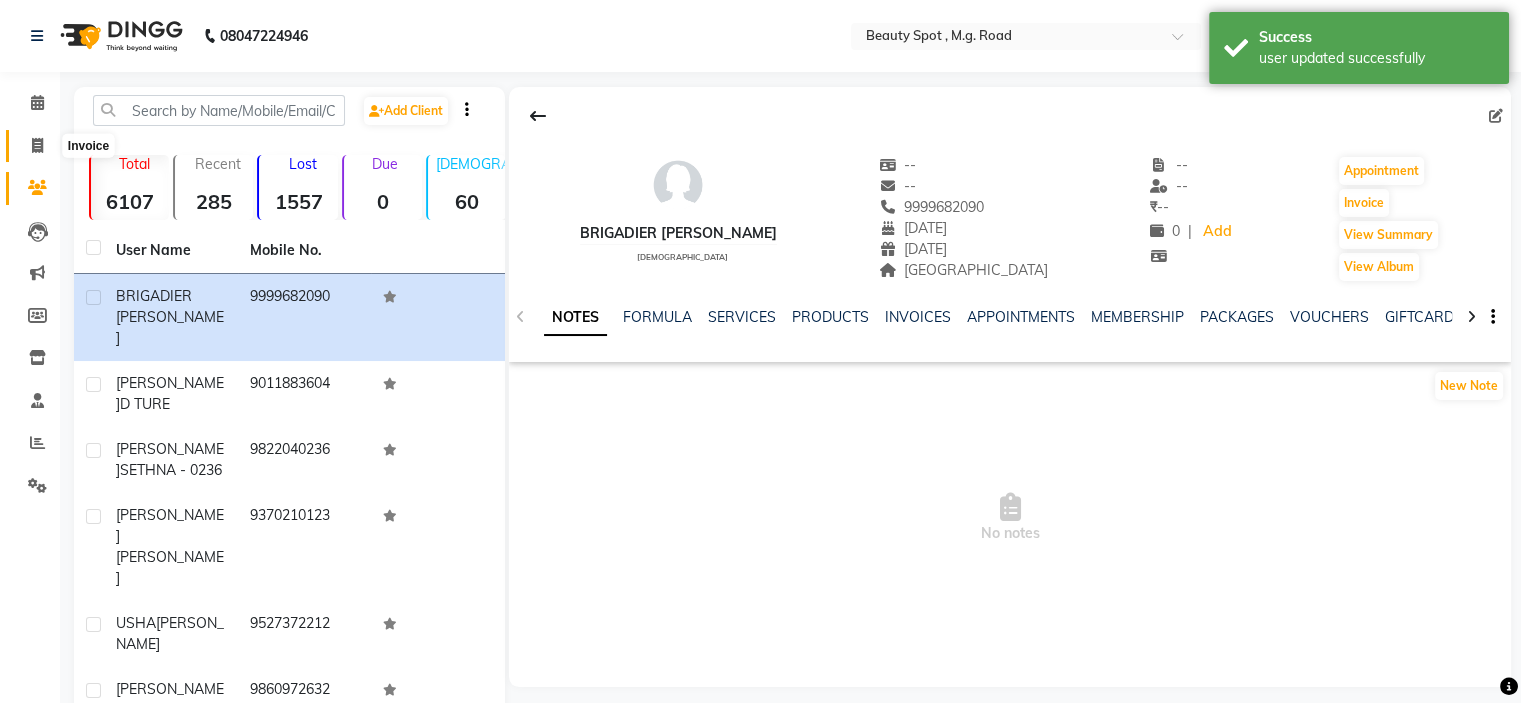 click 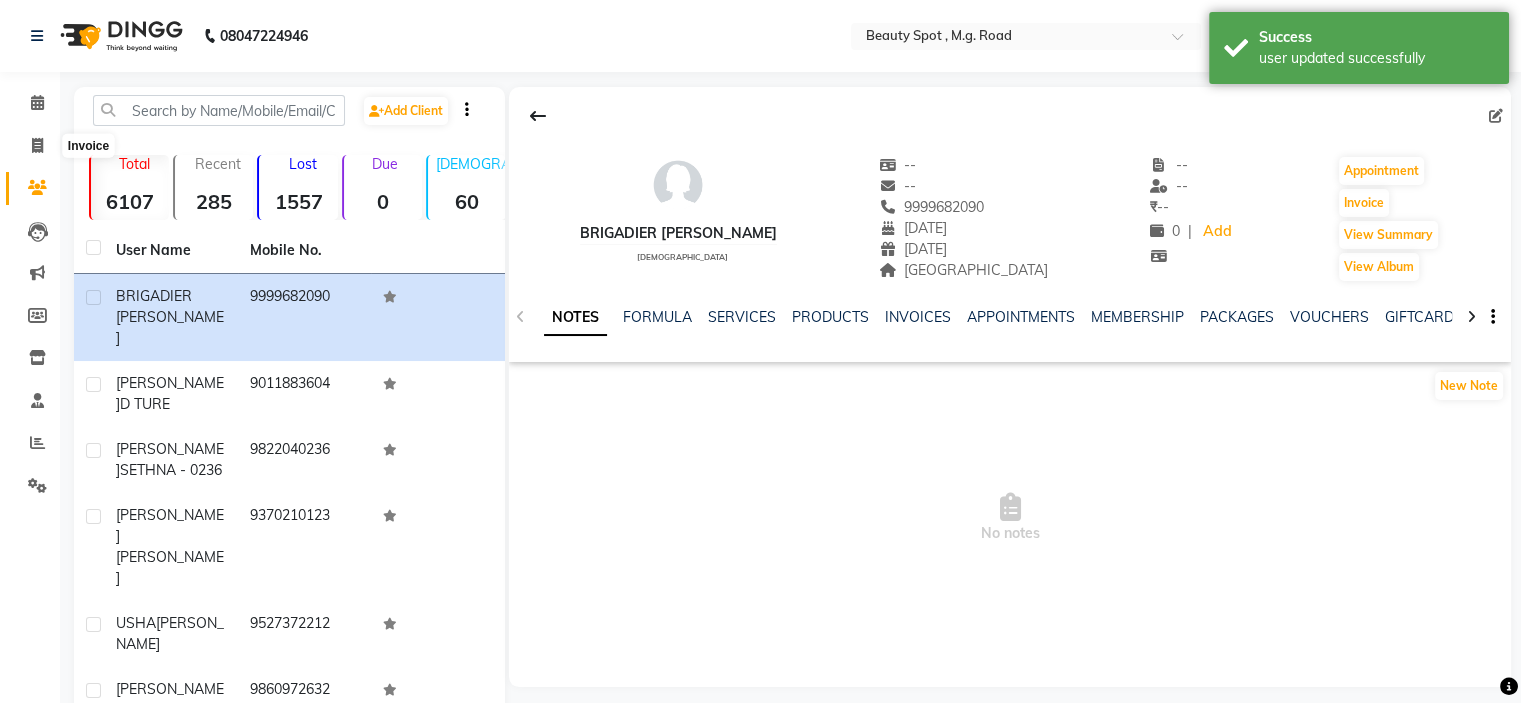select on "service" 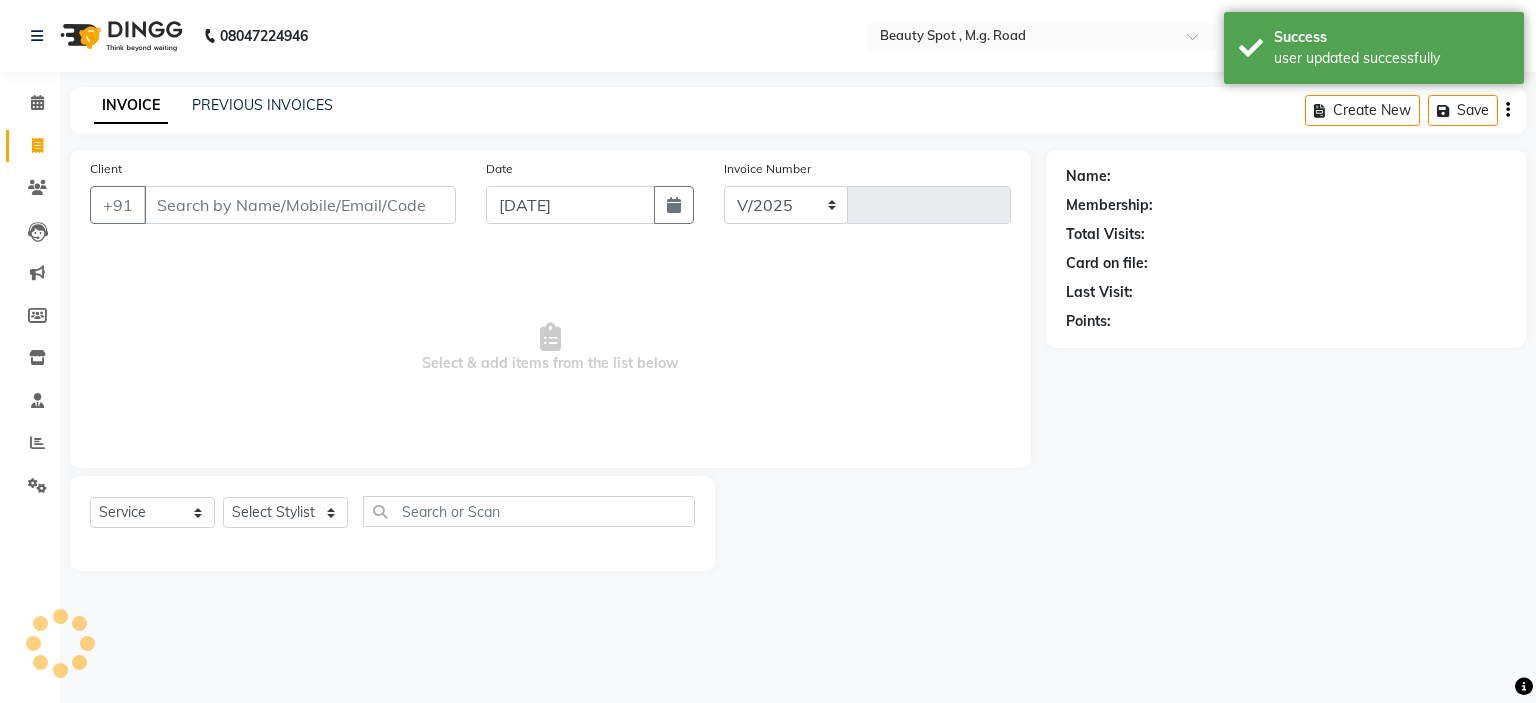 select on "7357" 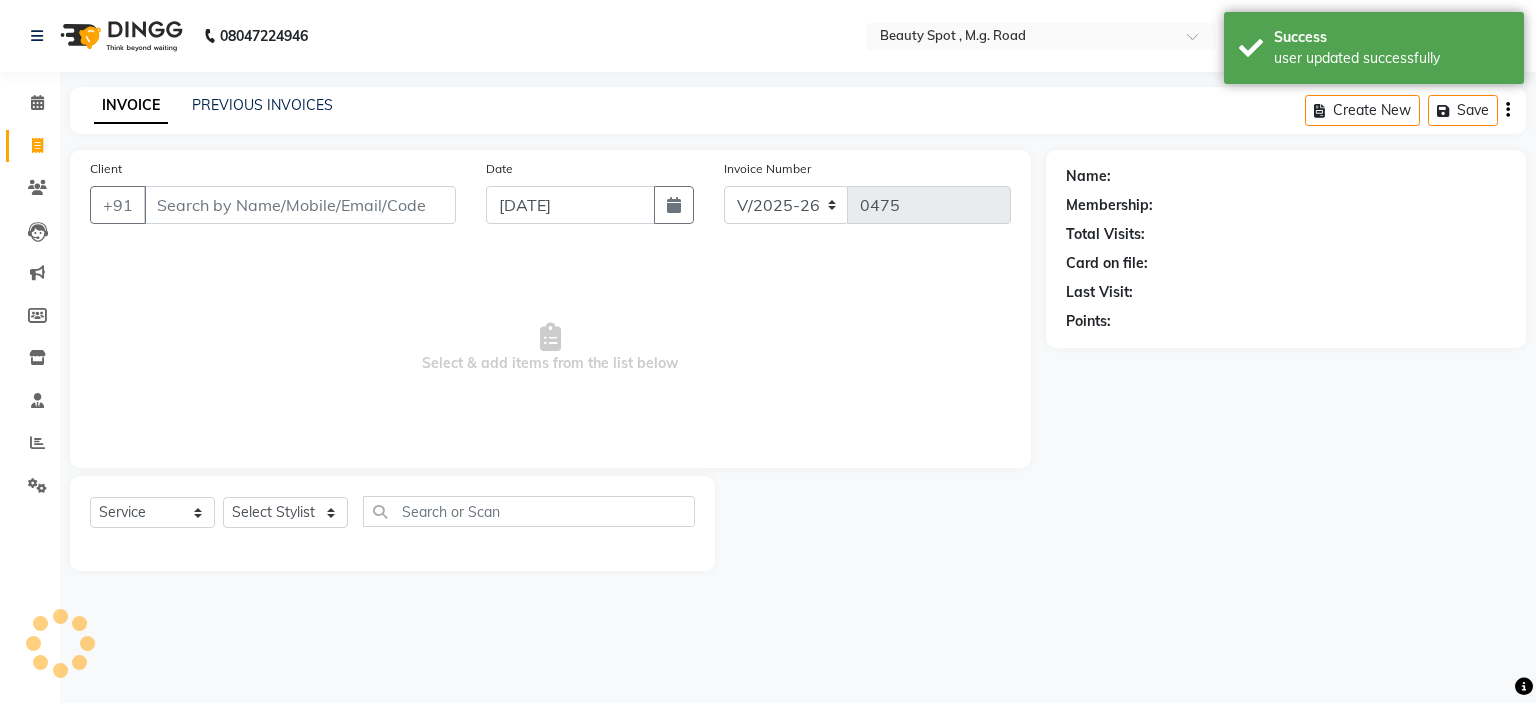 click on "Client" at bounding box center [300, 205] 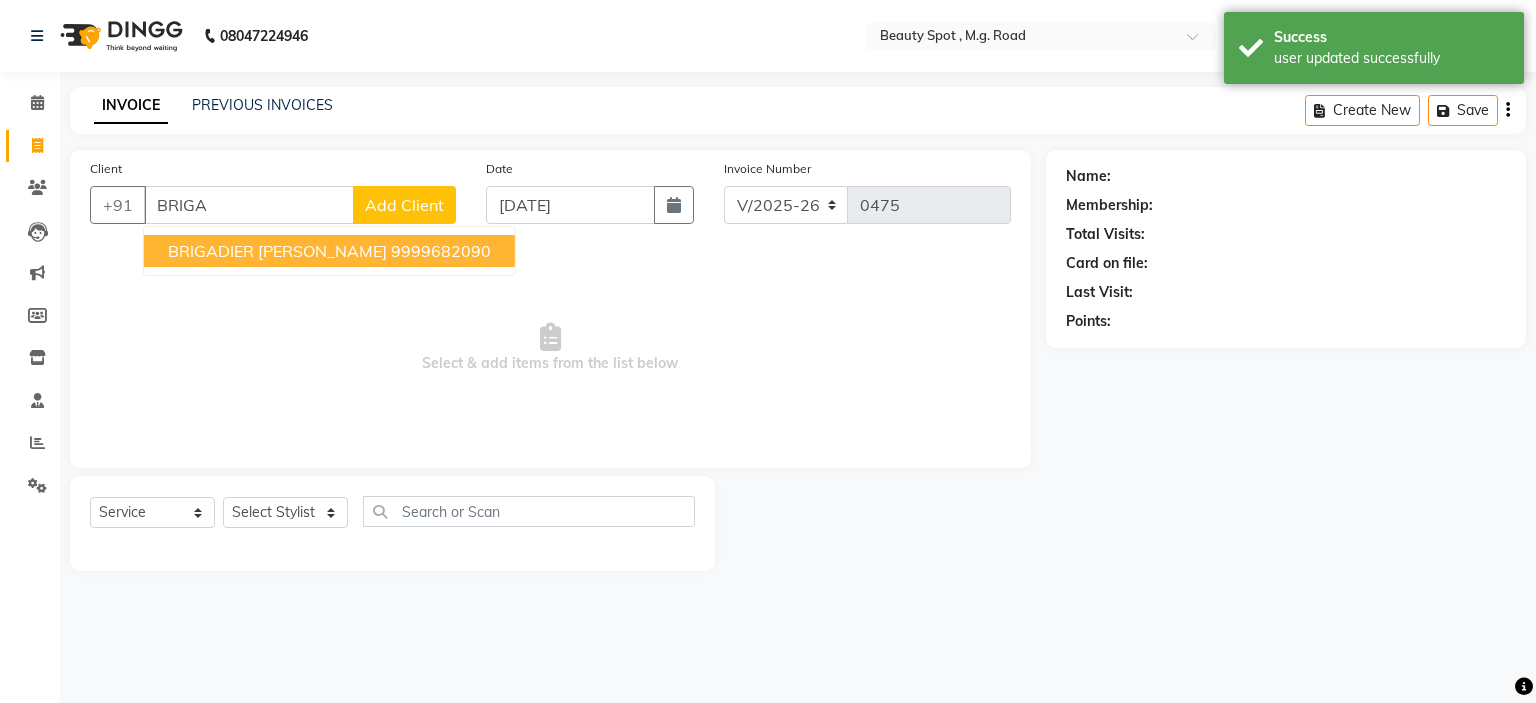 click on "BRIGADIER SONALI" at bounding box center [277, 251] 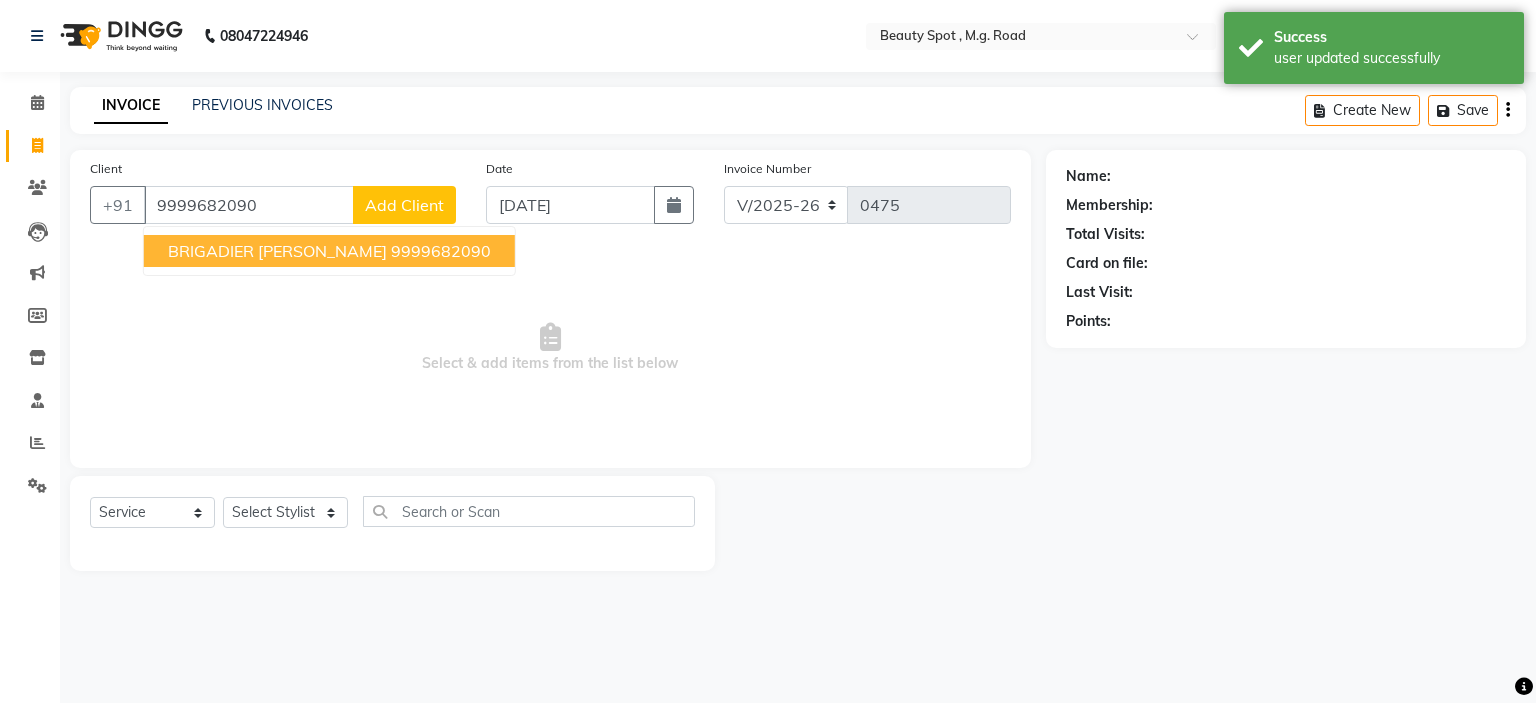 type on "9999682090" 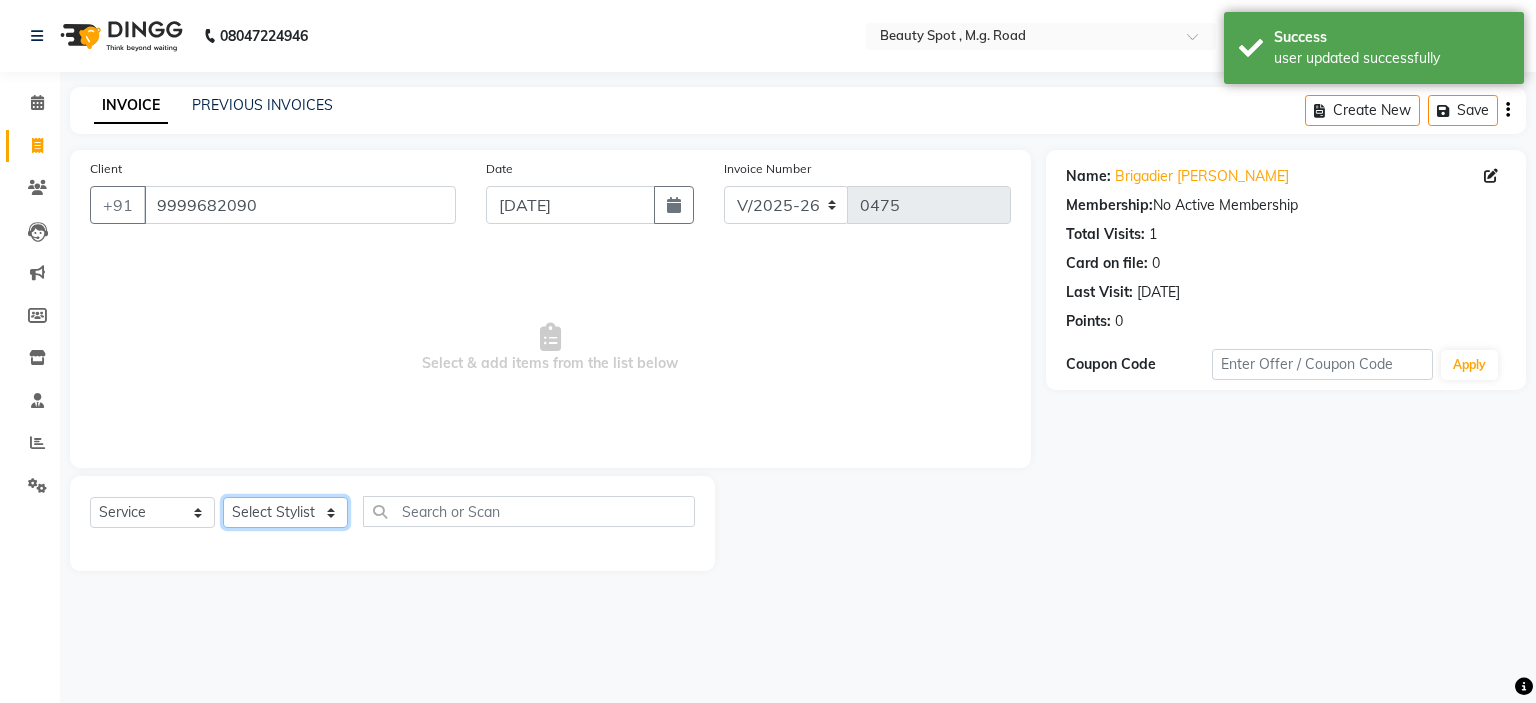 click on "Select Stylist Ahling Devika  Manager Sheela  Tayyaba  Yen" 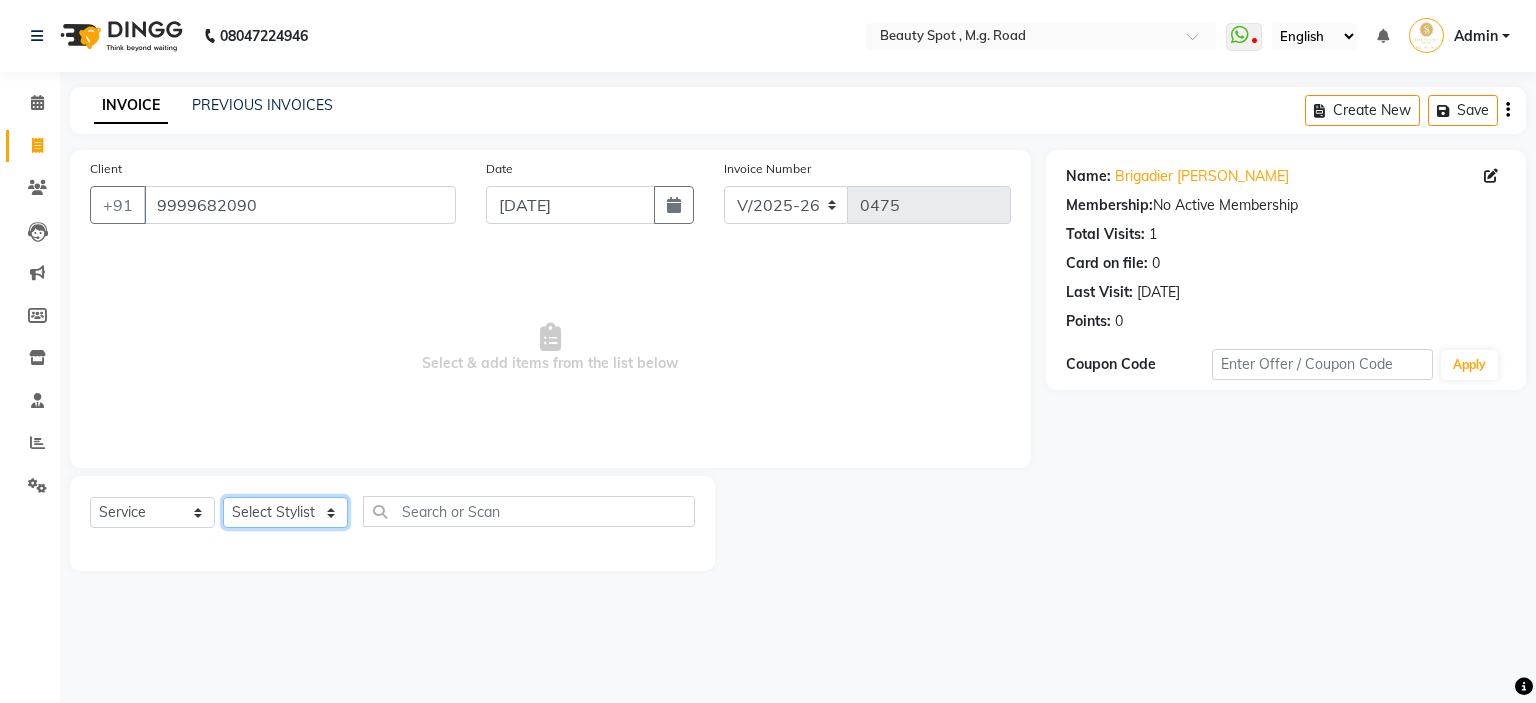 select on "70085" 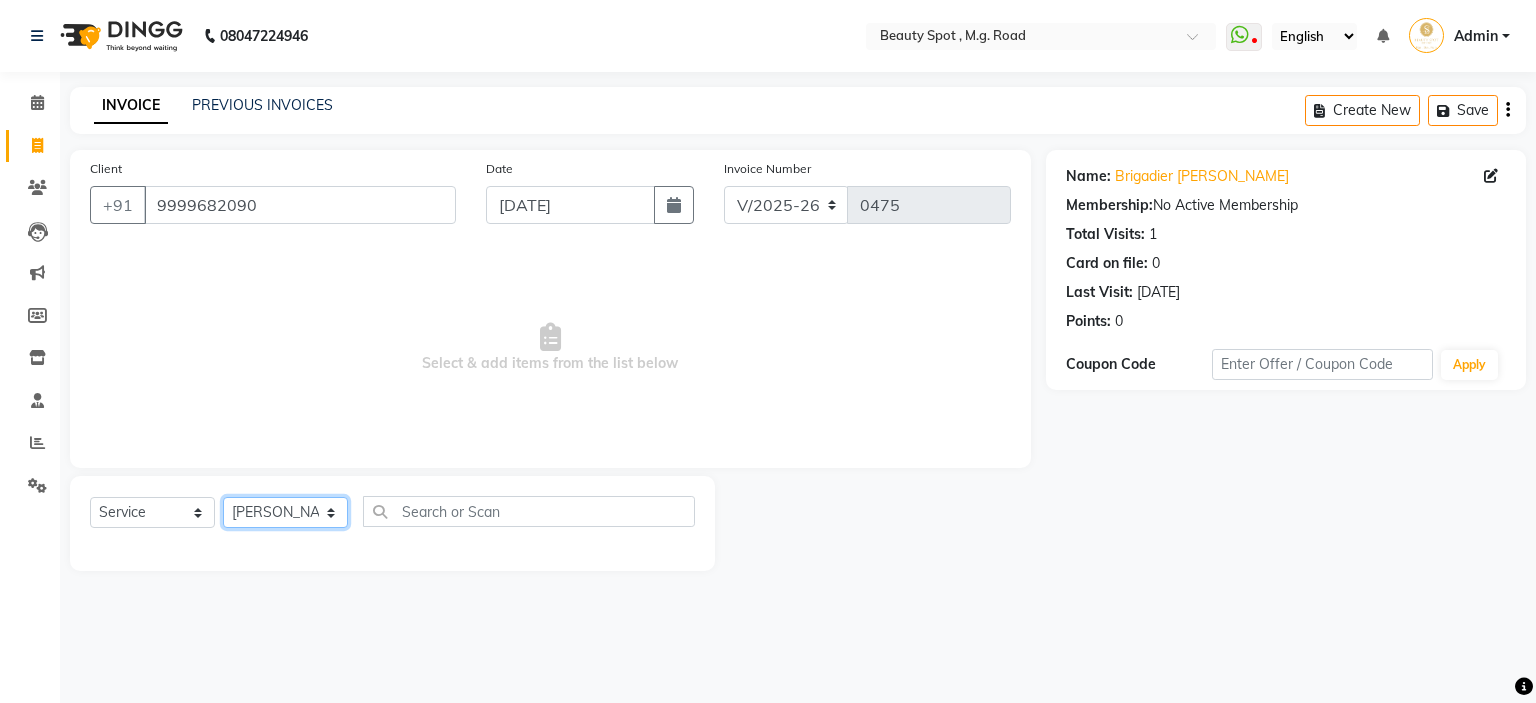 click on "Select Stylist Ahling Devika  Manager Sheela  Tayyaba  Yen" 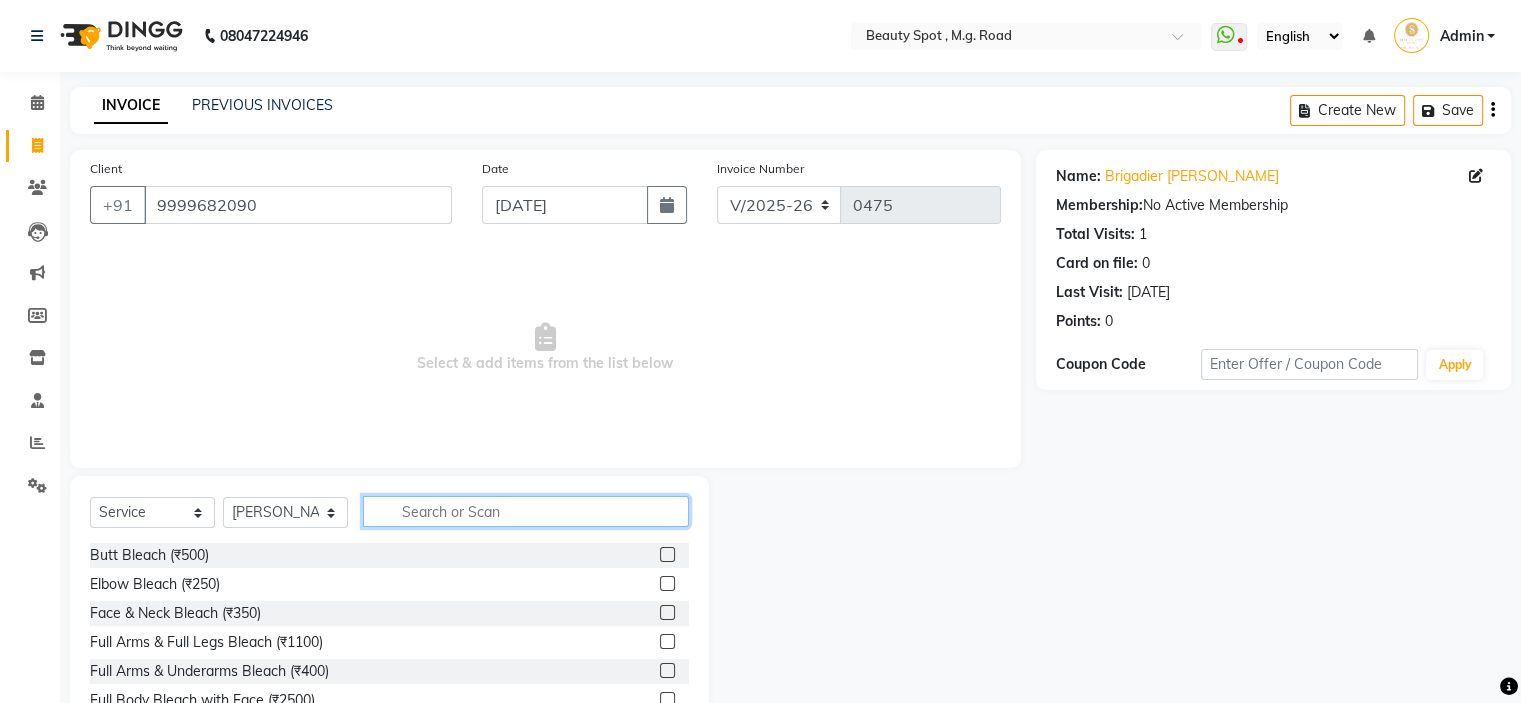 click 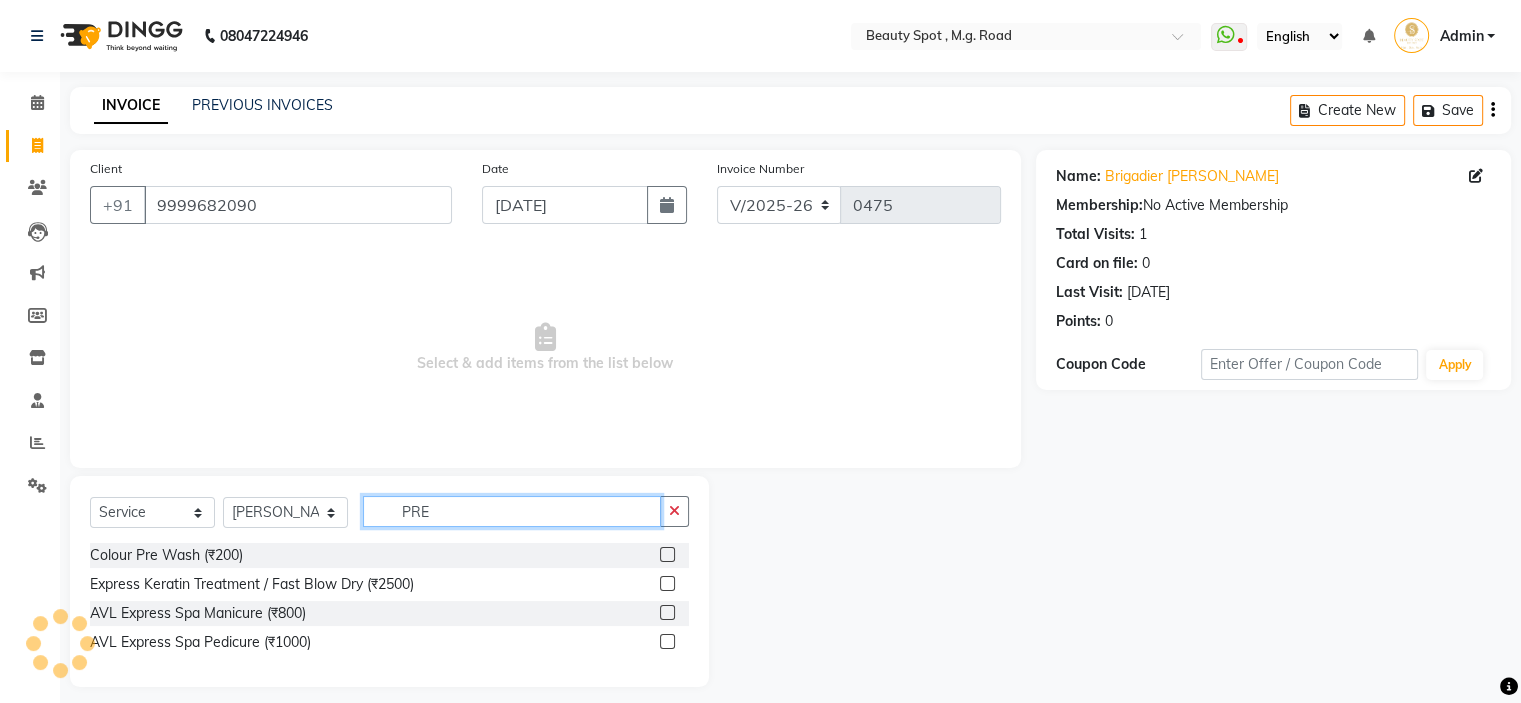 type on "PRE" 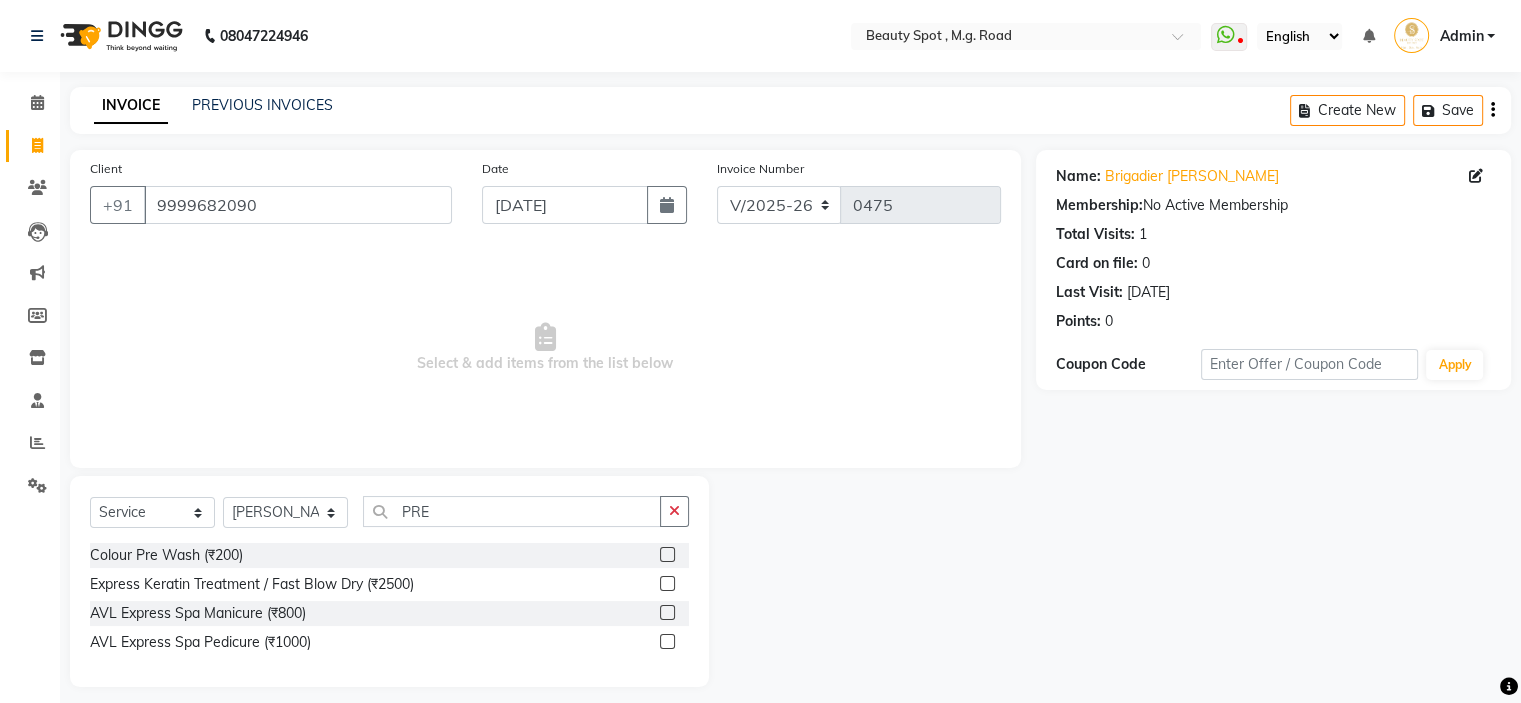 click 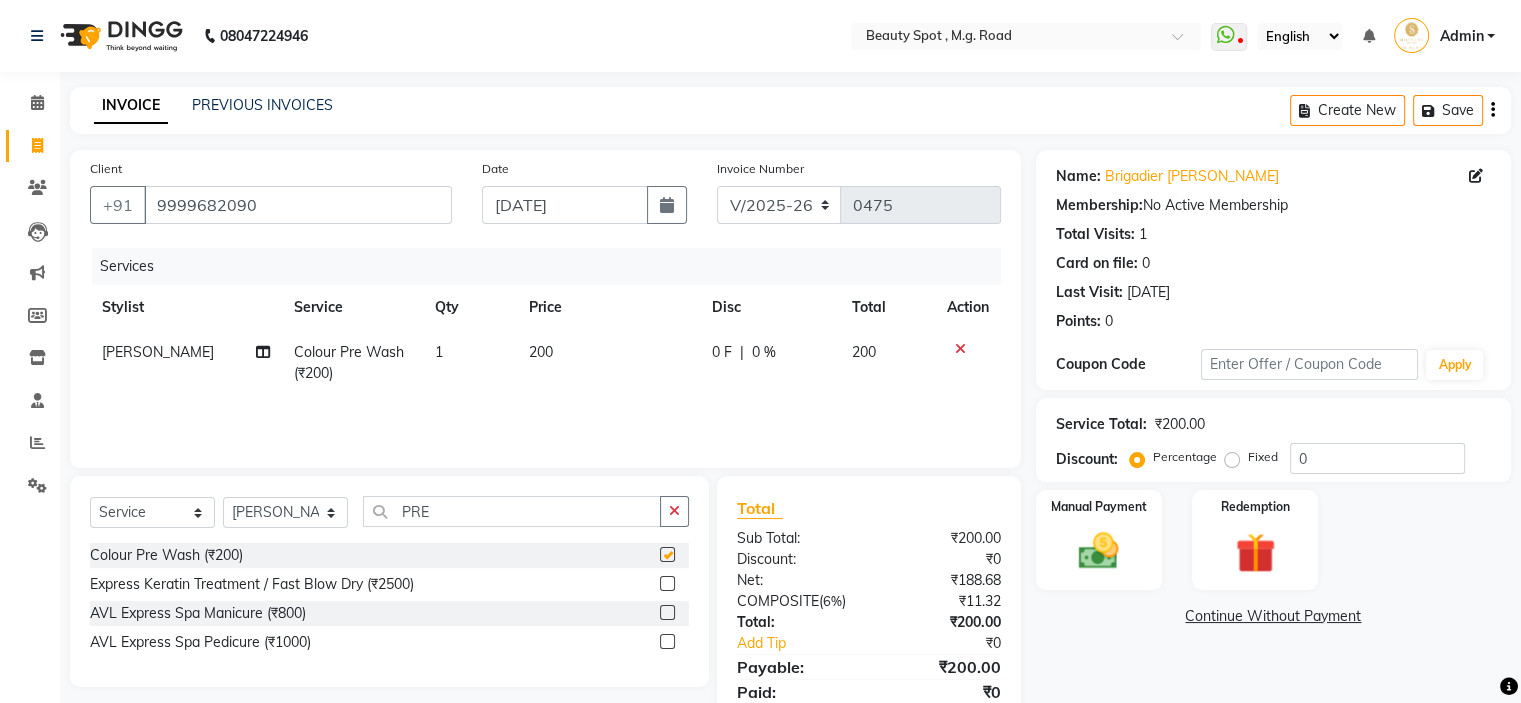 checkbox on "false" 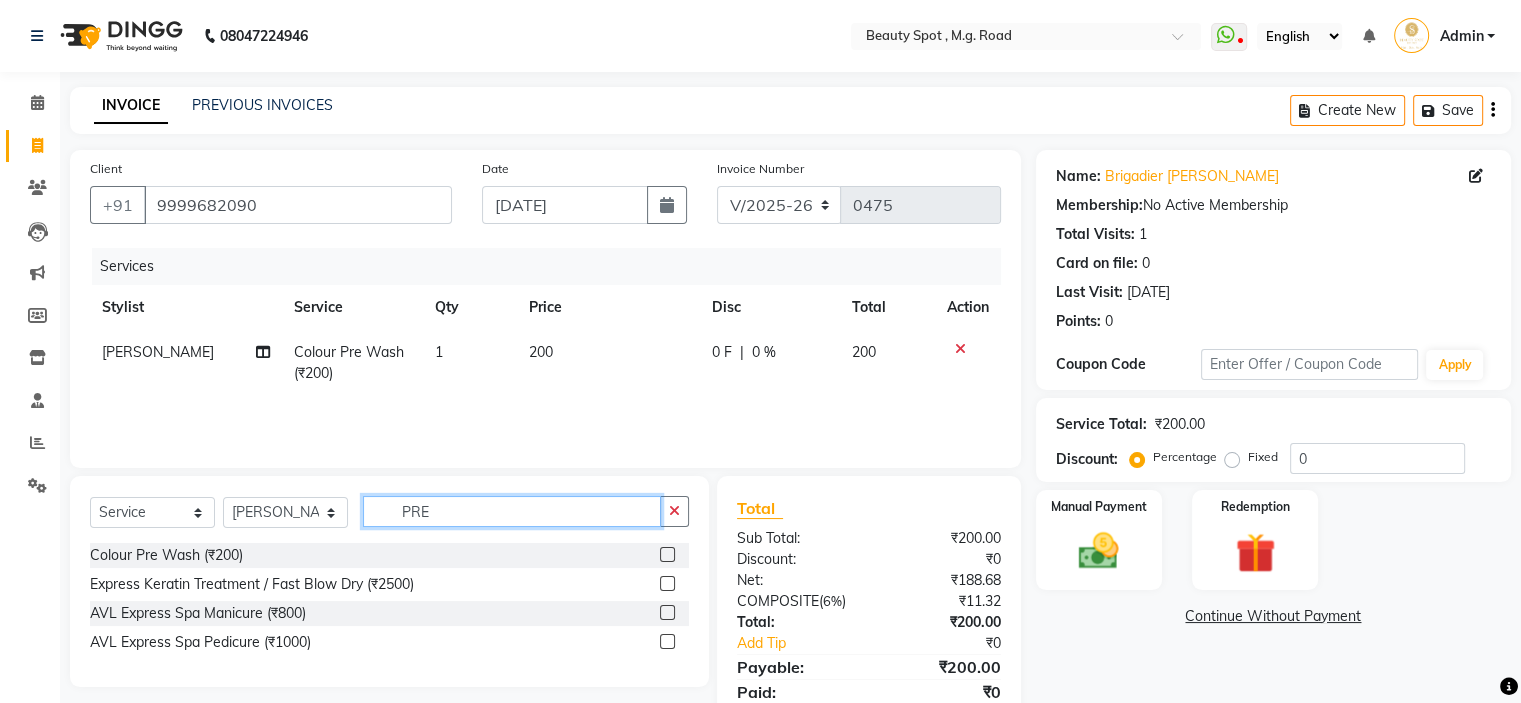 drag, startPoint x: 513, startPoint y: 516, endPoint x: 328, endPoint y: 528, distance: 185.38878 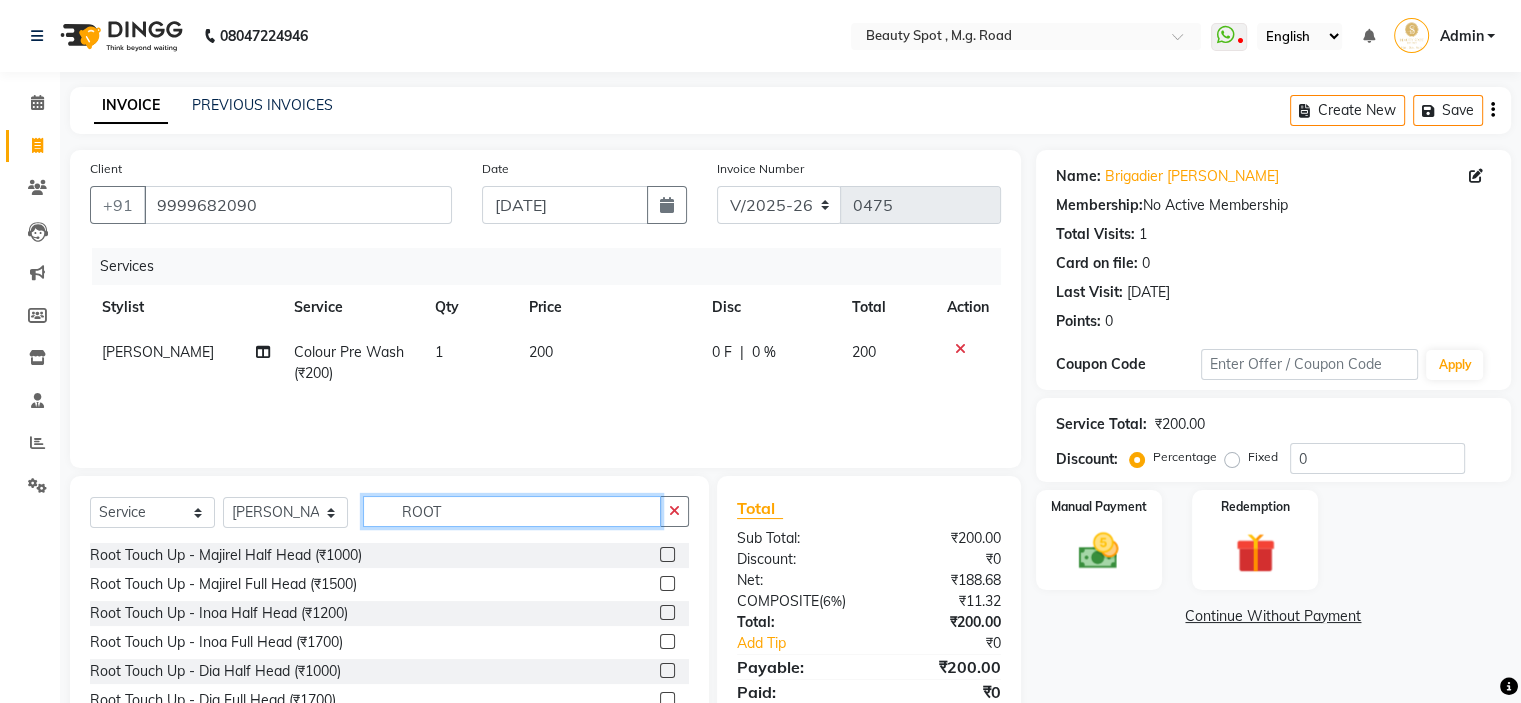 type on "ROOT" 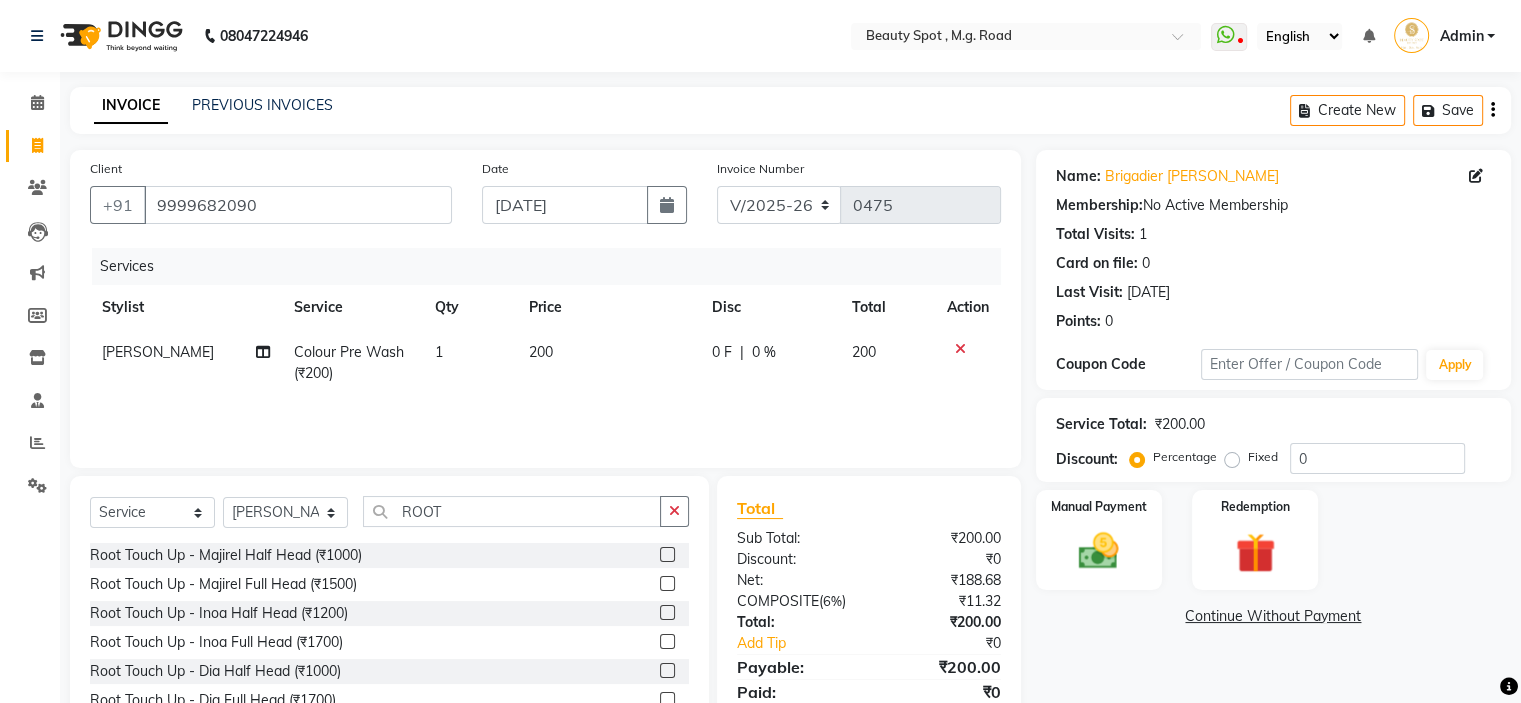 click 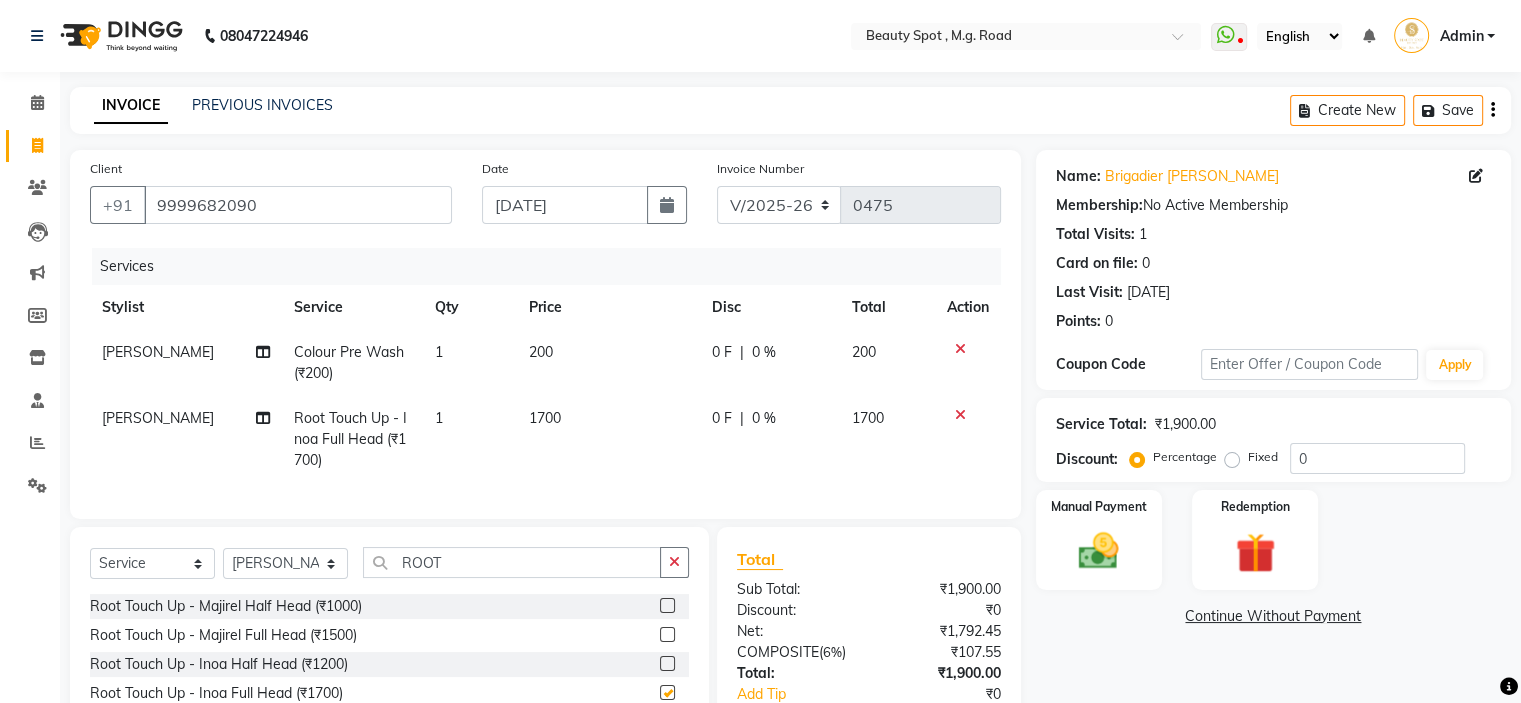 checkbox on "false" 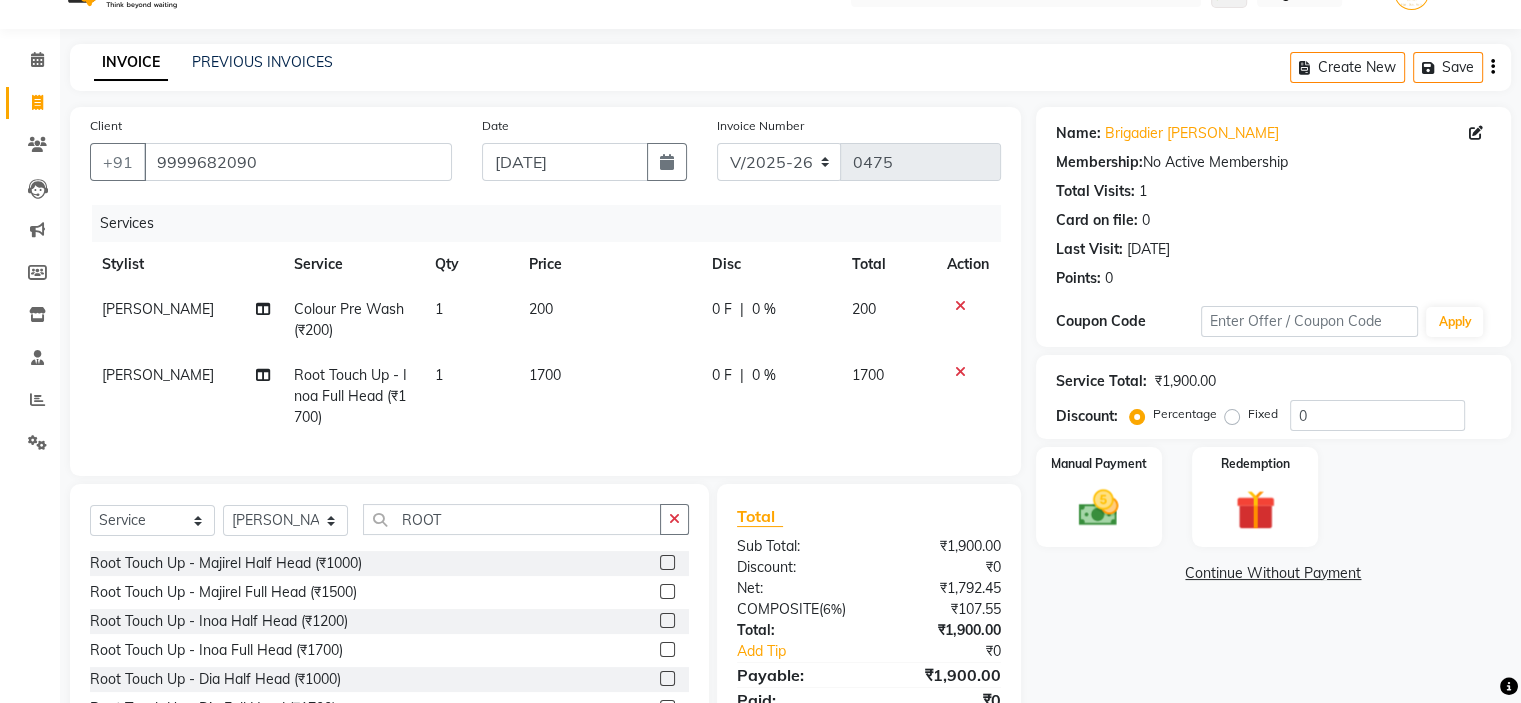 scroll, scrollTop: 164, scrollLeft: 0, axis: vertical 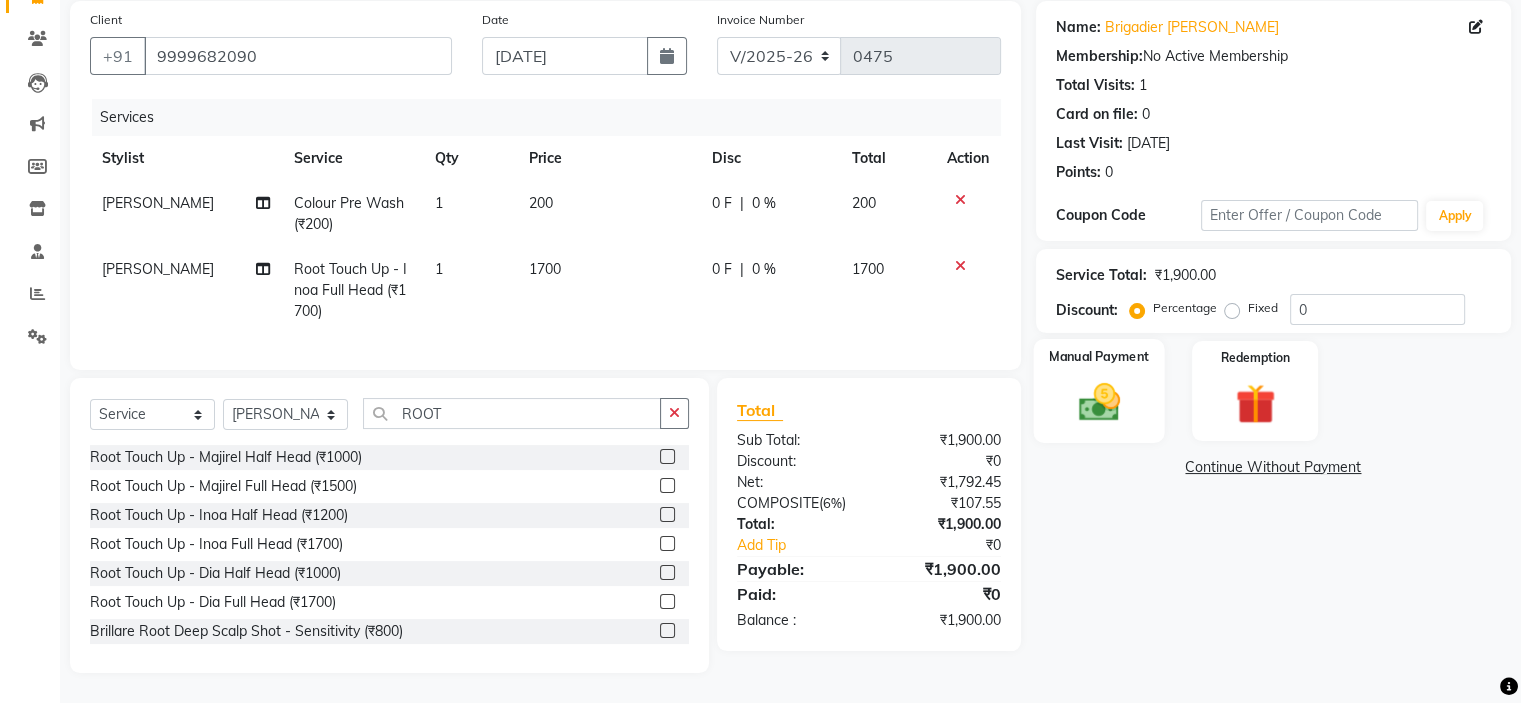 click 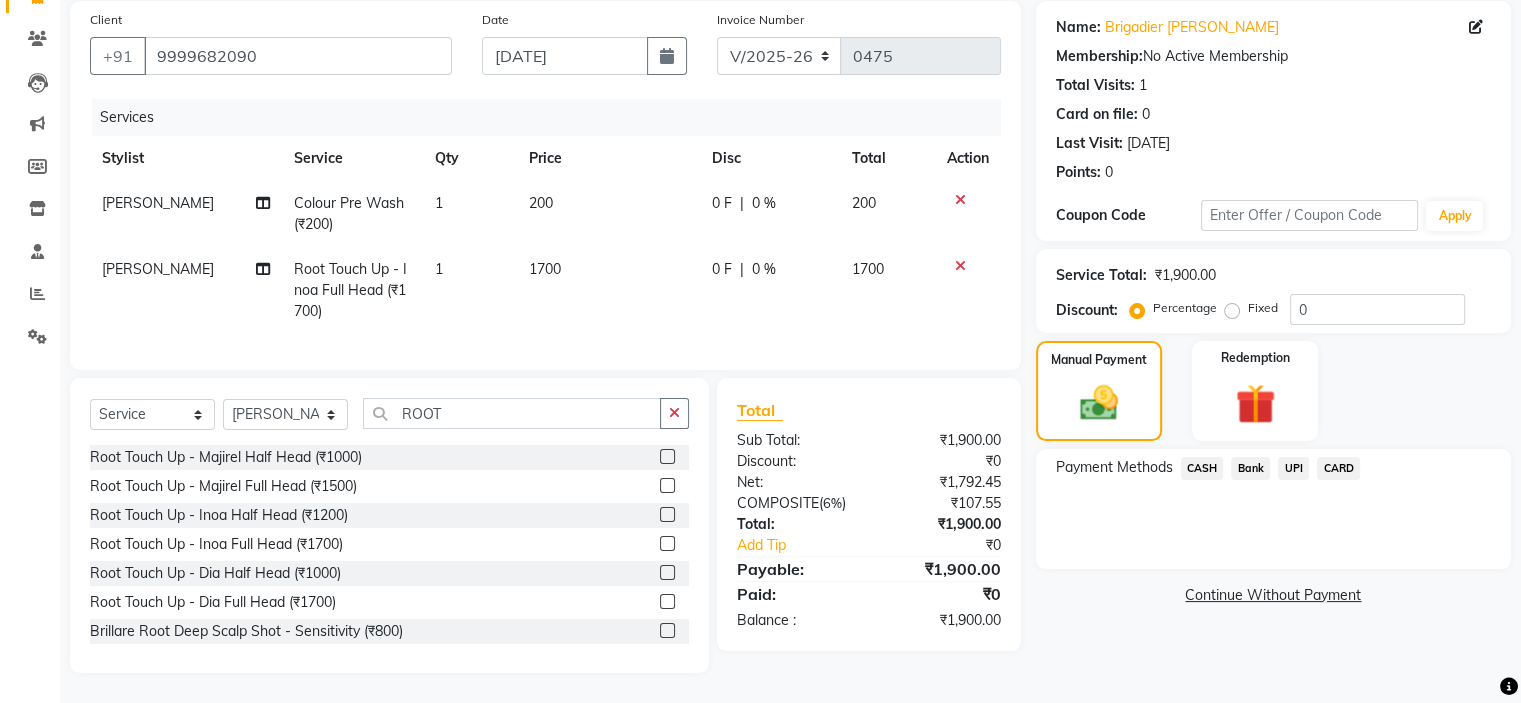 click on "CARD" 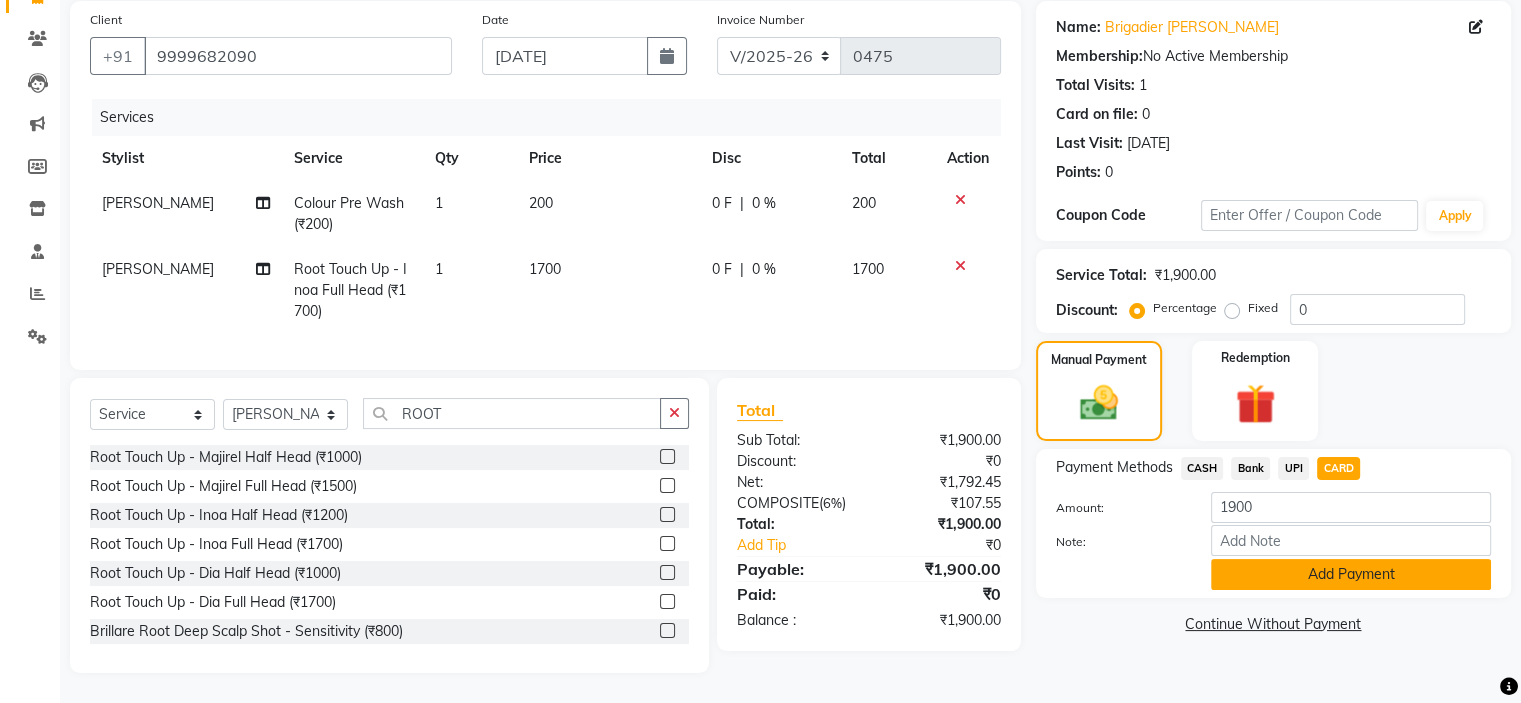 click on "Add Payment" 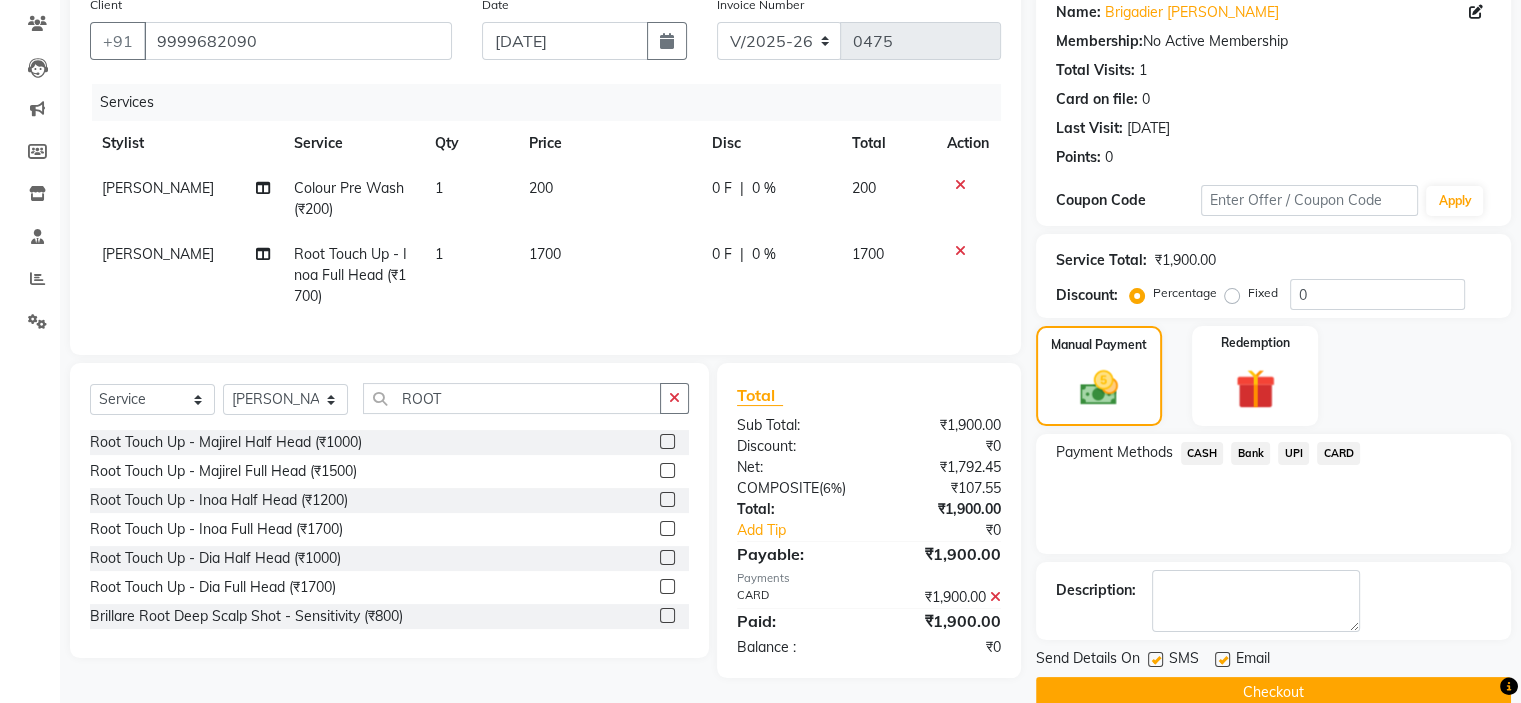 scroll, scrollTop: 197, scrollLeft: 0, axis: vertical 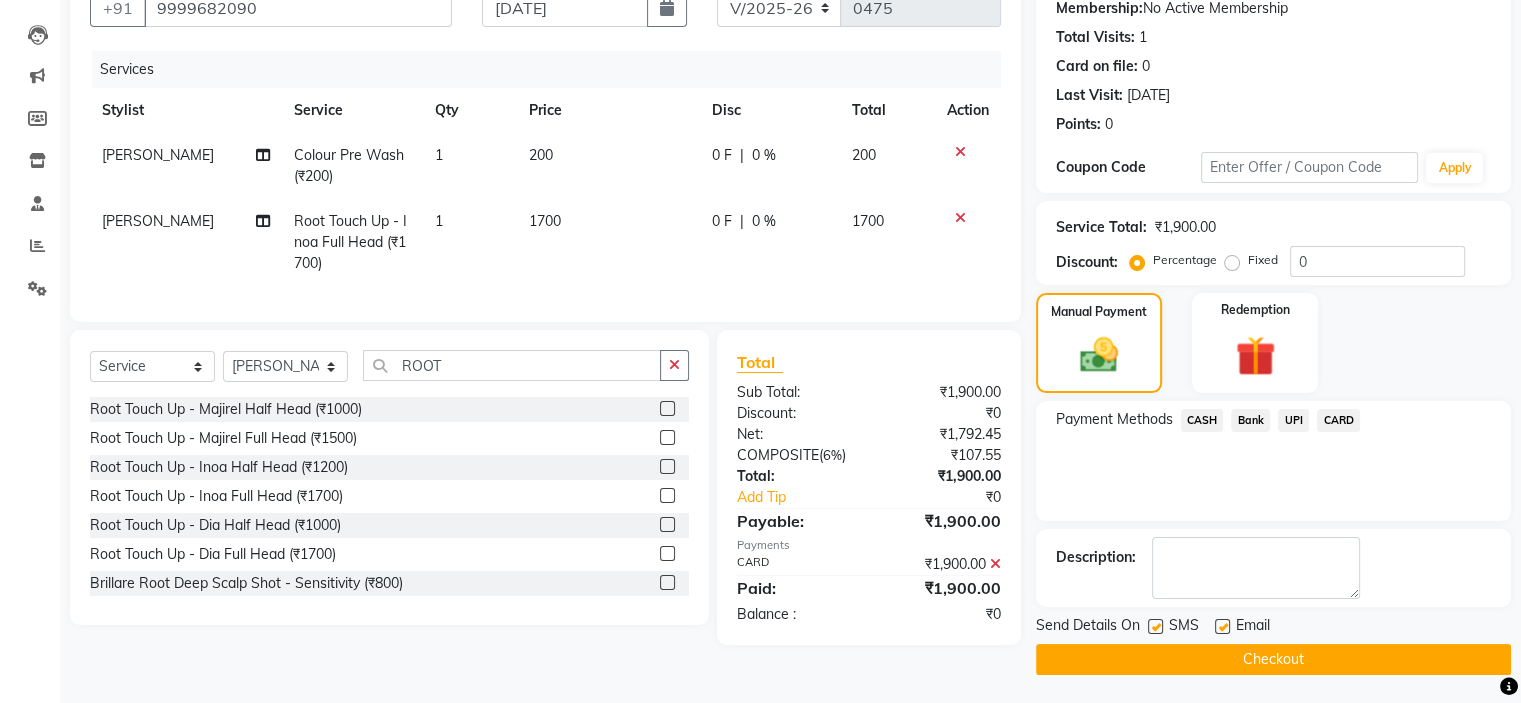 click on "Checkout" 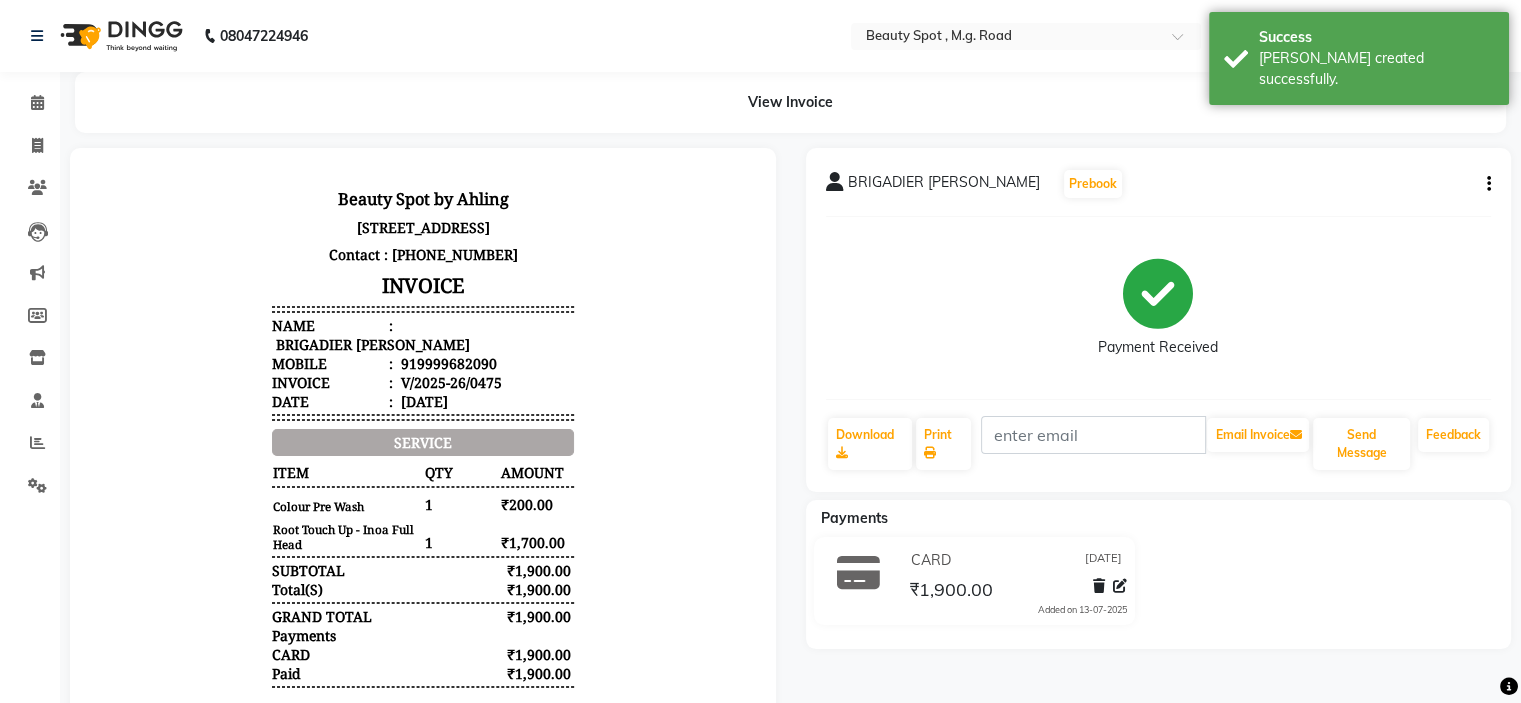 scroll, scrollTop: 0, scrollLeft: 0, axis: both 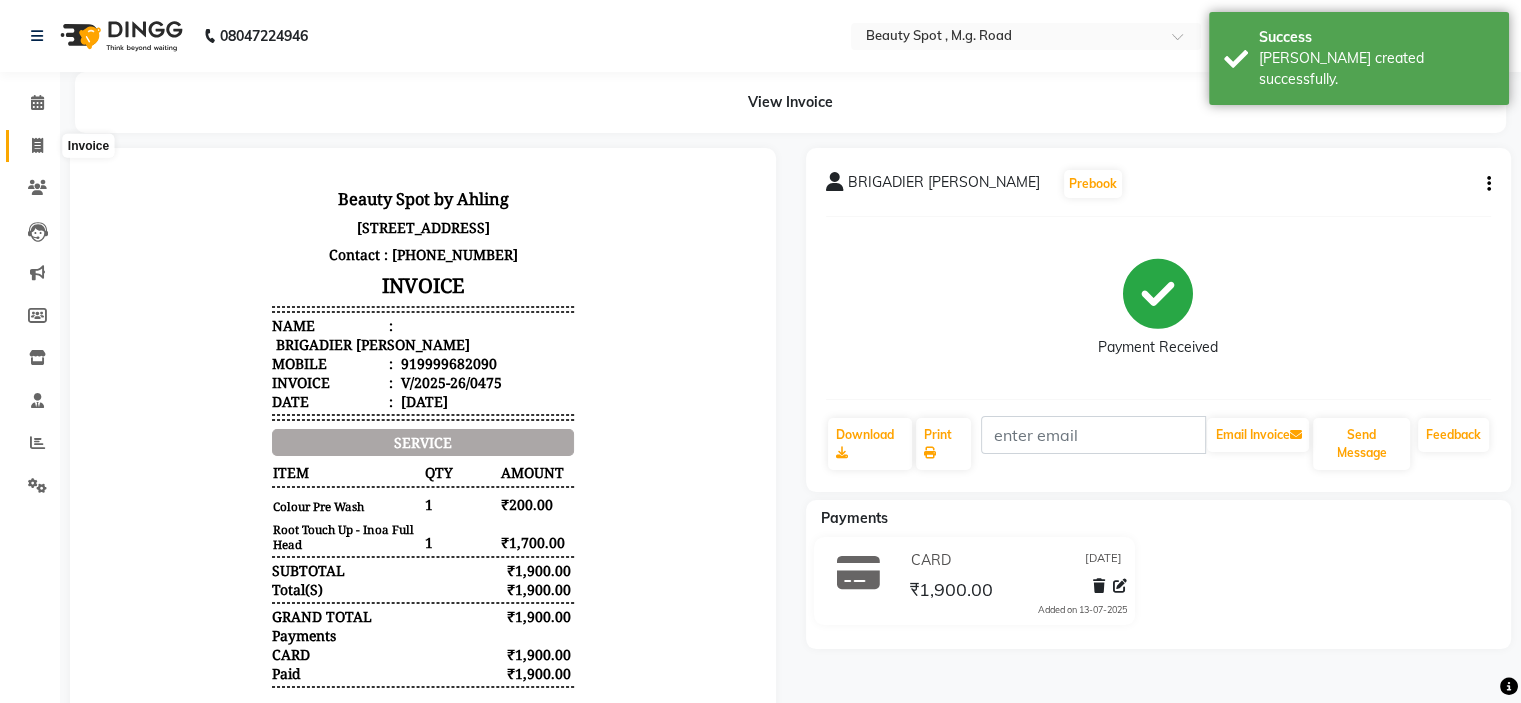 click 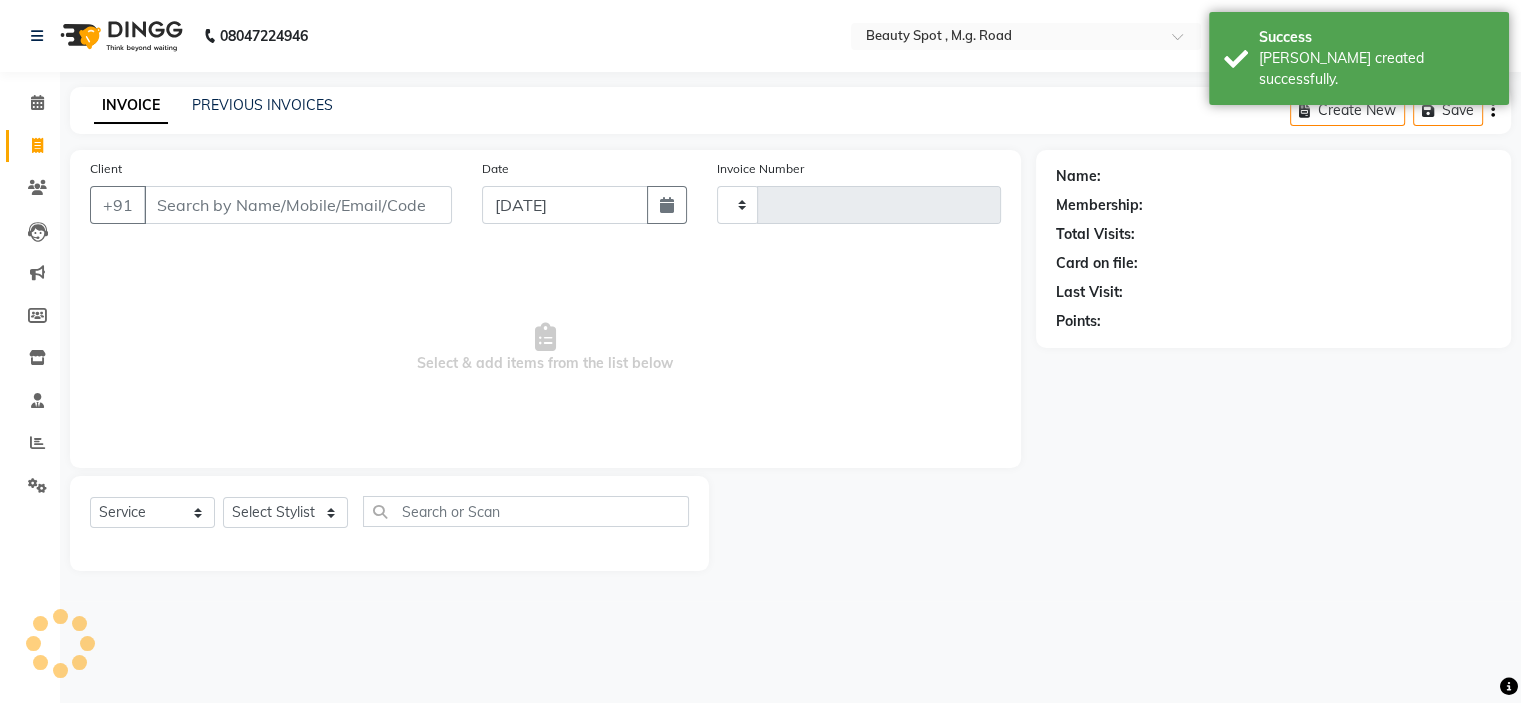 type on "0476" 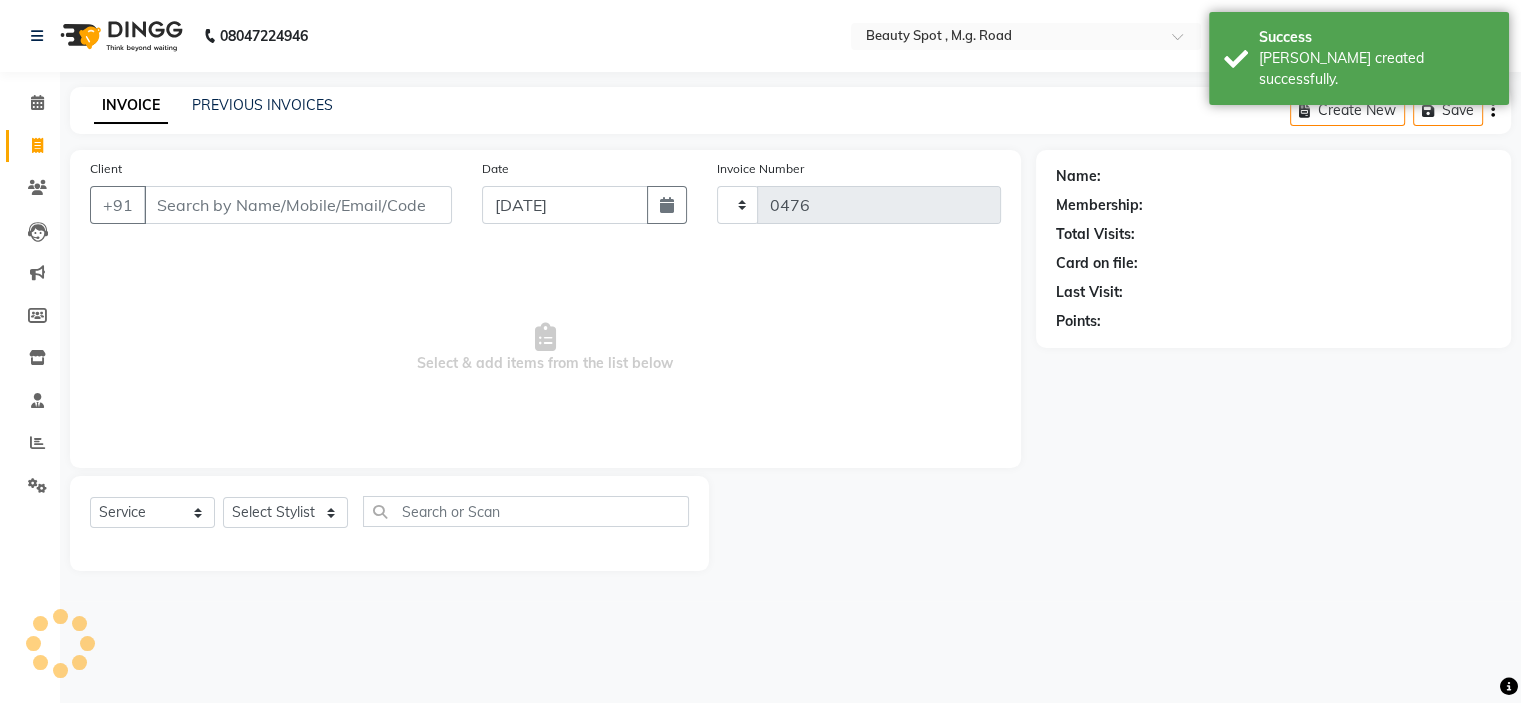 select on "7357" 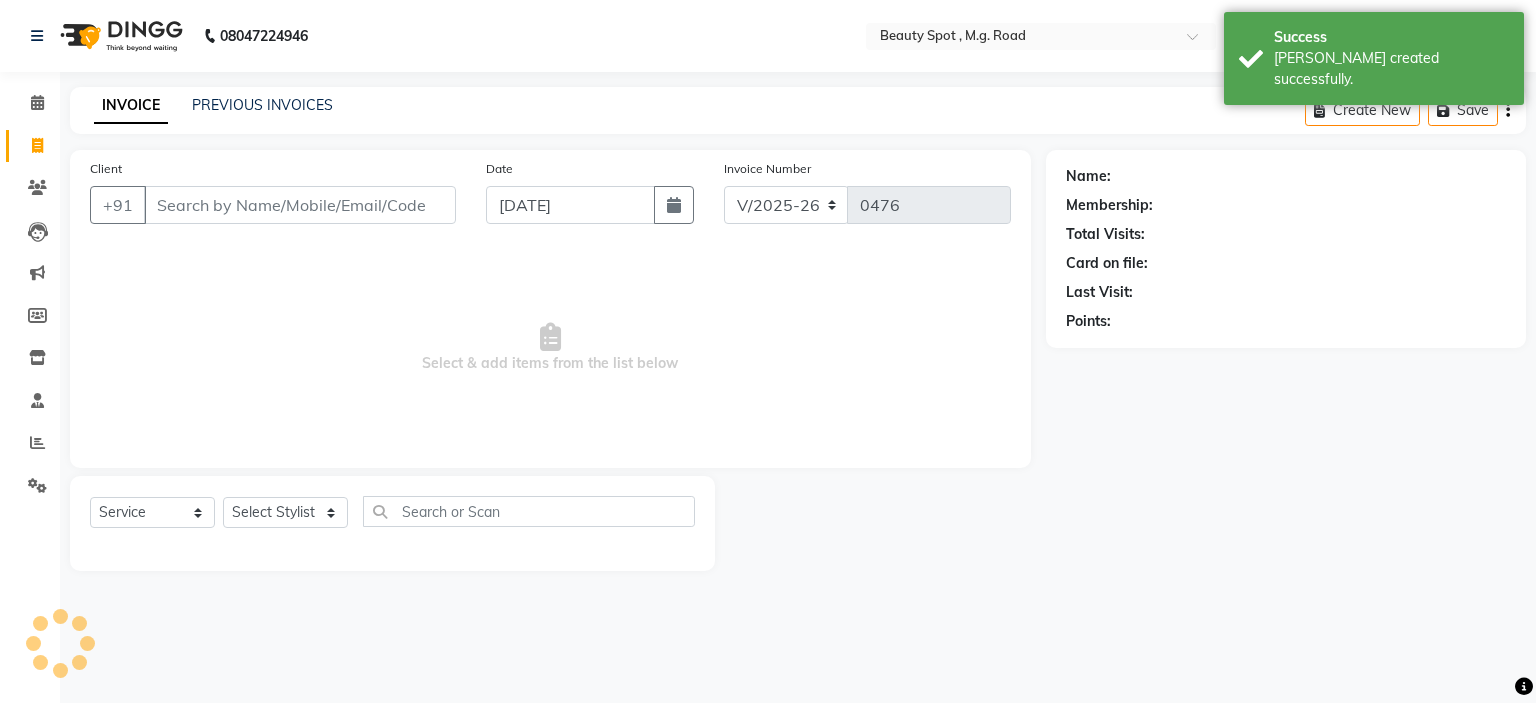 click on "Client" at bounding box center (300, 205) 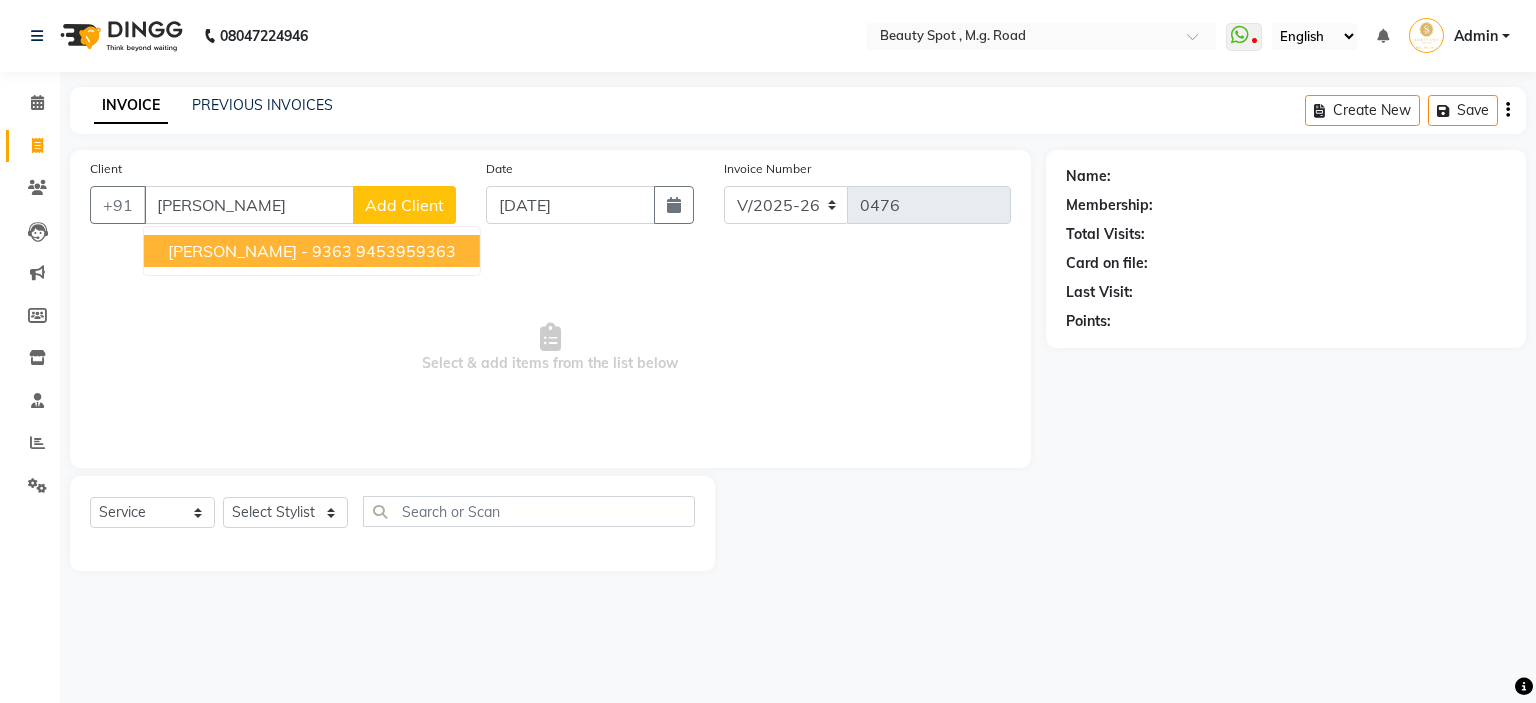 click on "9453959363" at bounding box center [406, 251] 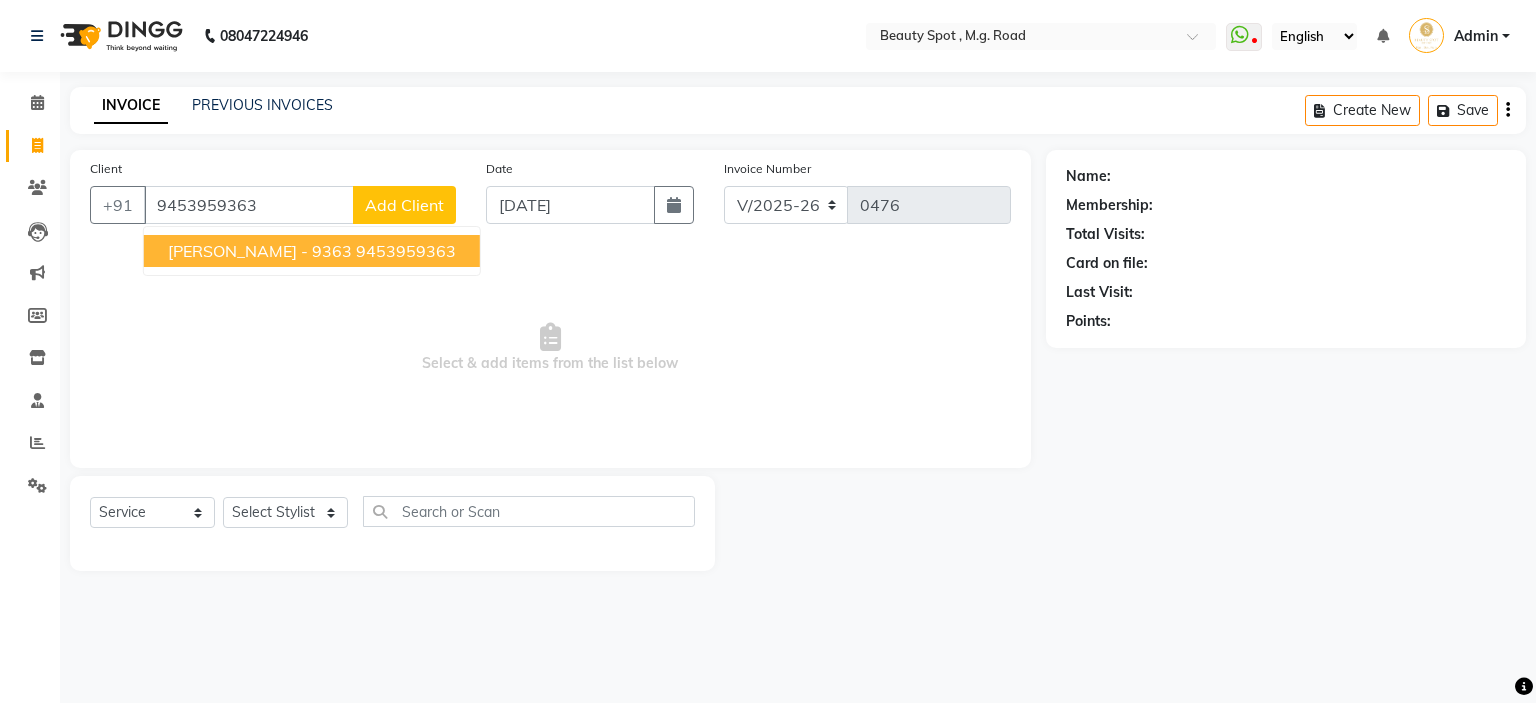 type on "9453959363" 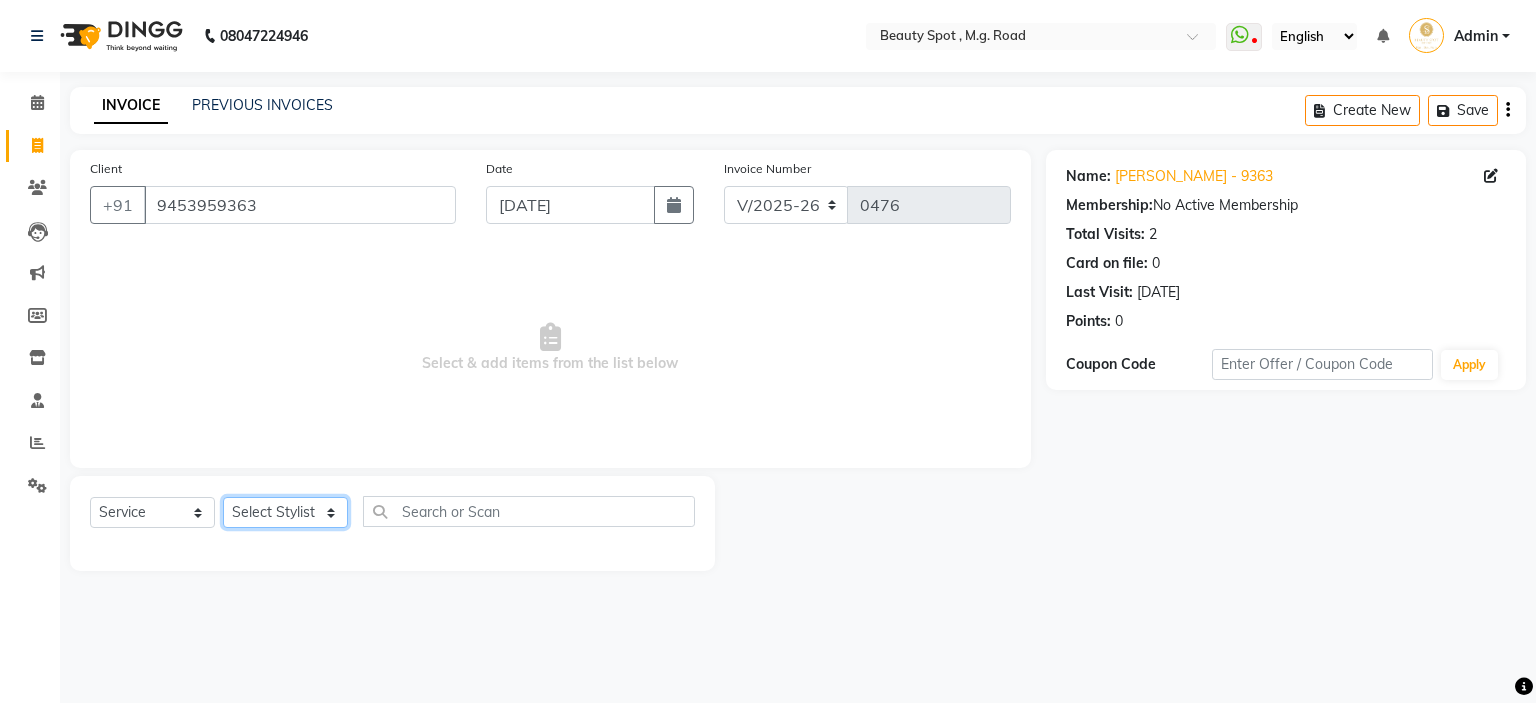 click on "Select Stylist Ahling Devika  Manager Sheela  Tayyaba  Yen" 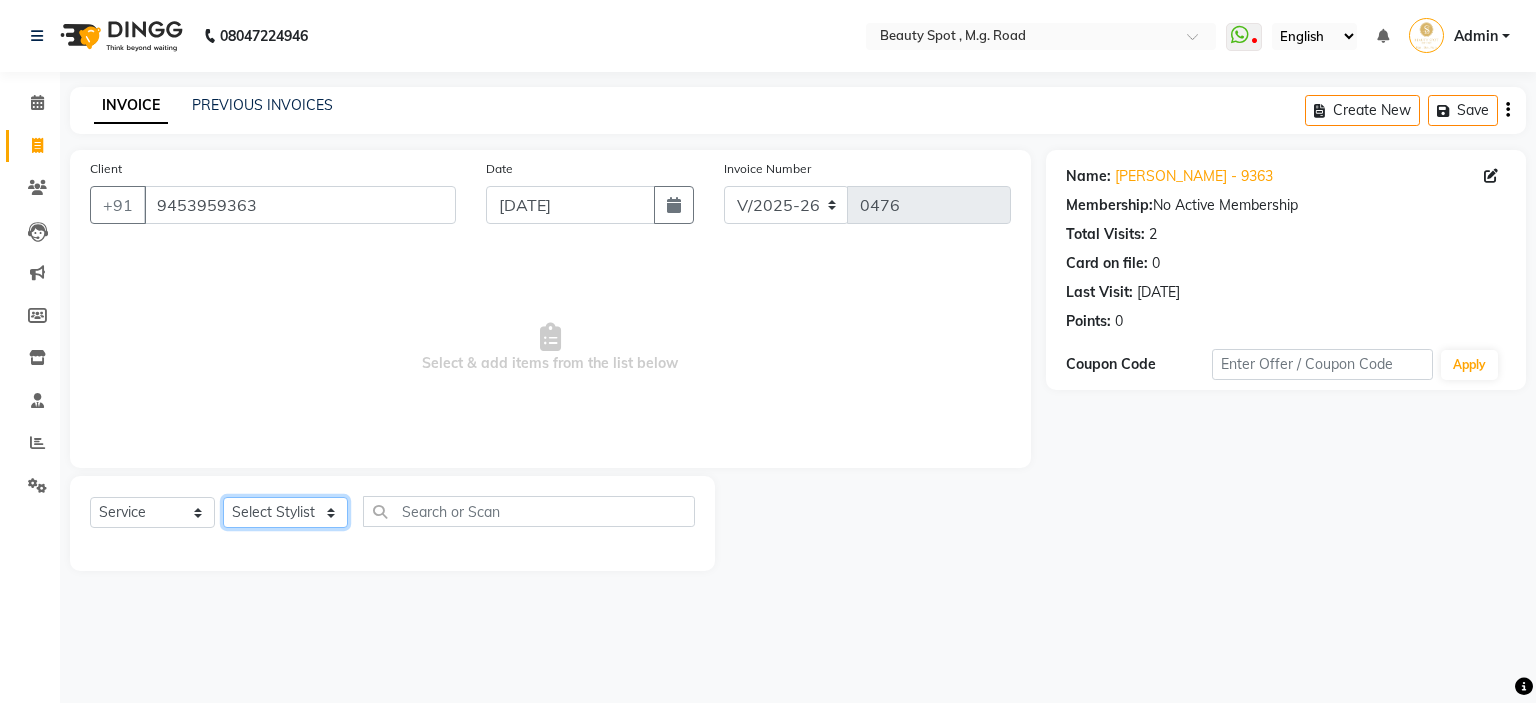 select on "71897" 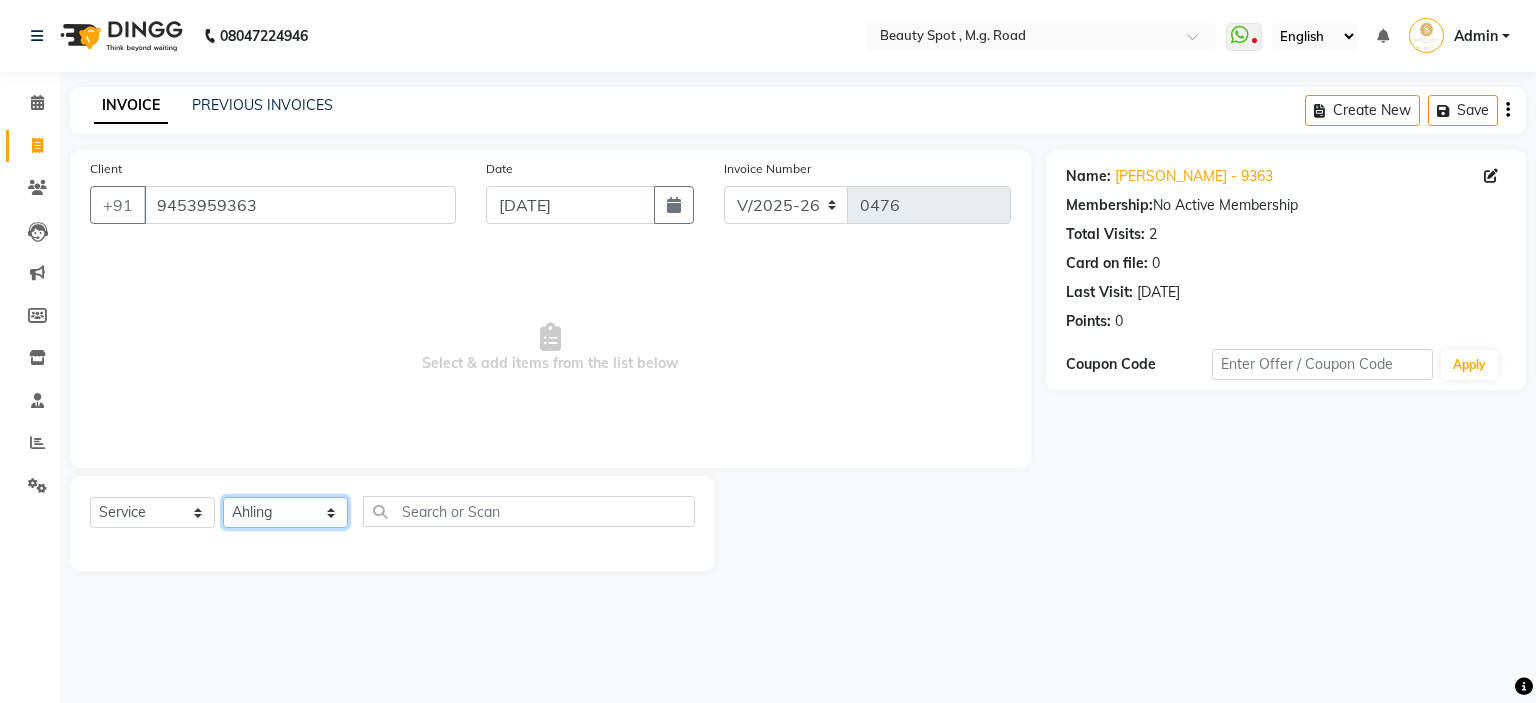 click on "Select Stylist Ahling Devika  Manager Sheela  Tayyaba  Yen" 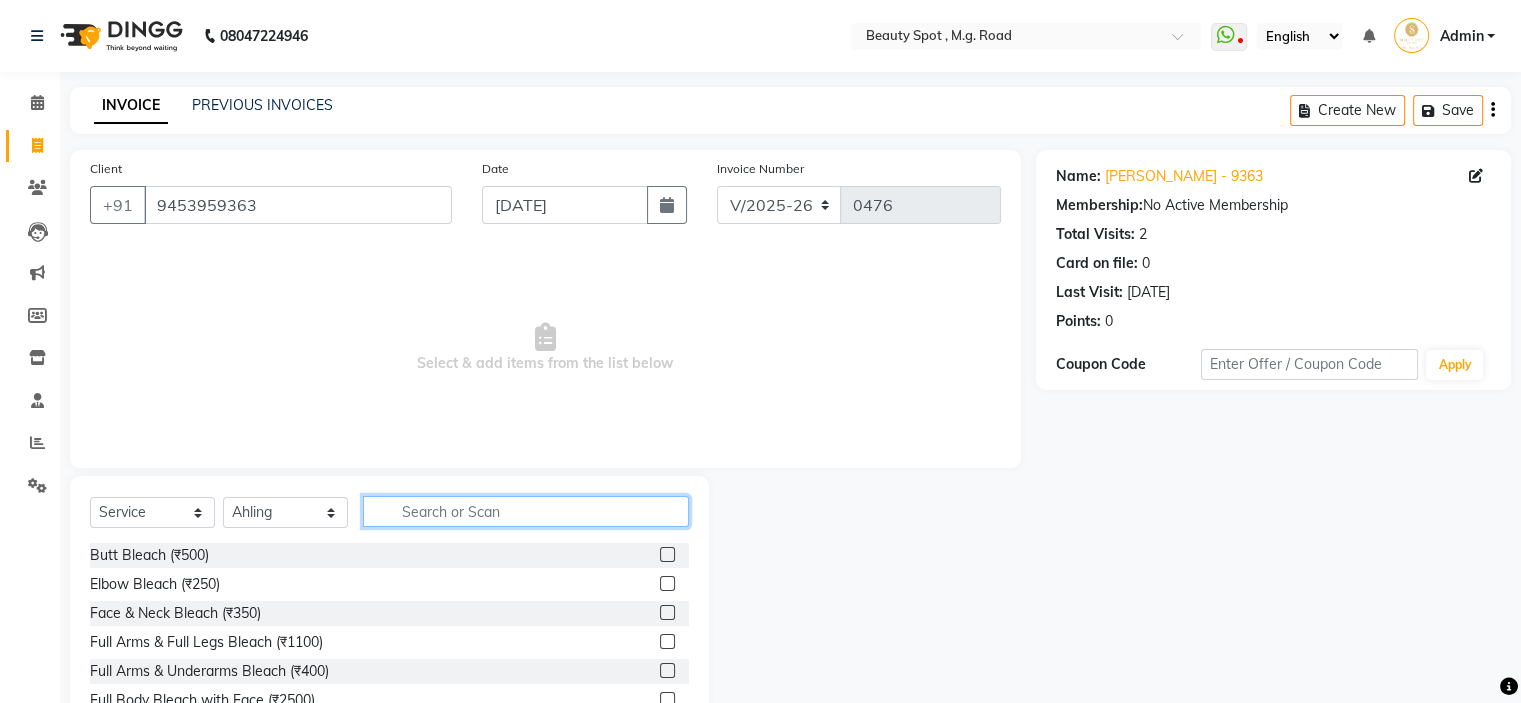 click 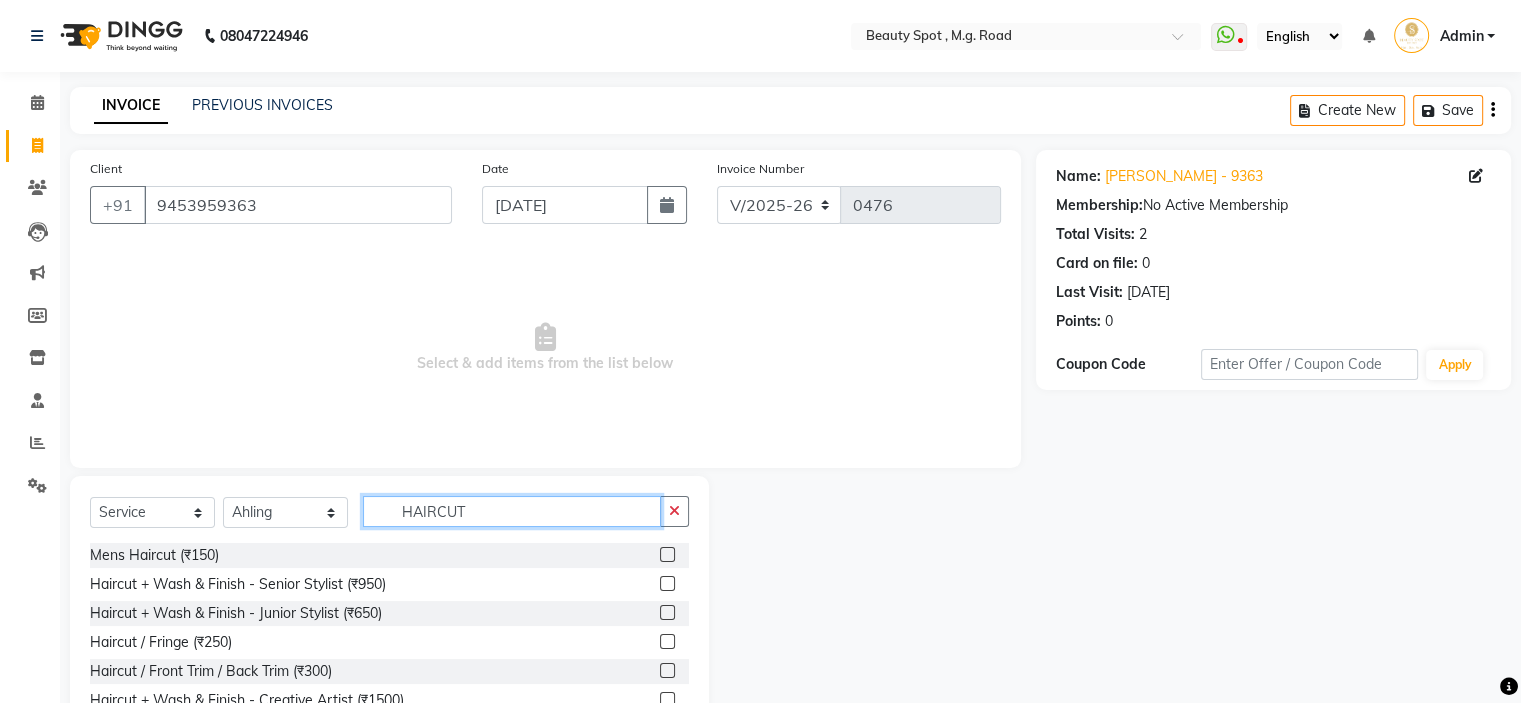 scroll, scrollTop: 72, scrollLeft: 0, axis: vertical 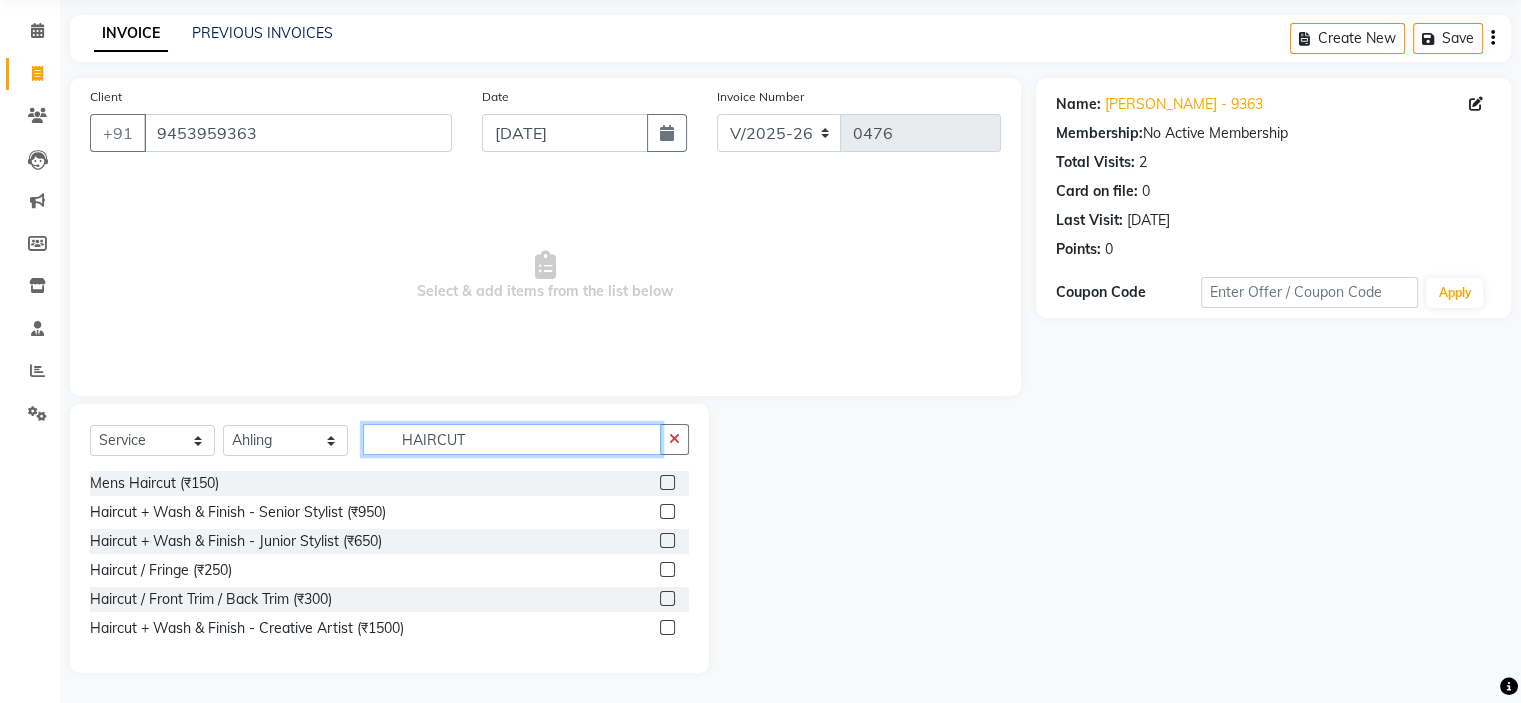 type on "HAIRCUT" 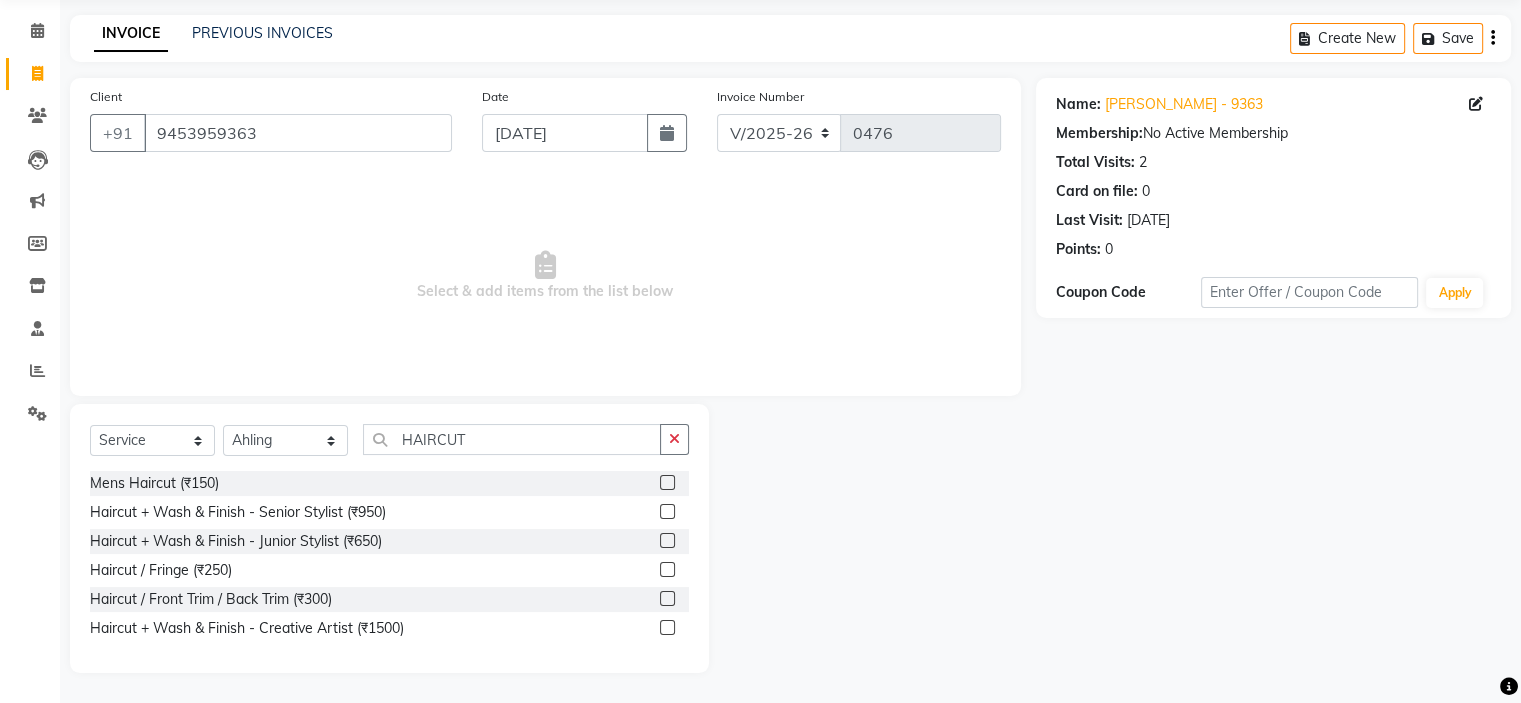 click 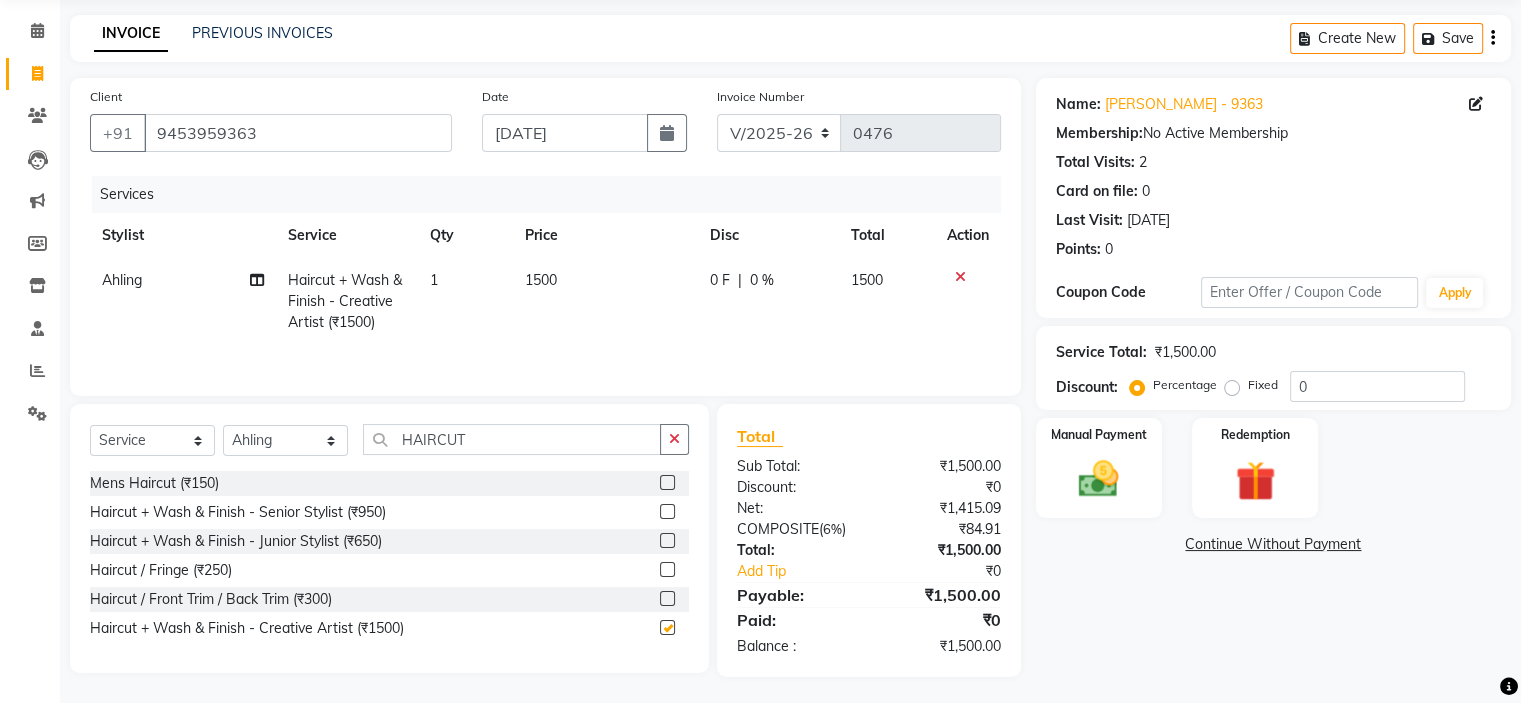 checkbox on "false" 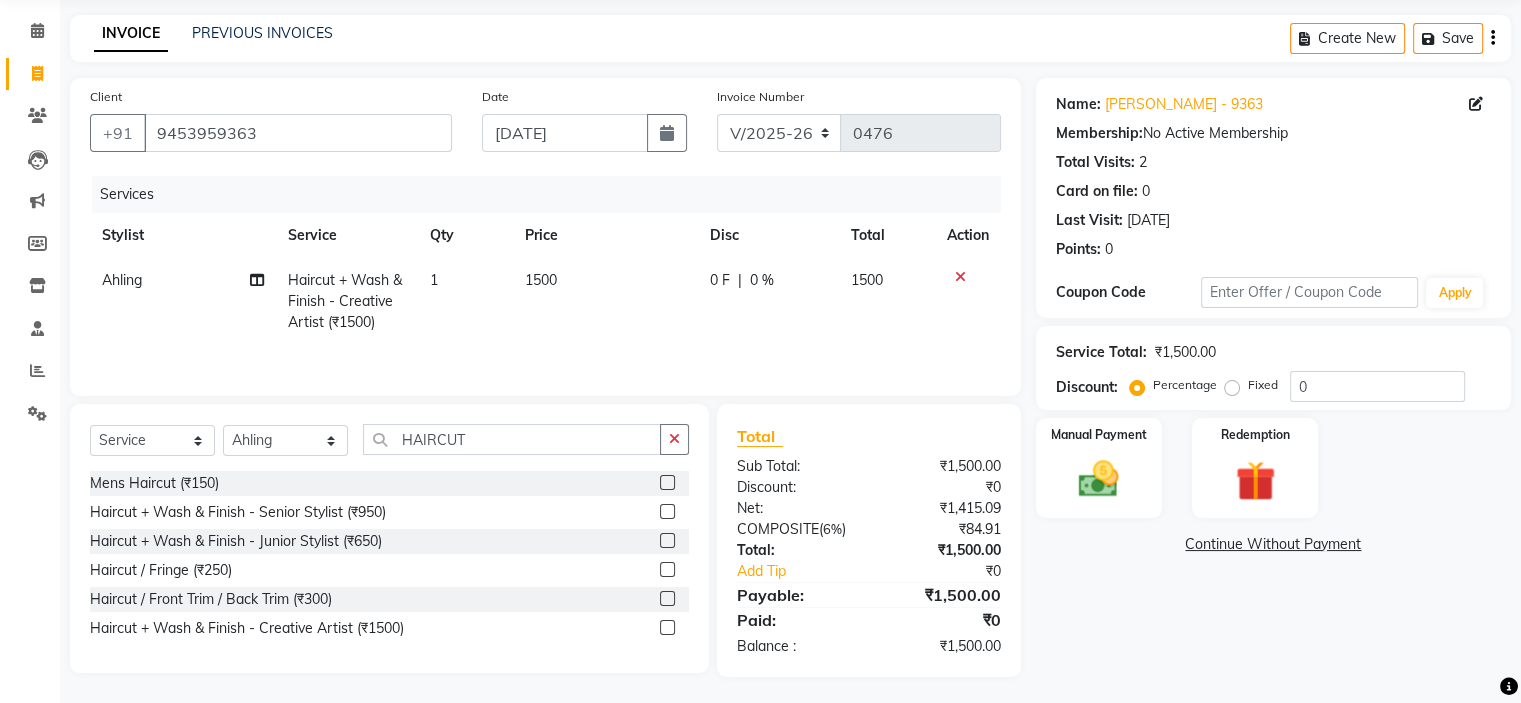 scroll, scrollTop: 76, scrollLeft: 0, axis: vertical 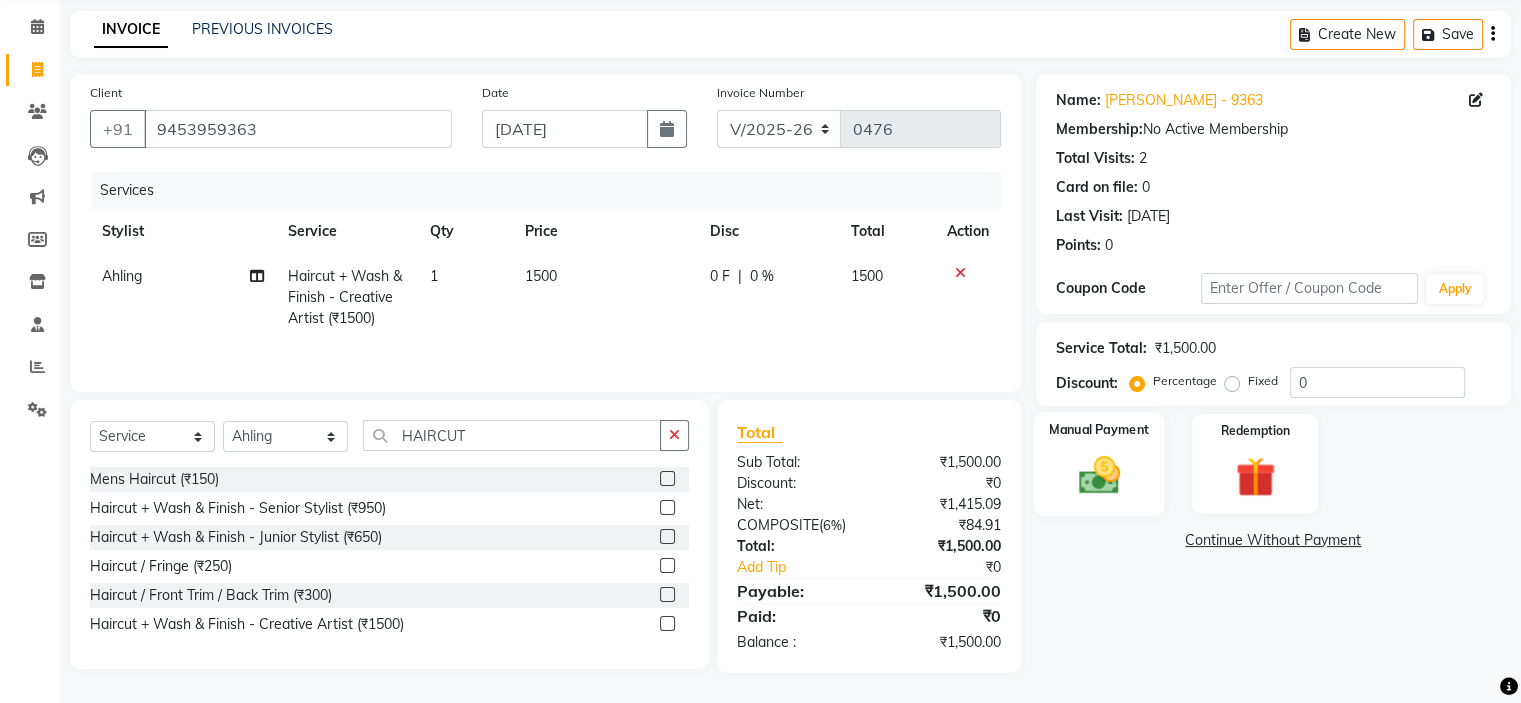 click 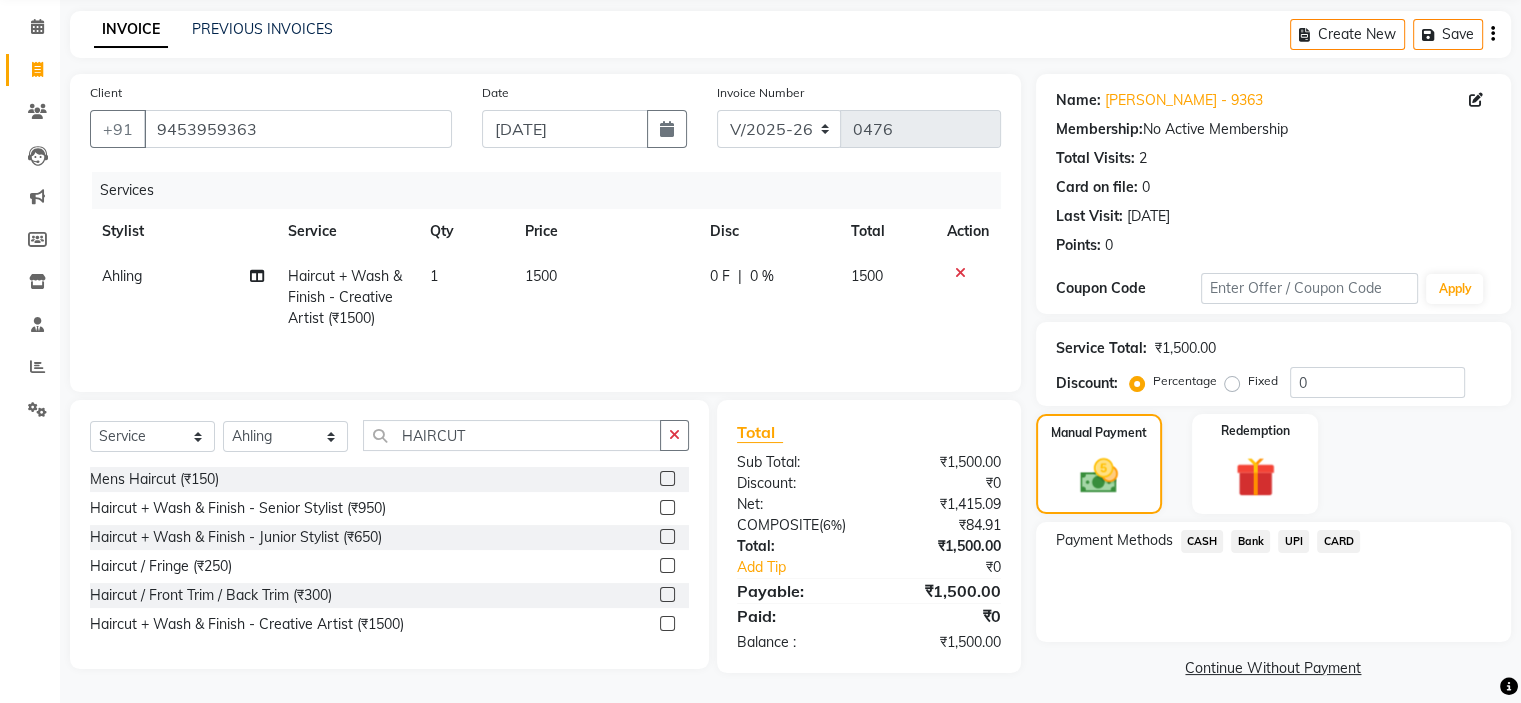 click on "CARD" 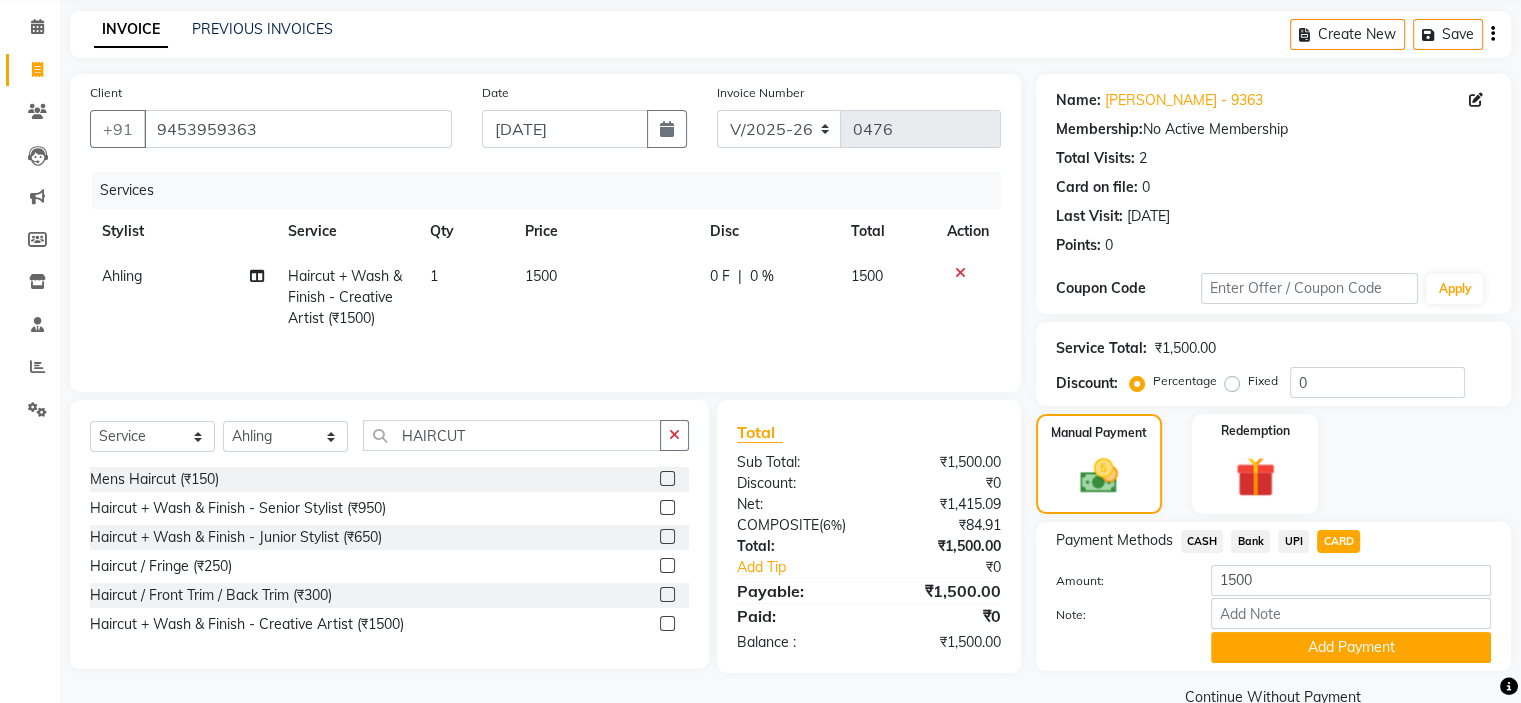 scroll, scrollTop: 116, scrollLeft: 0, axis: vertical 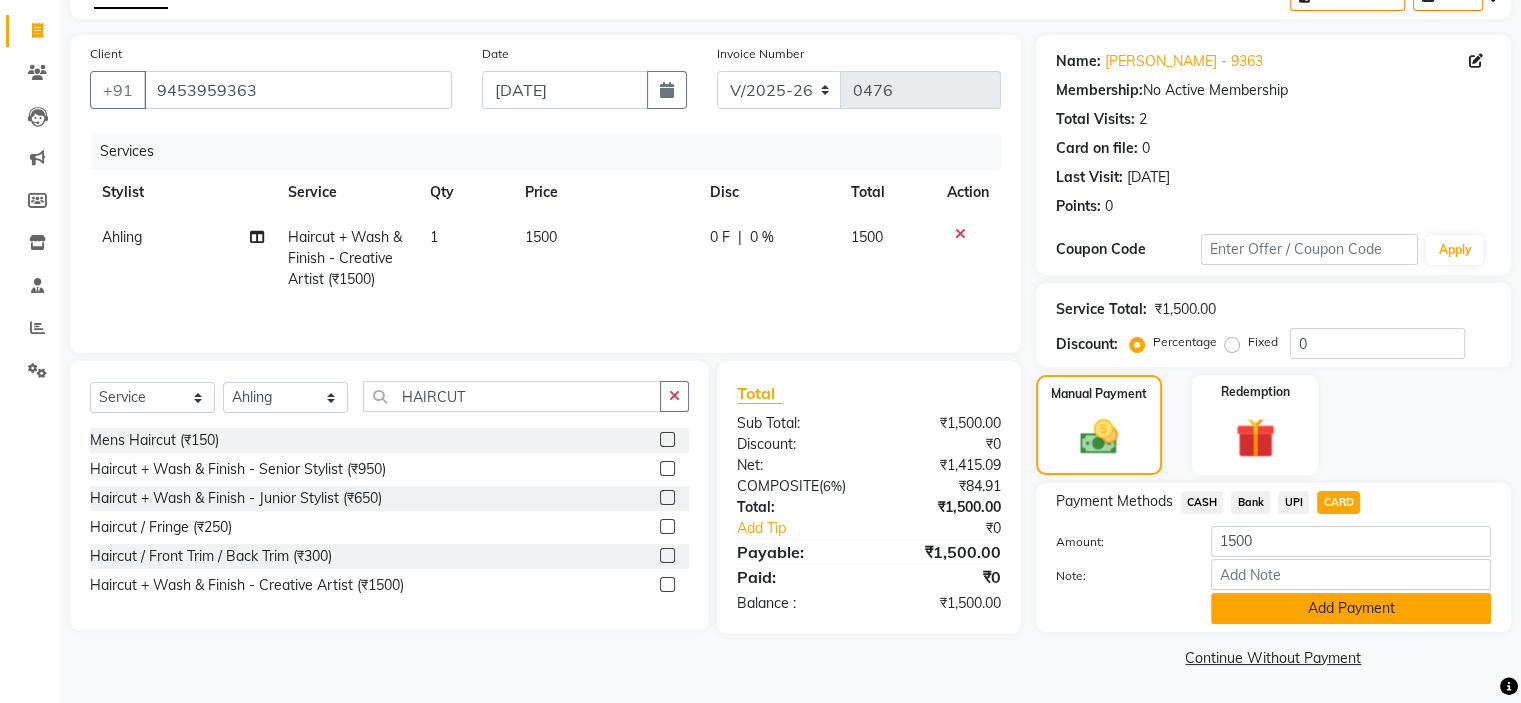 click on "Add Payment" 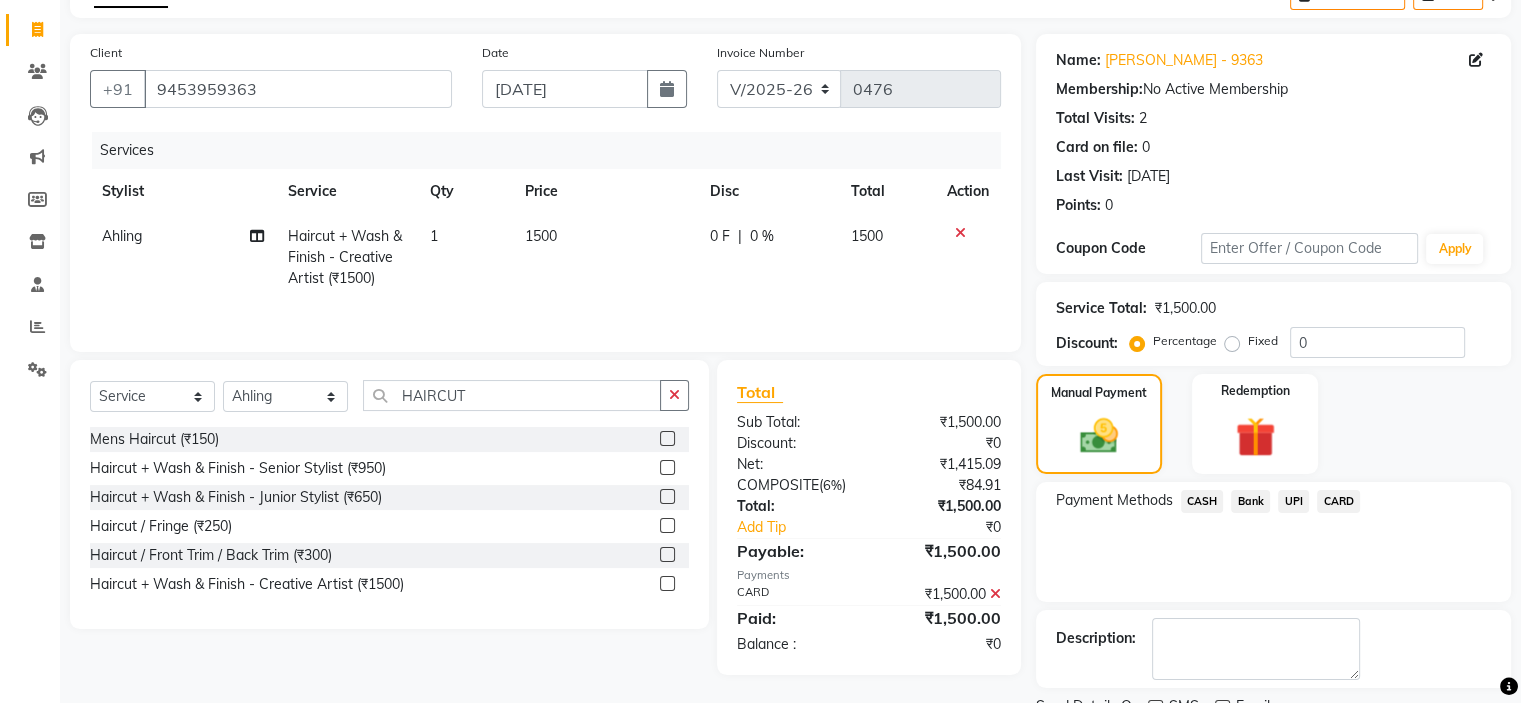scroll, scrollTop: 197, scrollLeft: 0, axis: vertical 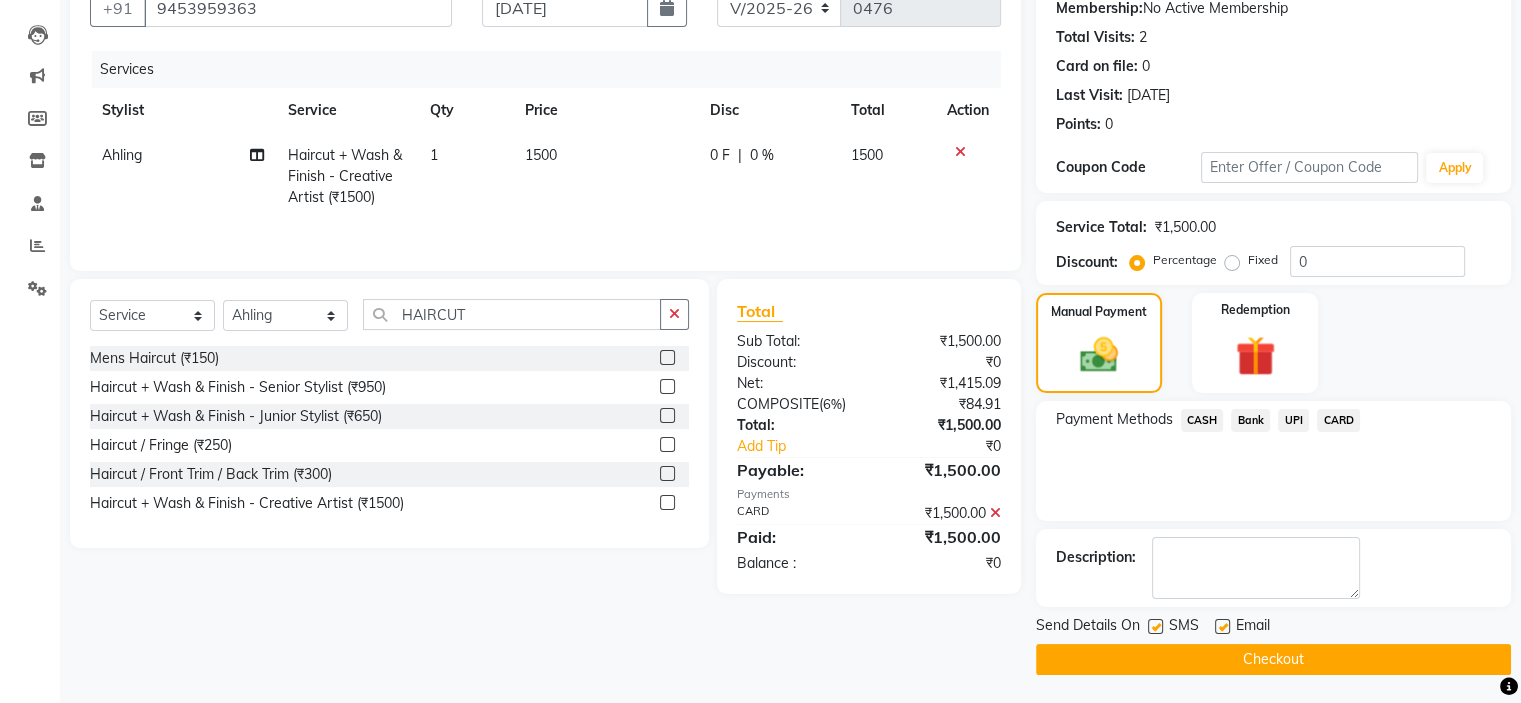 click on "Checkout" 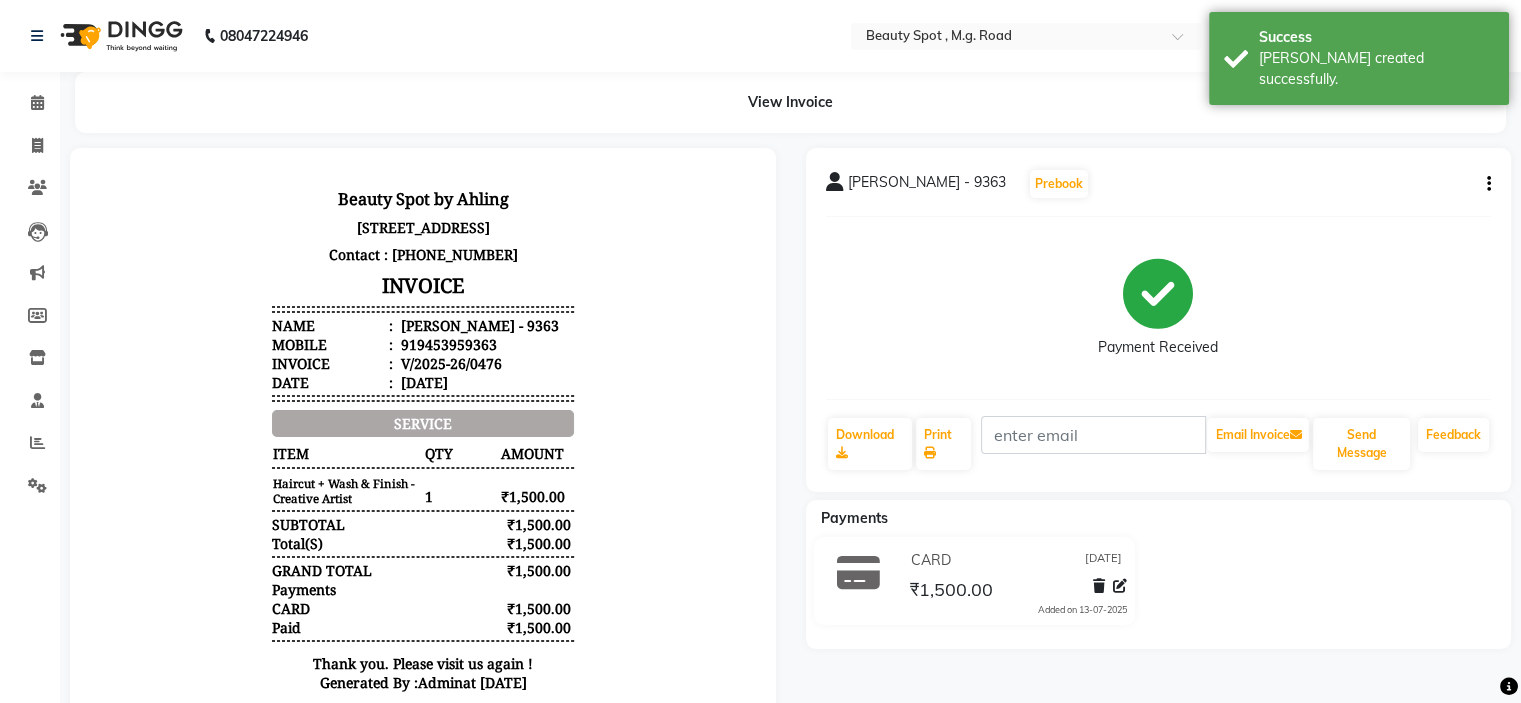 scroll, scrollTop: 0, scrollLeft: 0, axis: both 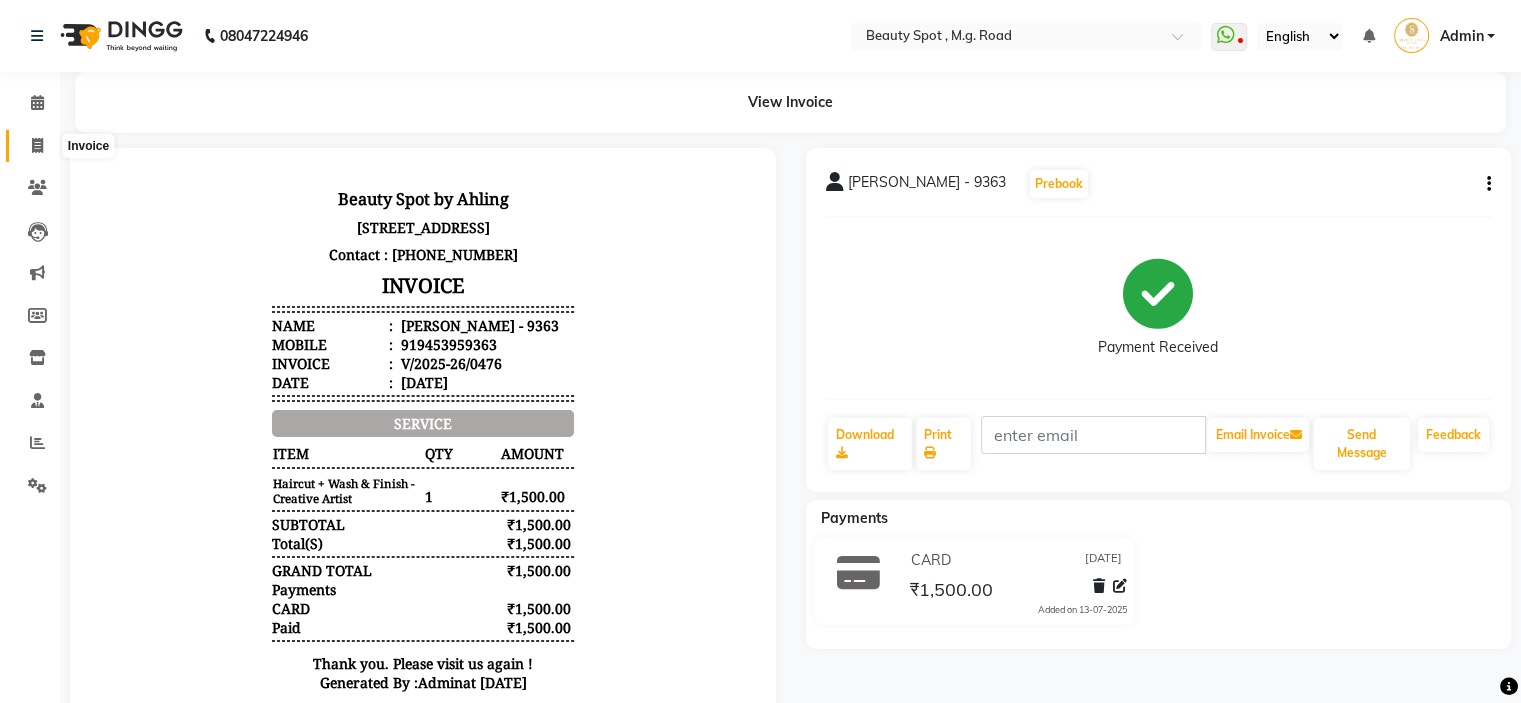 click 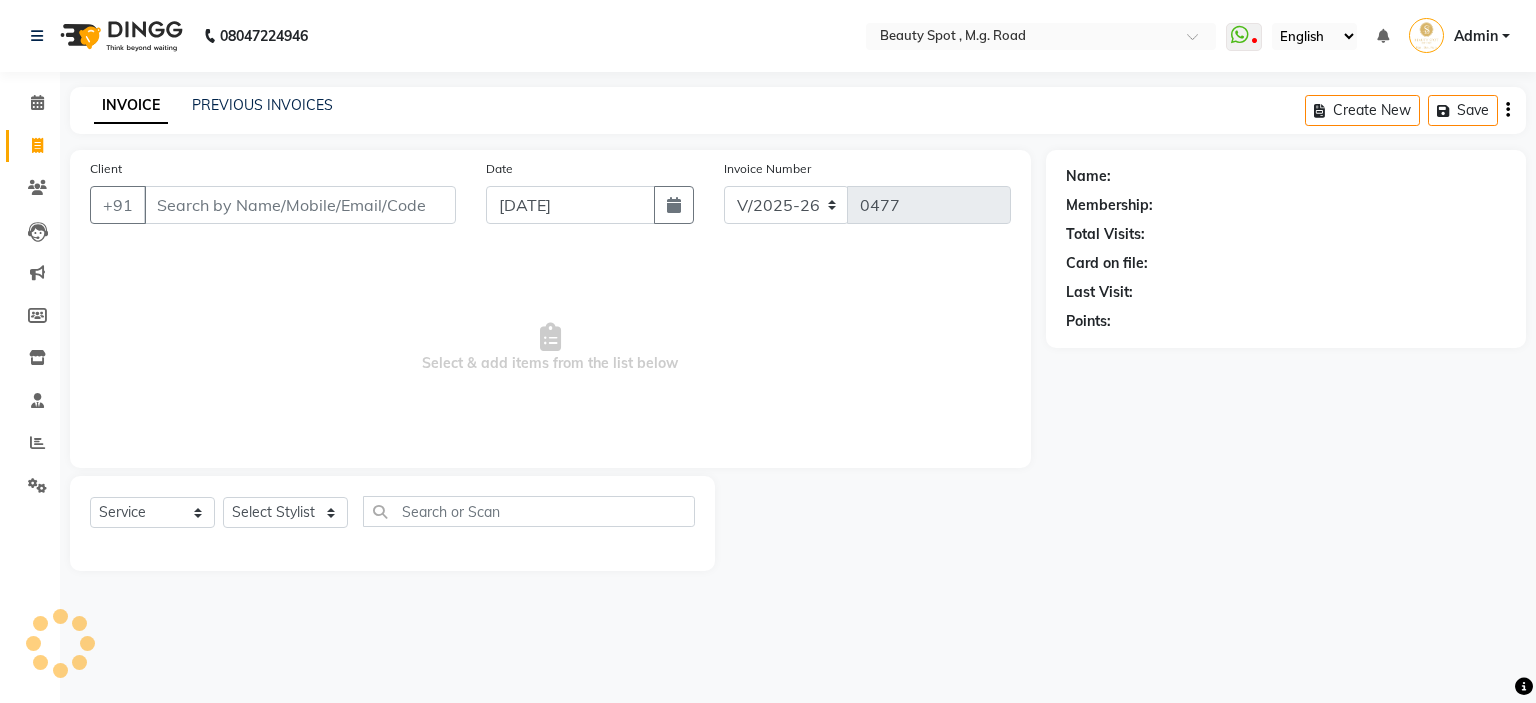 click on "Client" at bounding box center (300, 205) 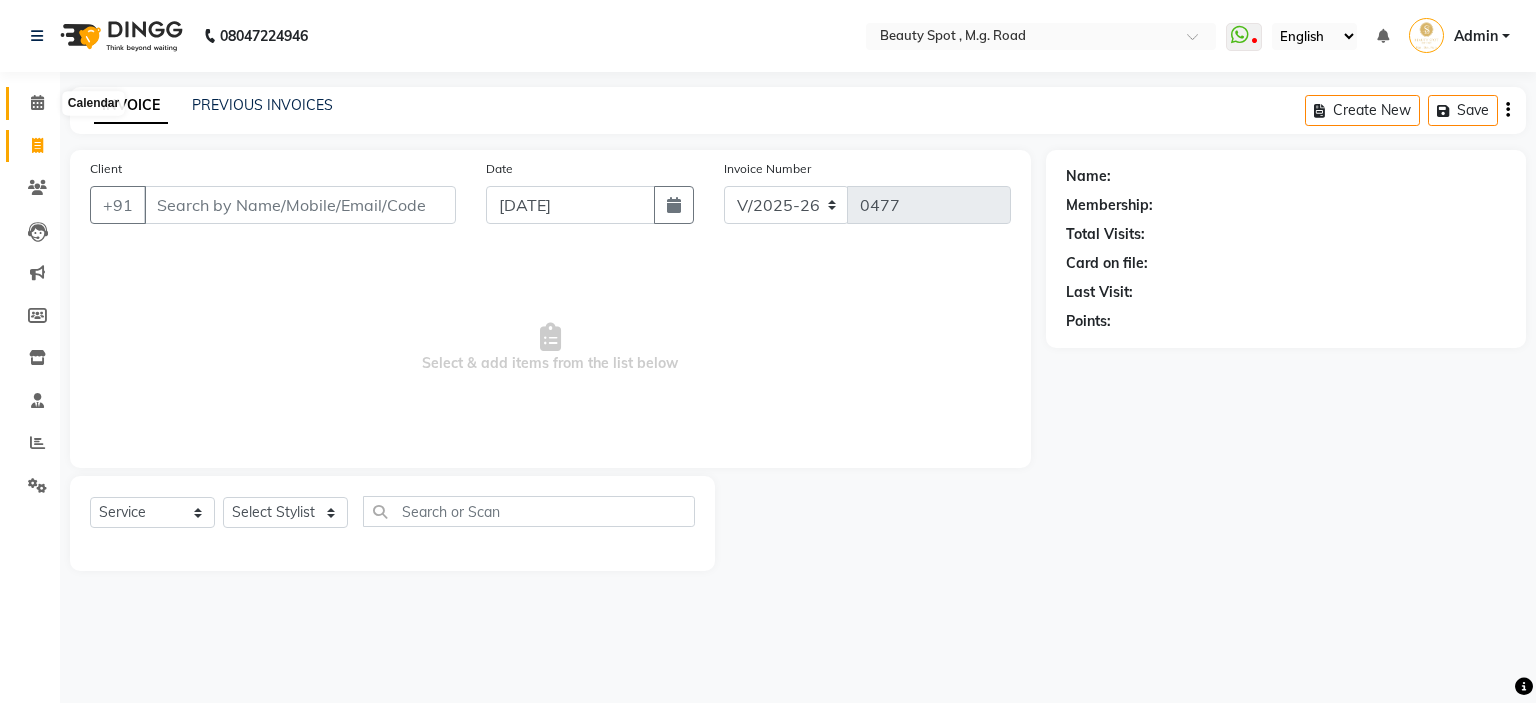 click 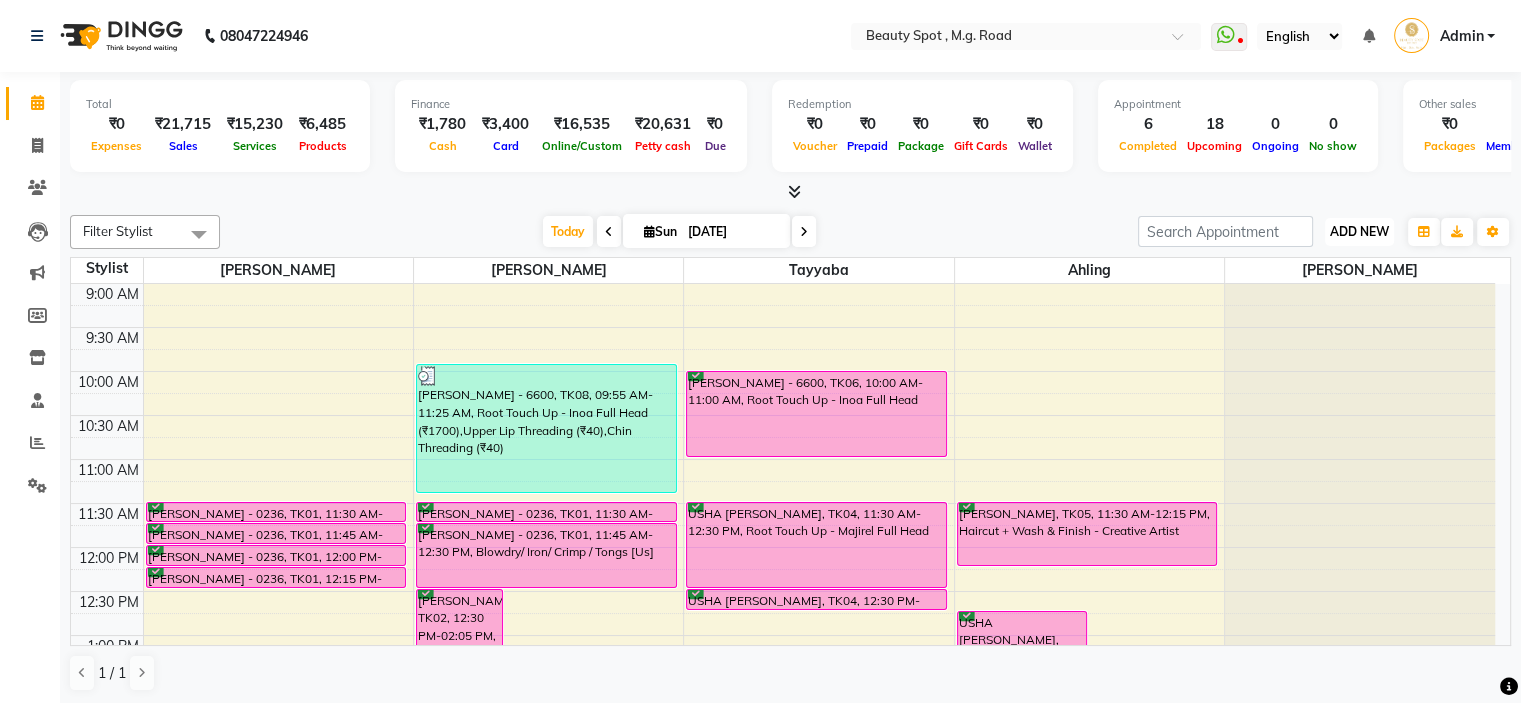 click on "ADD NEW" at bounding box center (1359, 231) 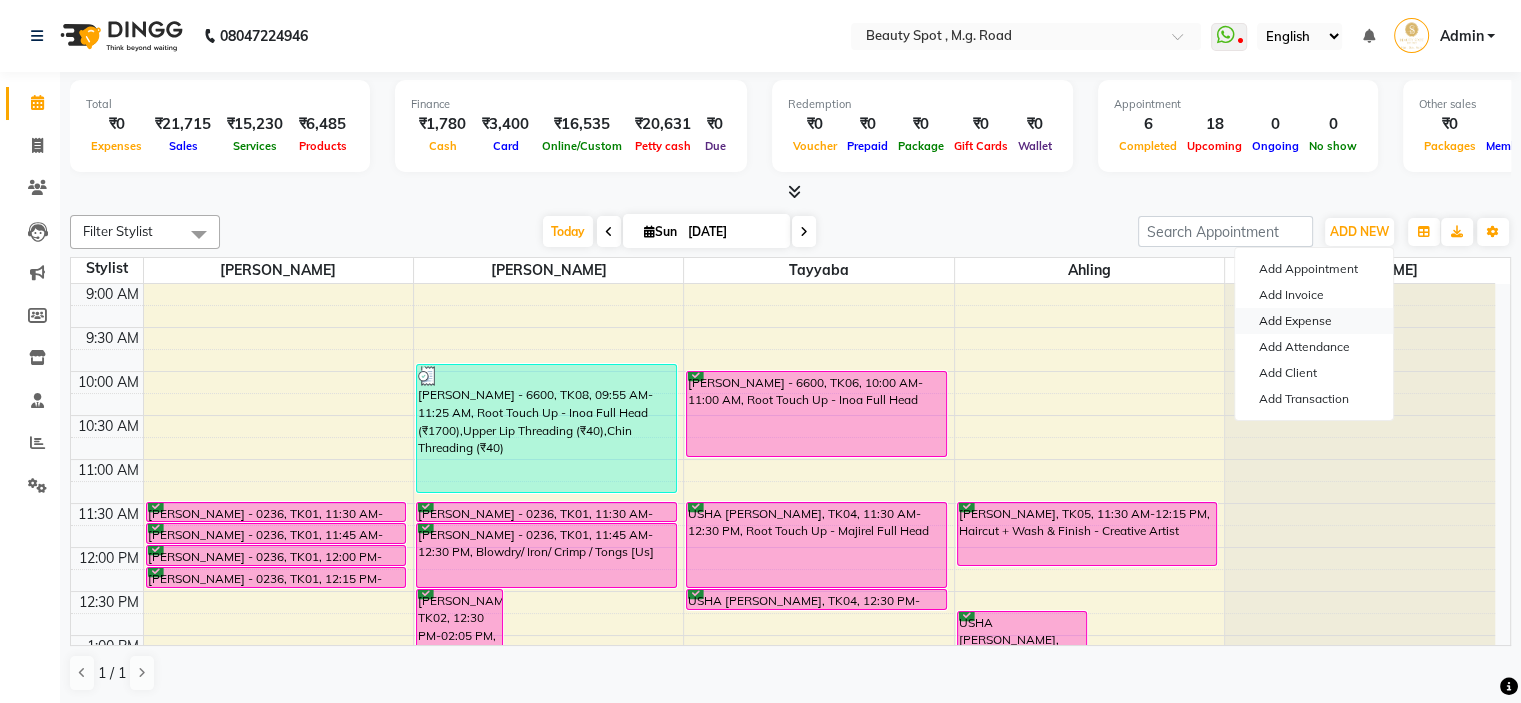 click on "Add Expense" at bounding box center (1314, 321) 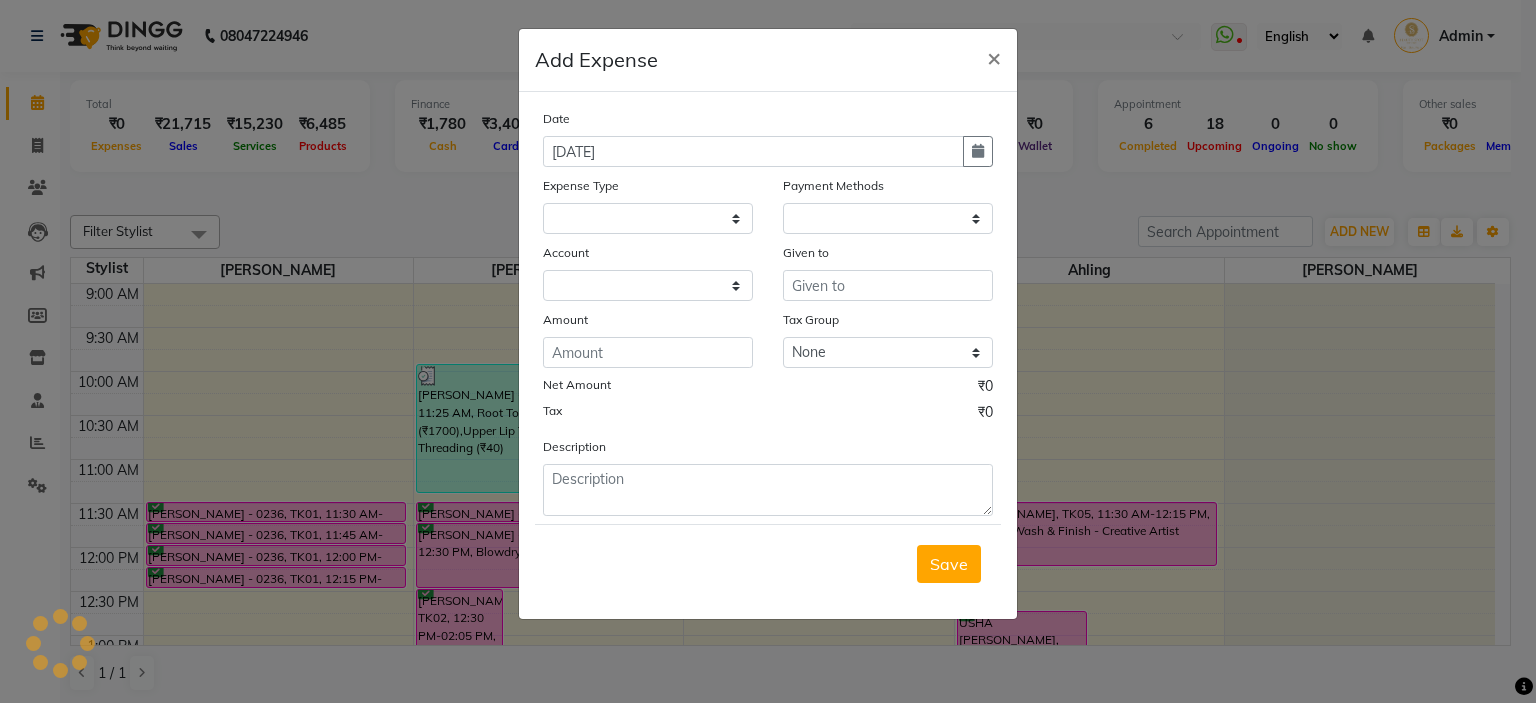 select on "1" 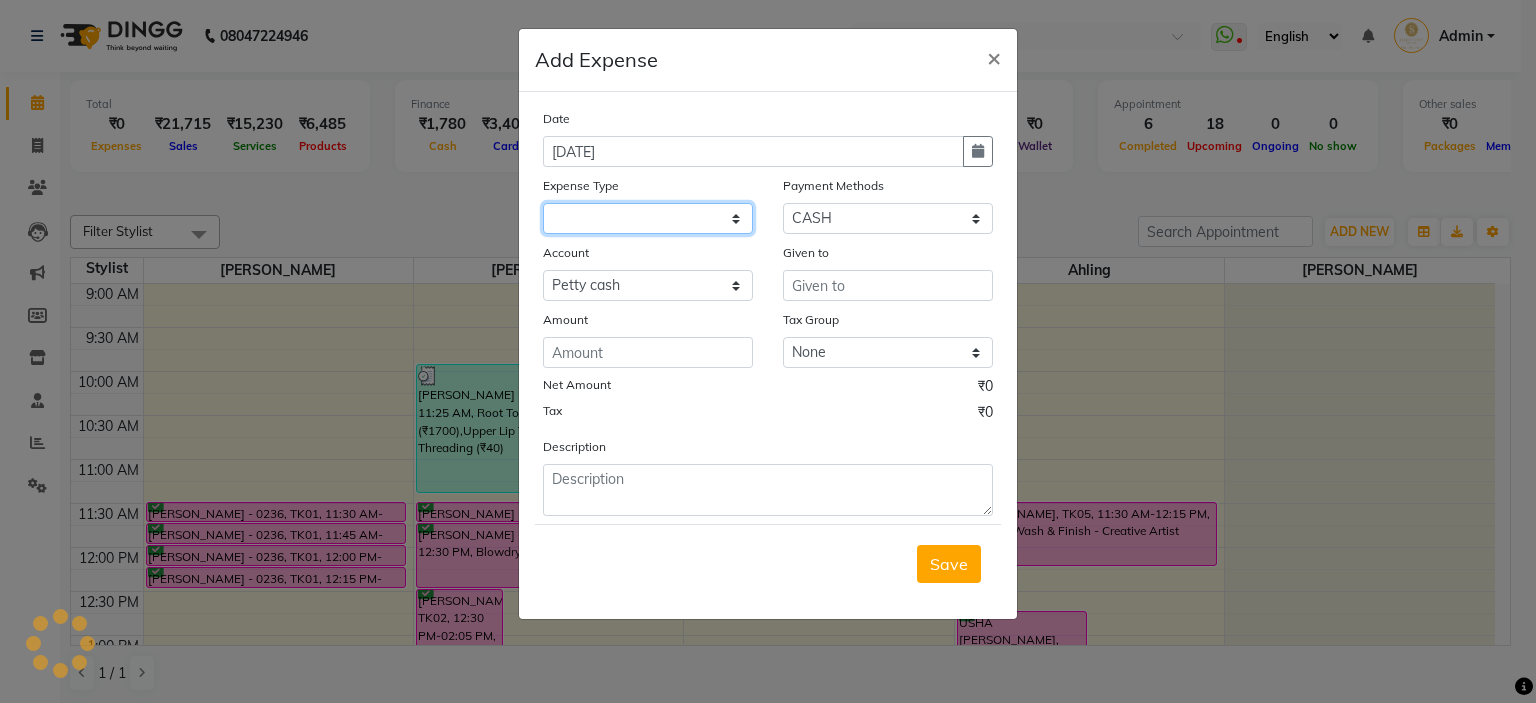 click 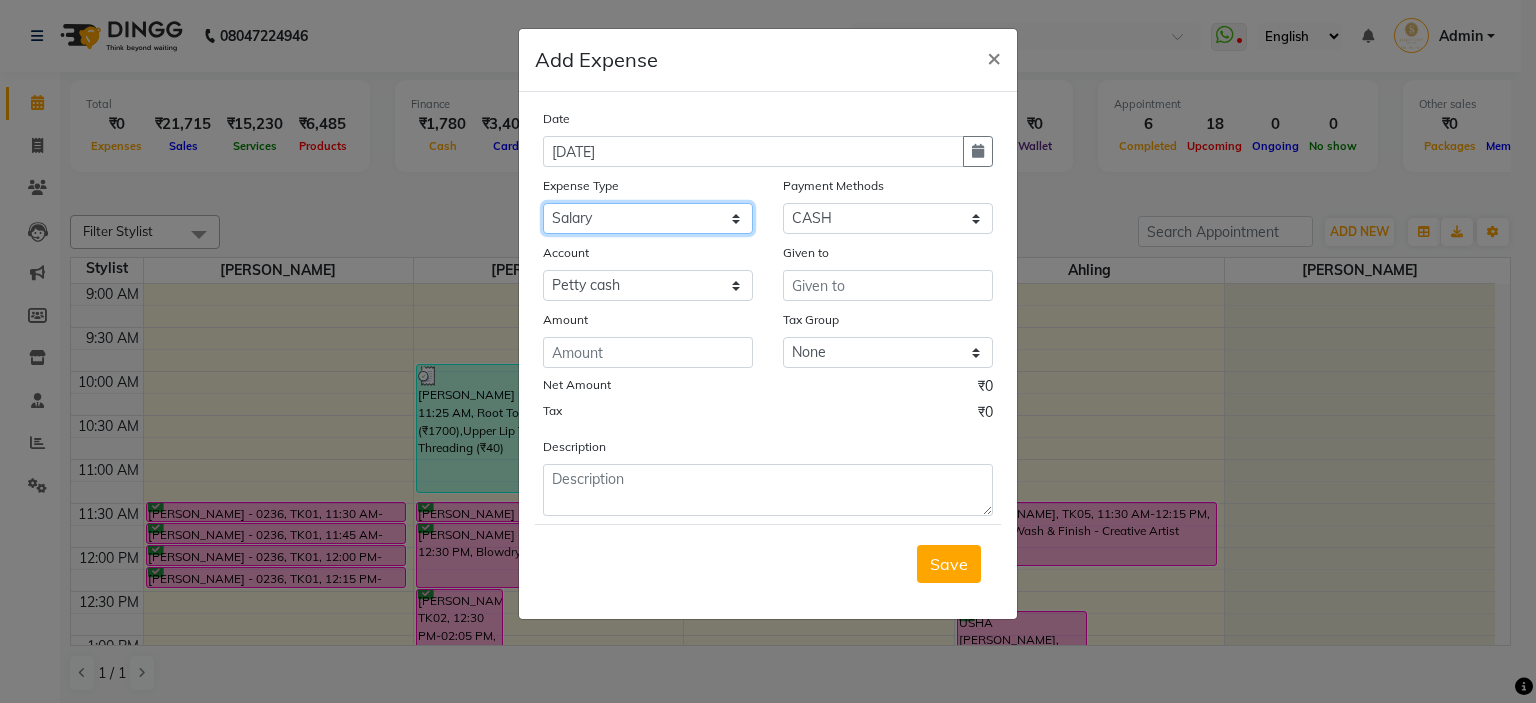 select on "20209" 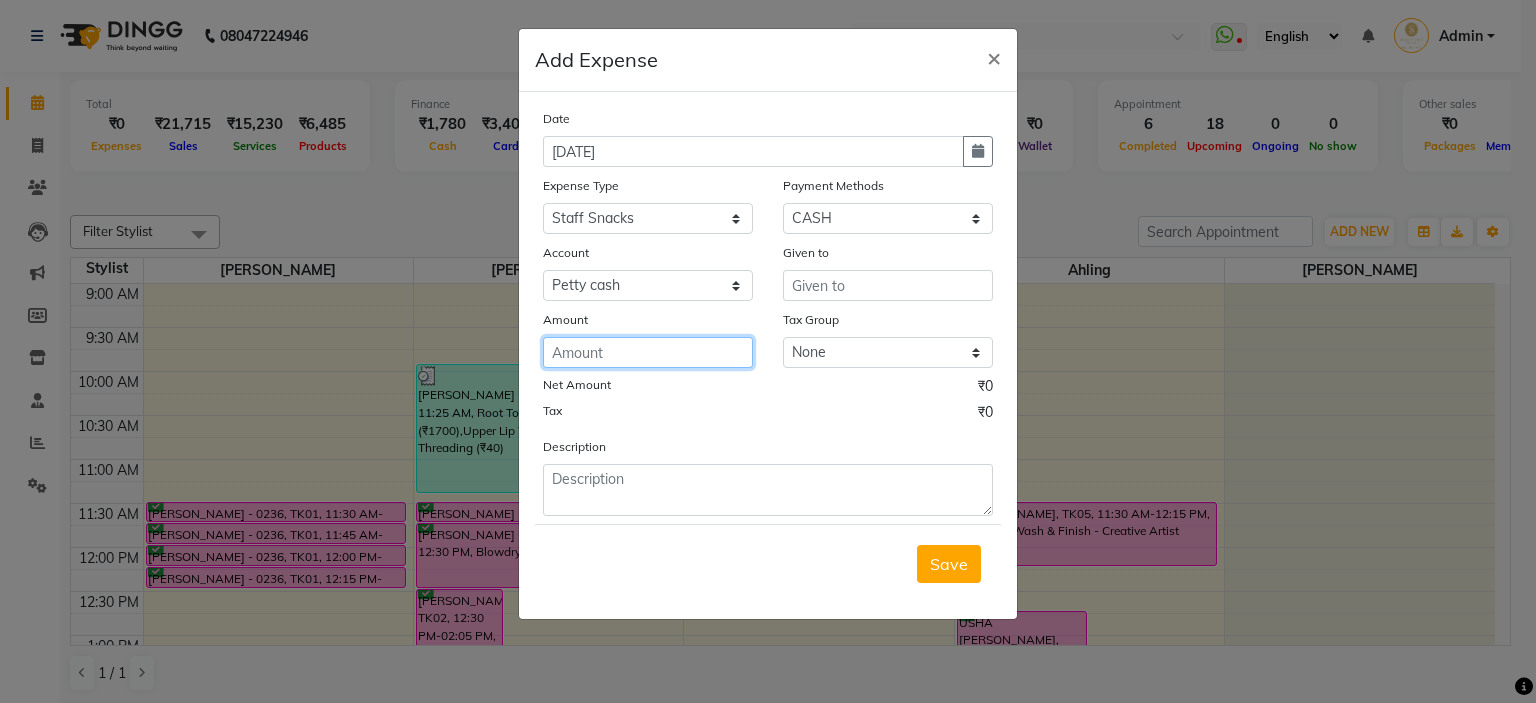 click 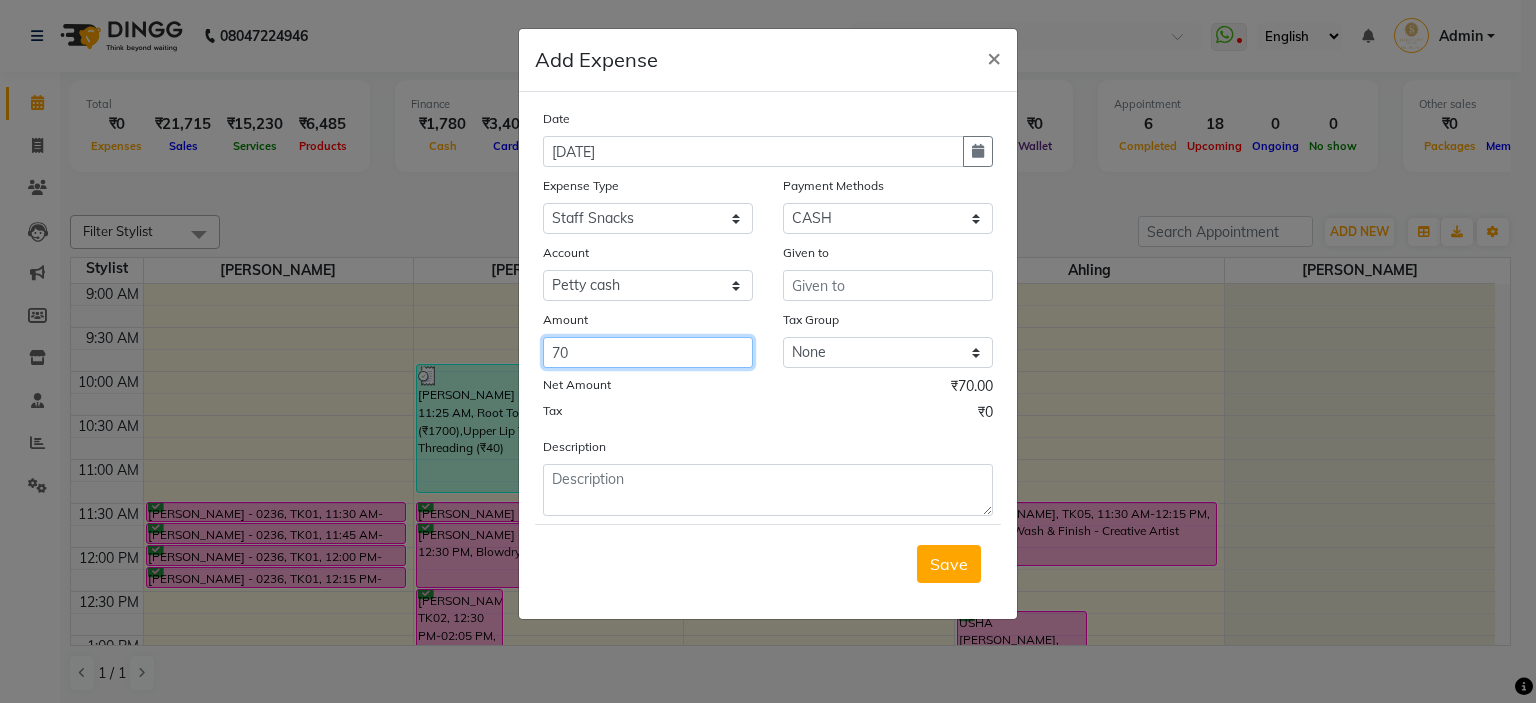 type on "70" 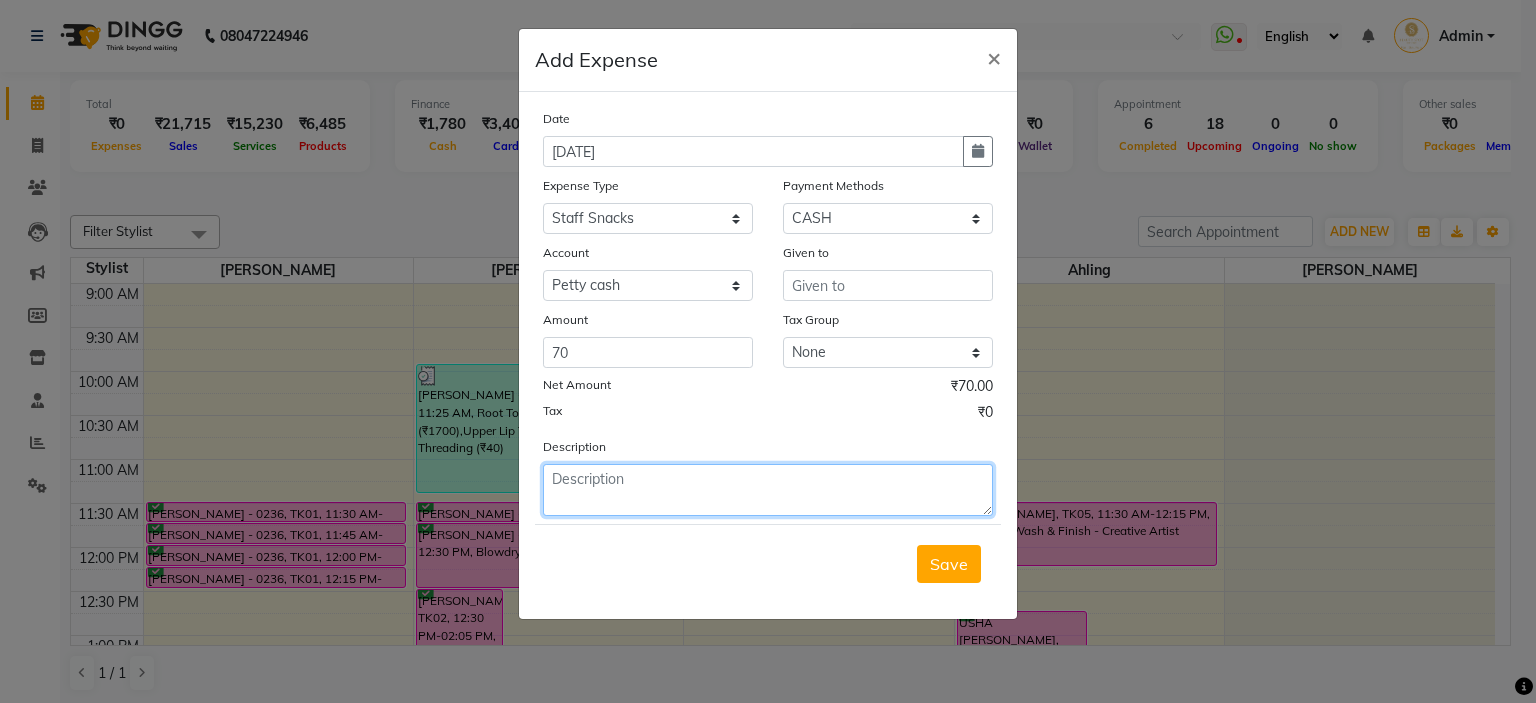 click 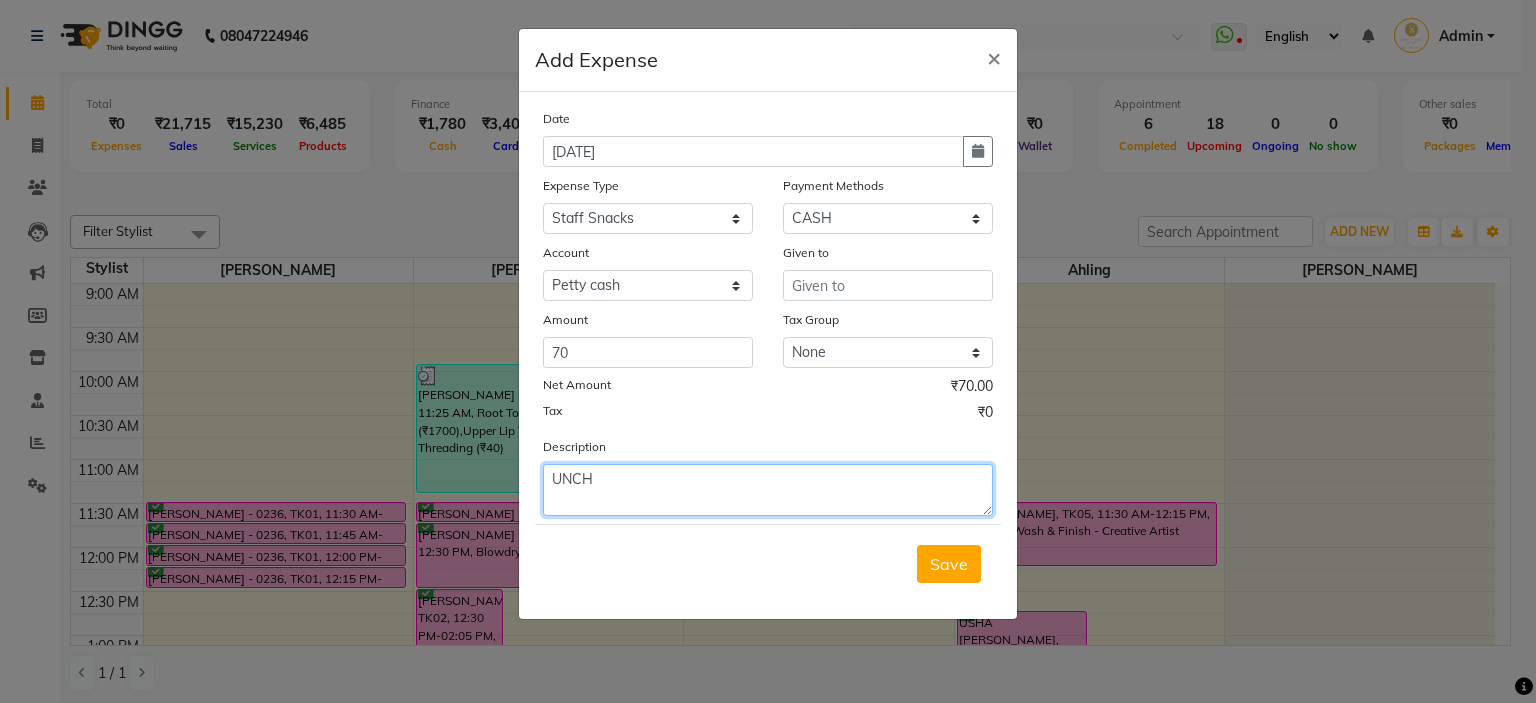 click on "UNCH" 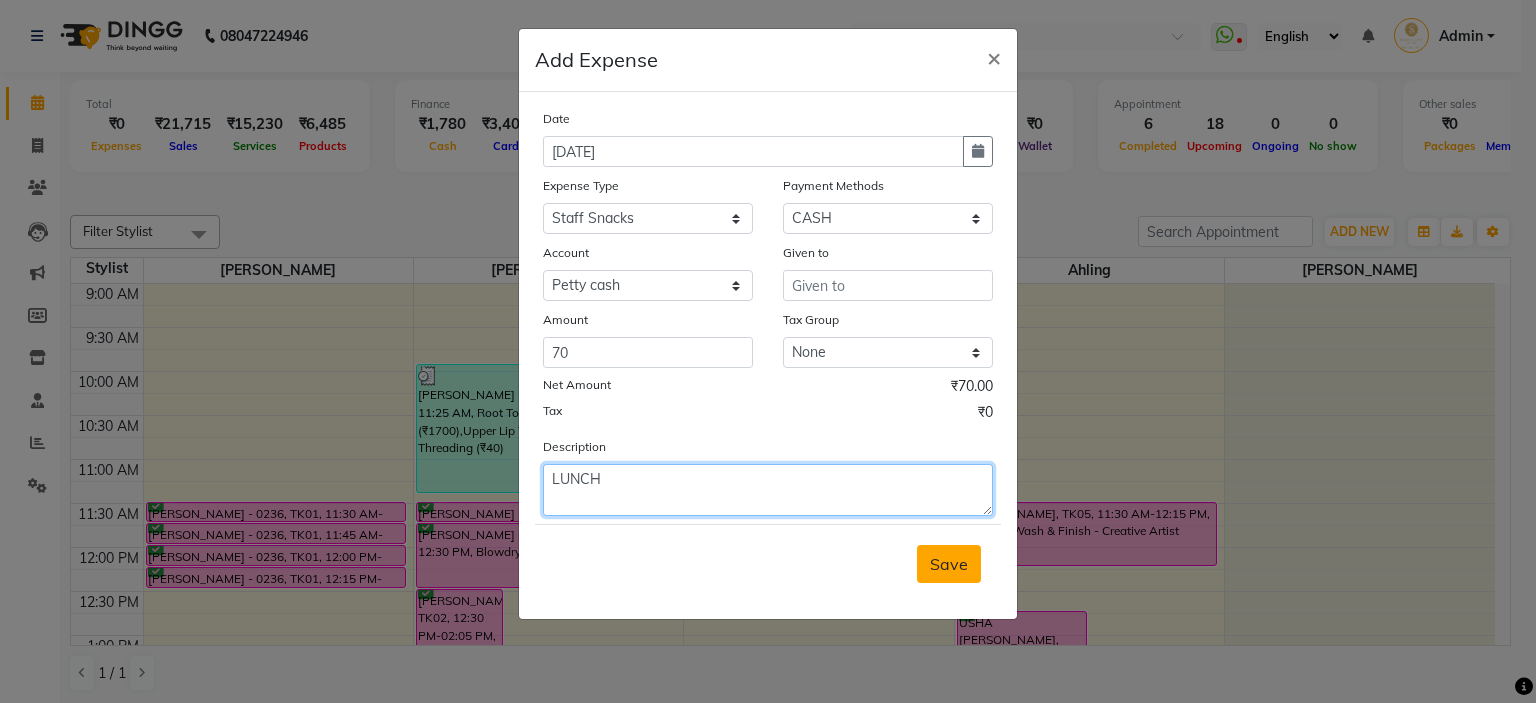 type on "LUNCH" 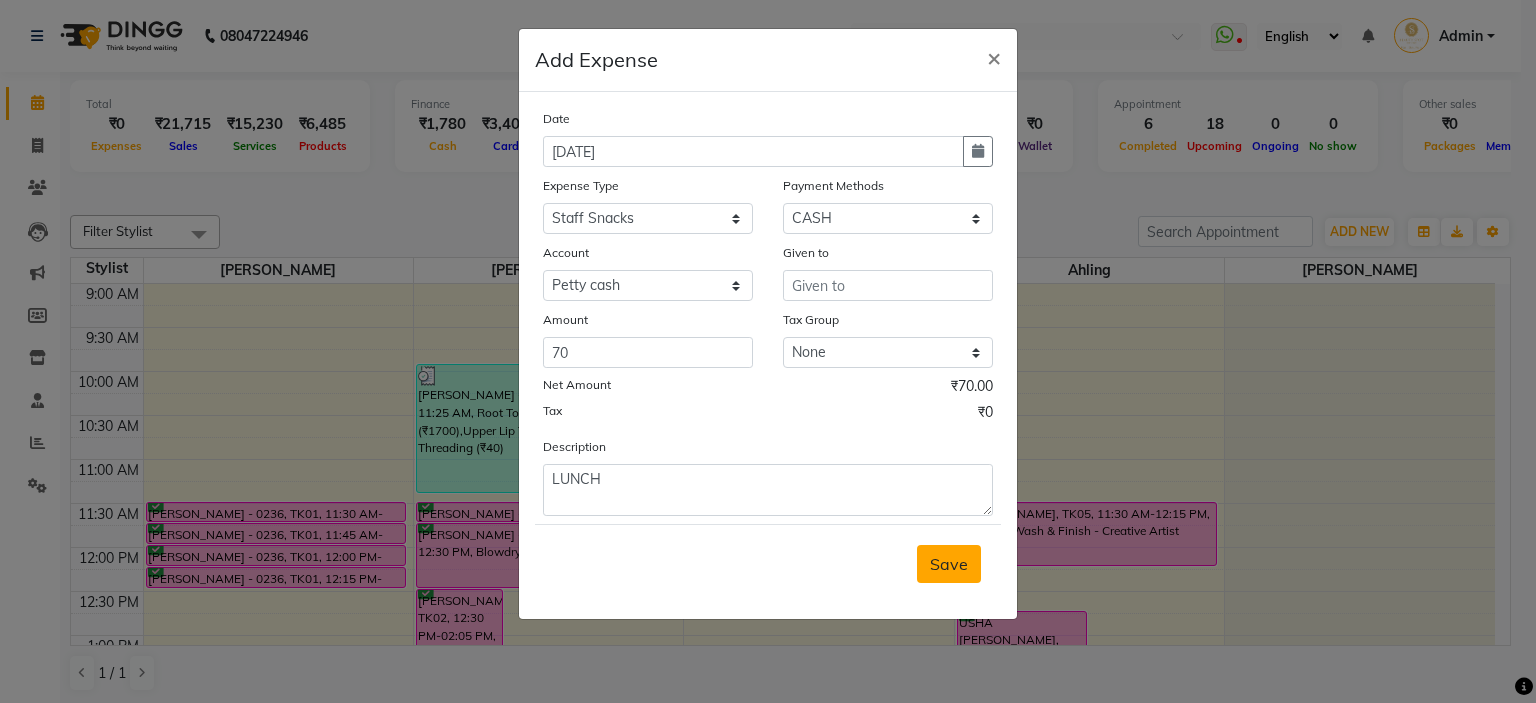 click on "Save" at bounding box center [949, 564] 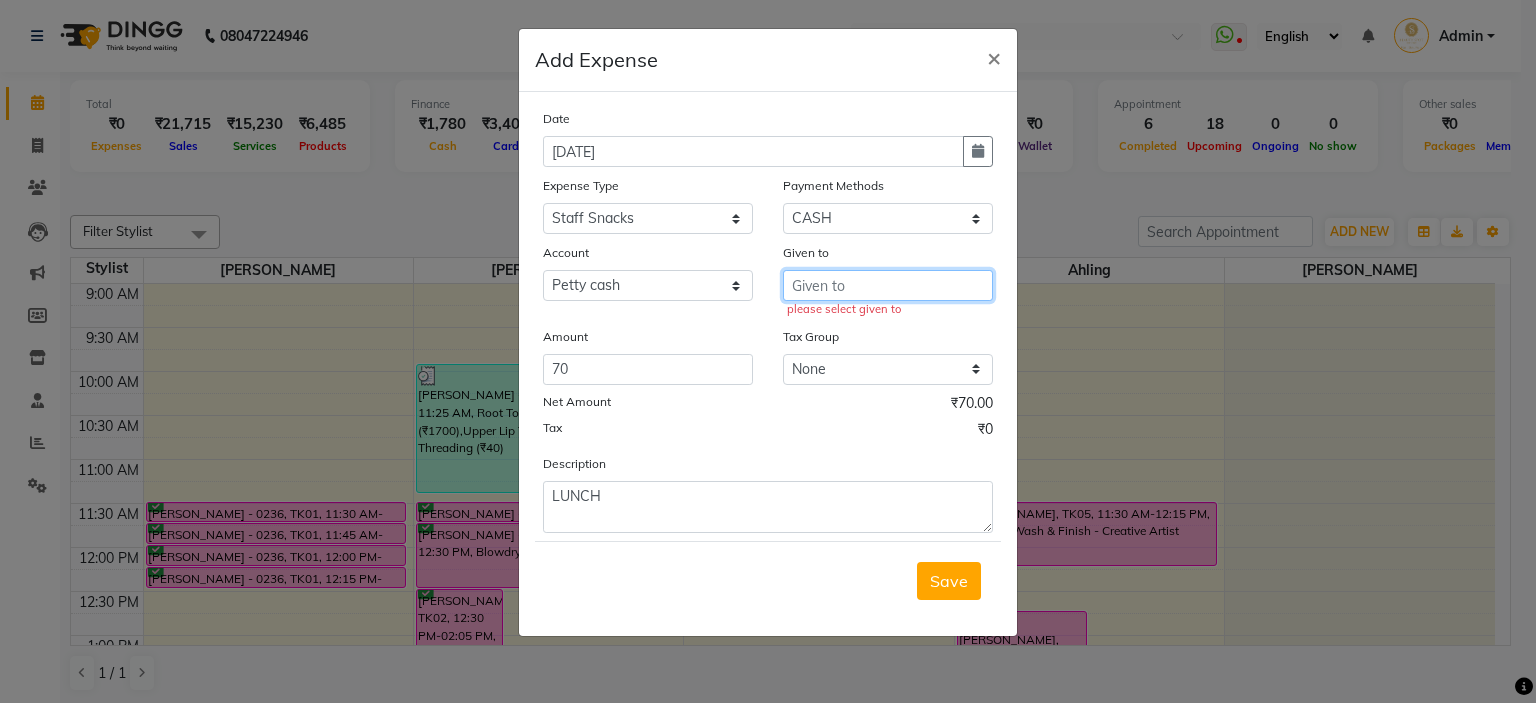 click at bounding box center [888, 285] 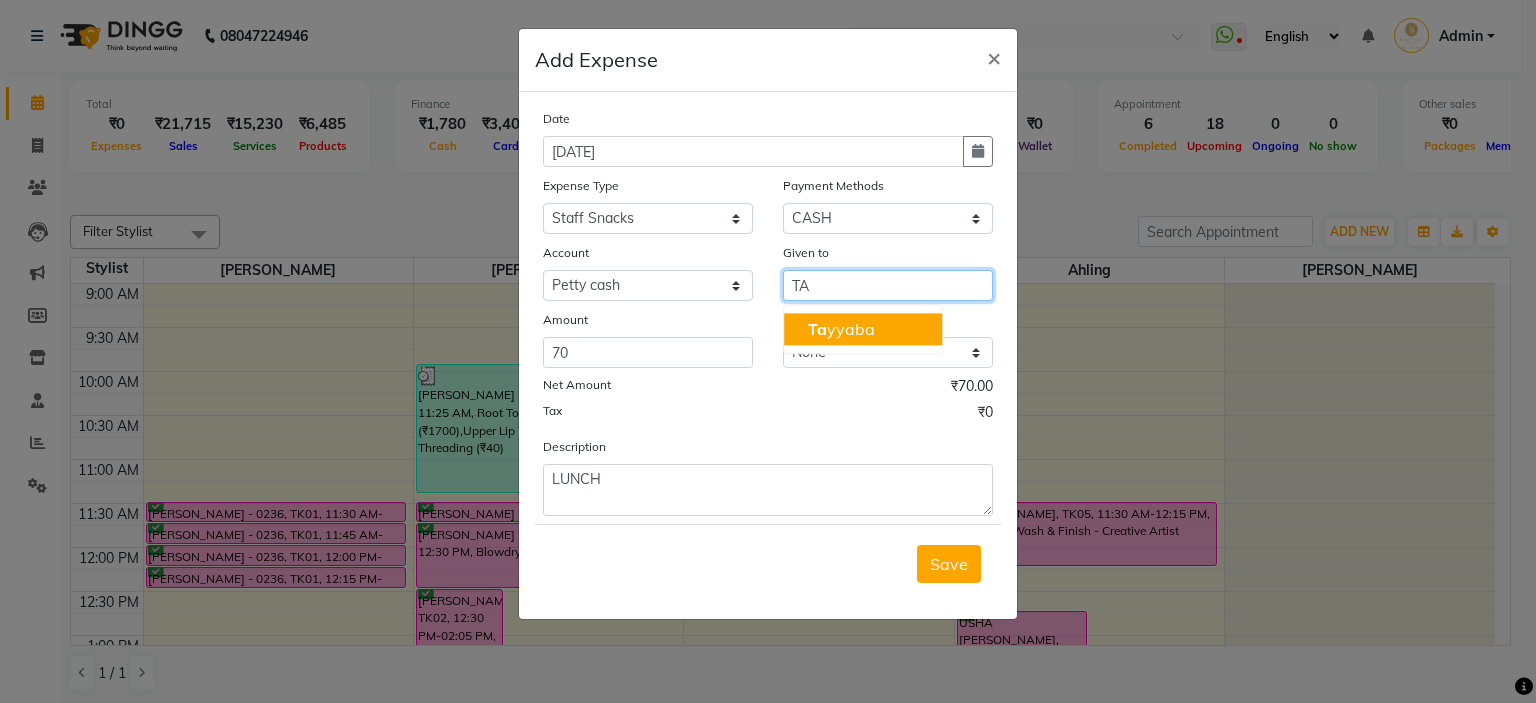 click on "Ta" 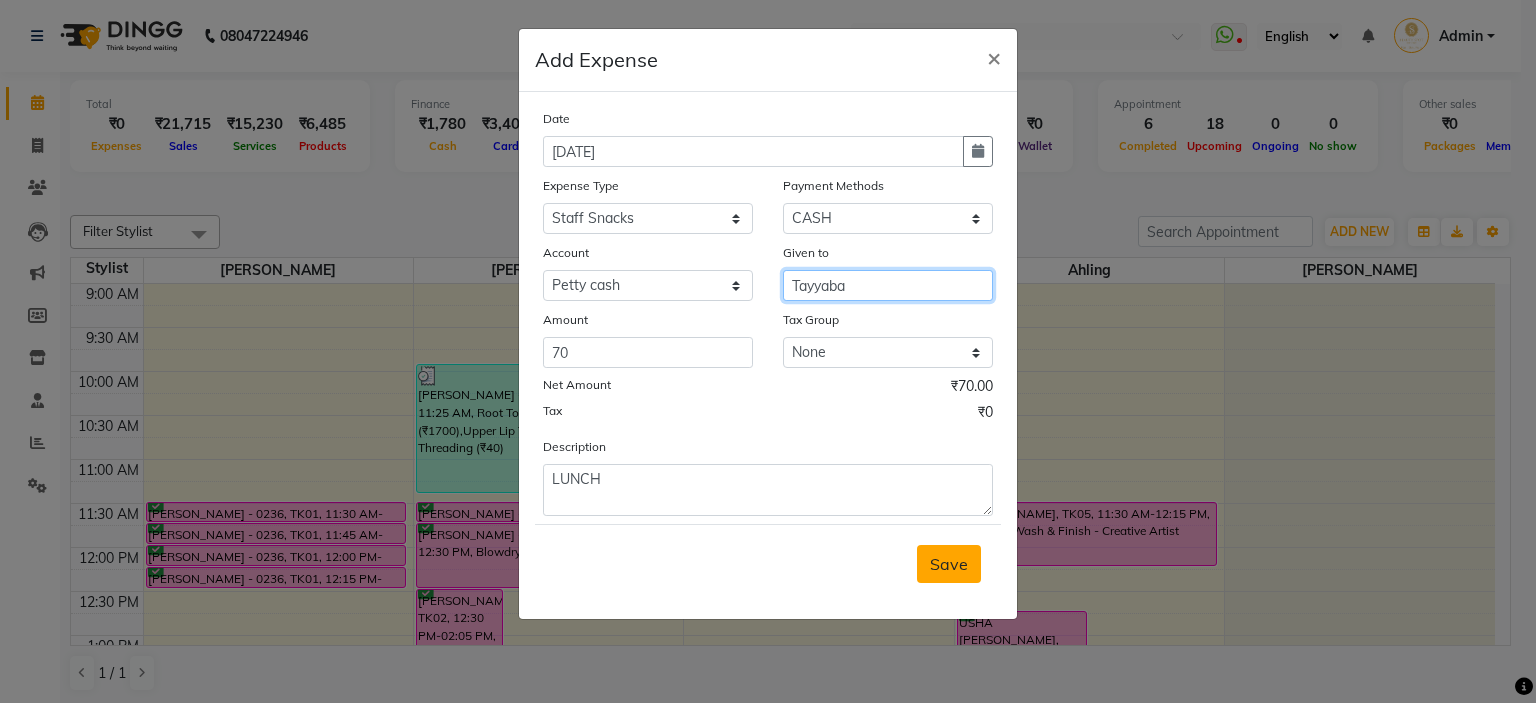 type on "Tayyaba" 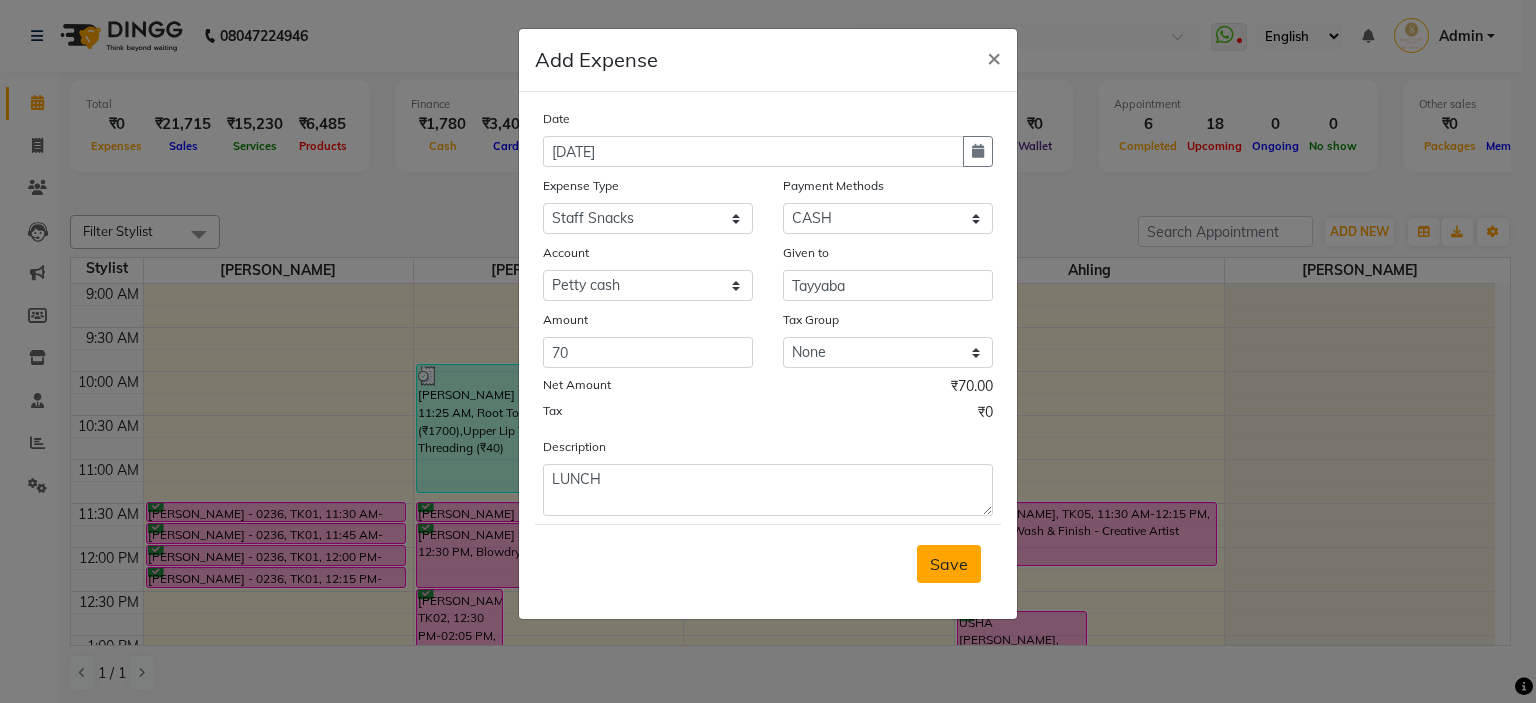 click on "Save" at bounding box center (949, 564) 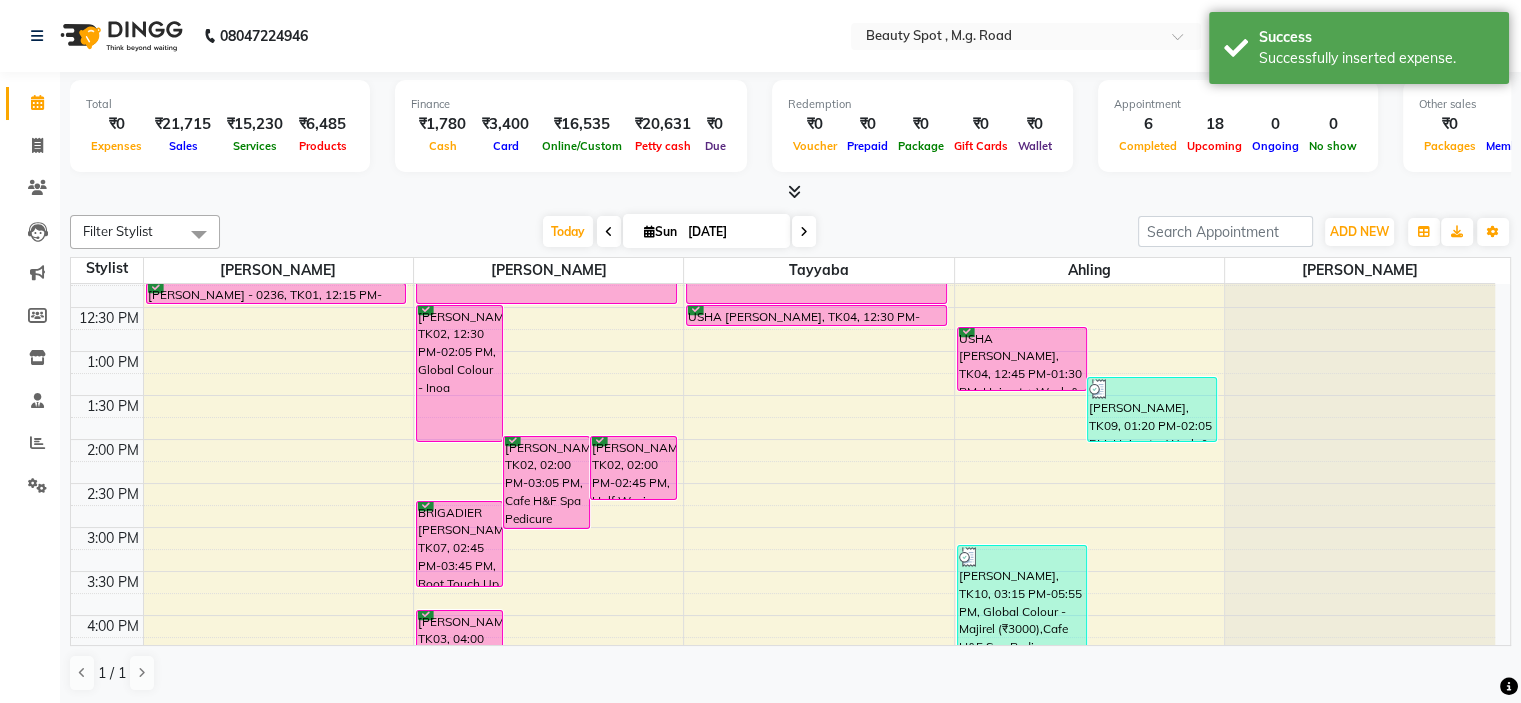 scroll, scrollTop: 300, scrollLeft: 0, axis: vertical 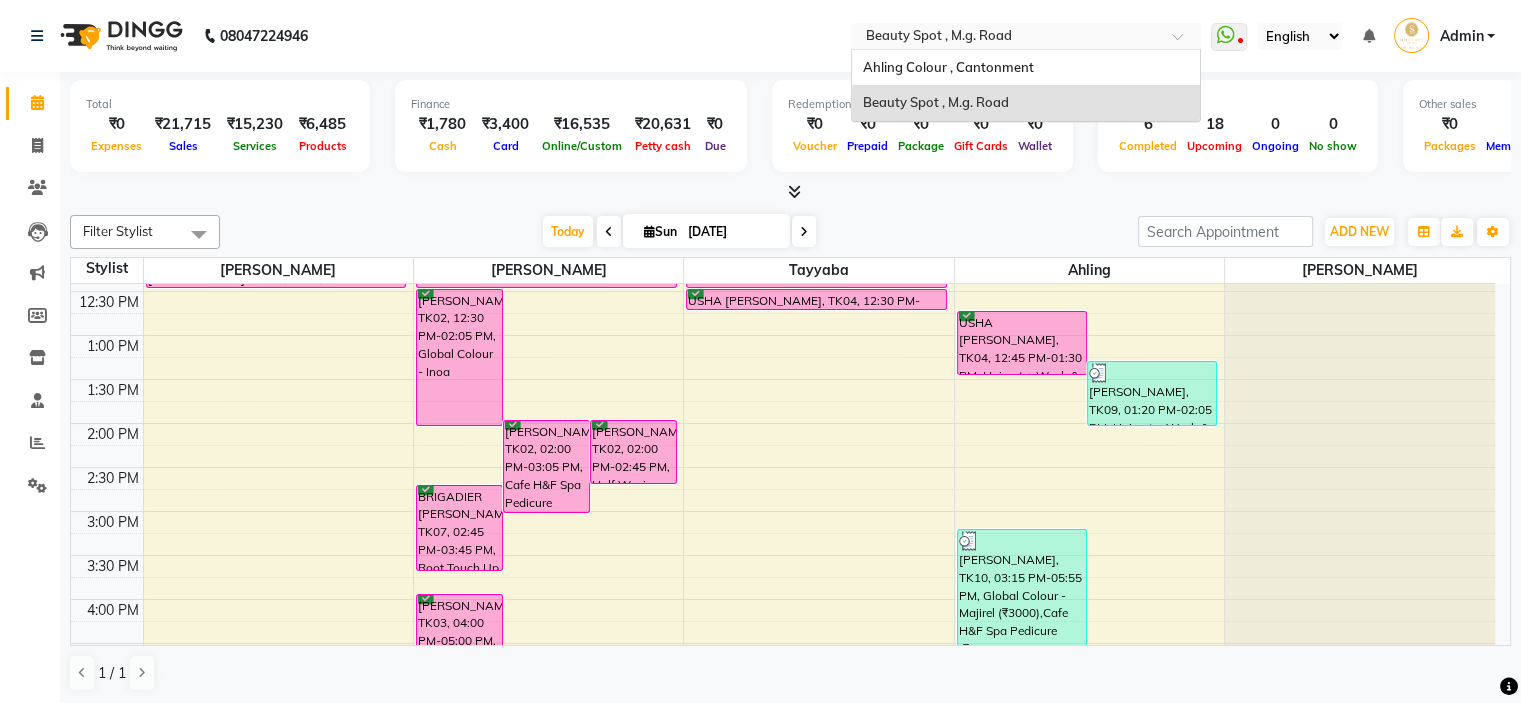 click on "Select Location × Beauty Spot , M.g. Road" at bounding box center (1026, 36) 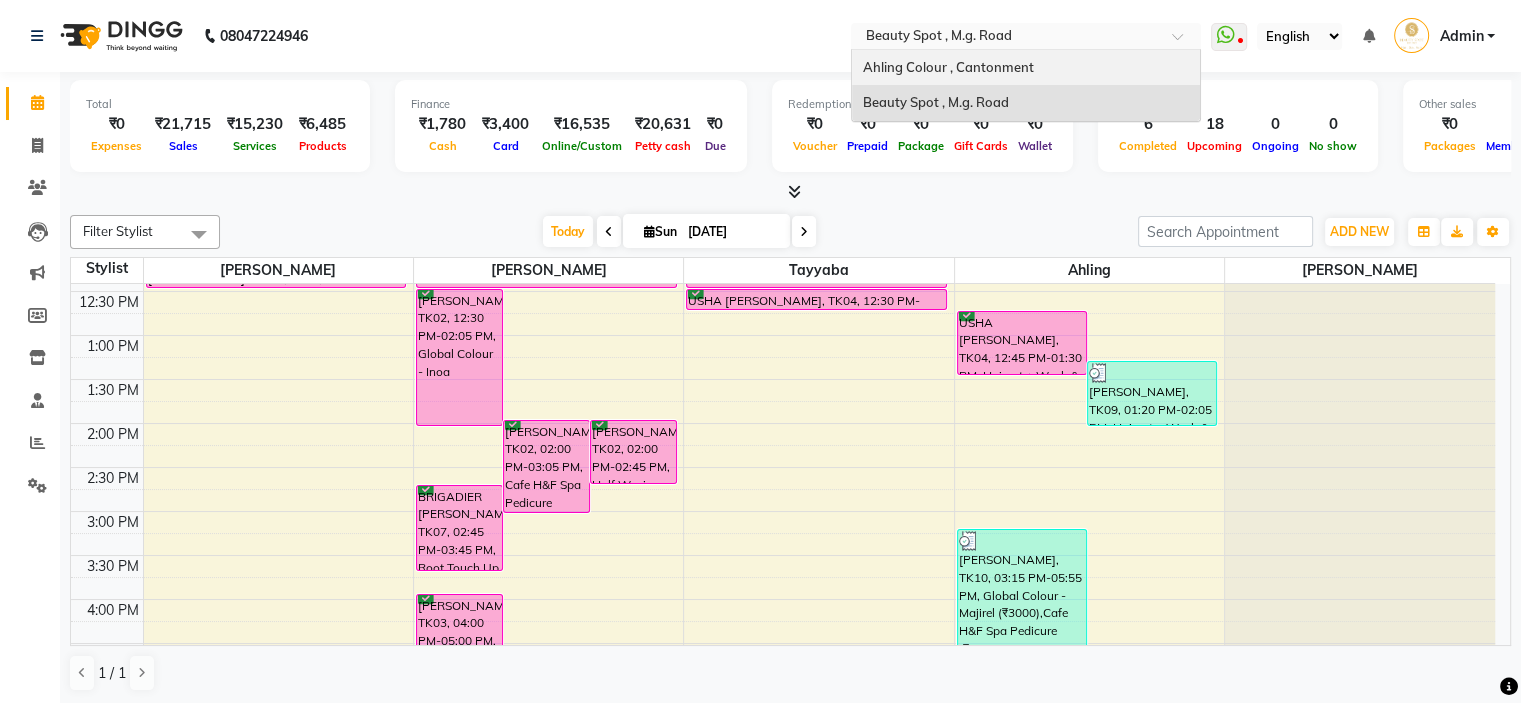 click on "Ahling Colour , Cantonment" at bounding box center [1026, 68] 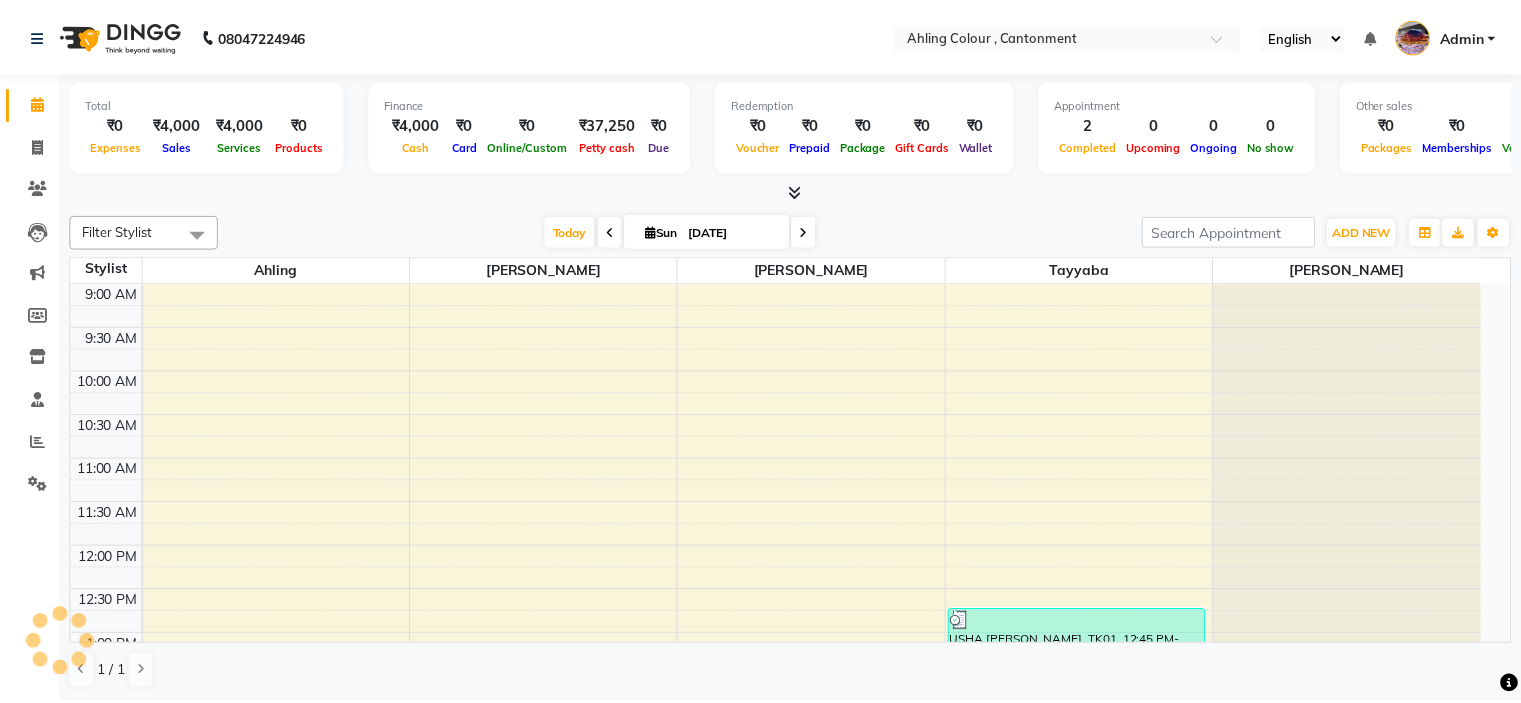scroll, scrollTop: 0, scrollLeft: 0, axis: both 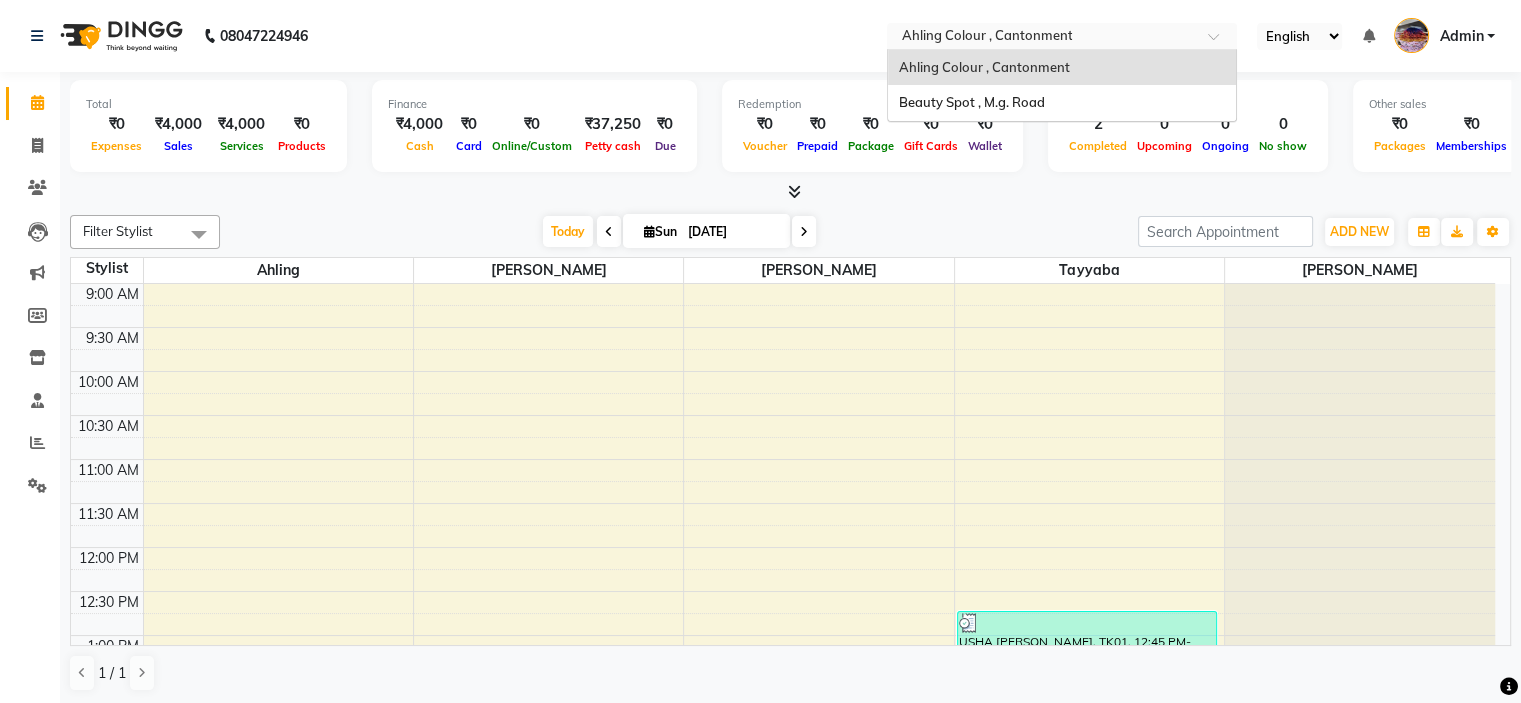 click at bounding box center [1042, 38] 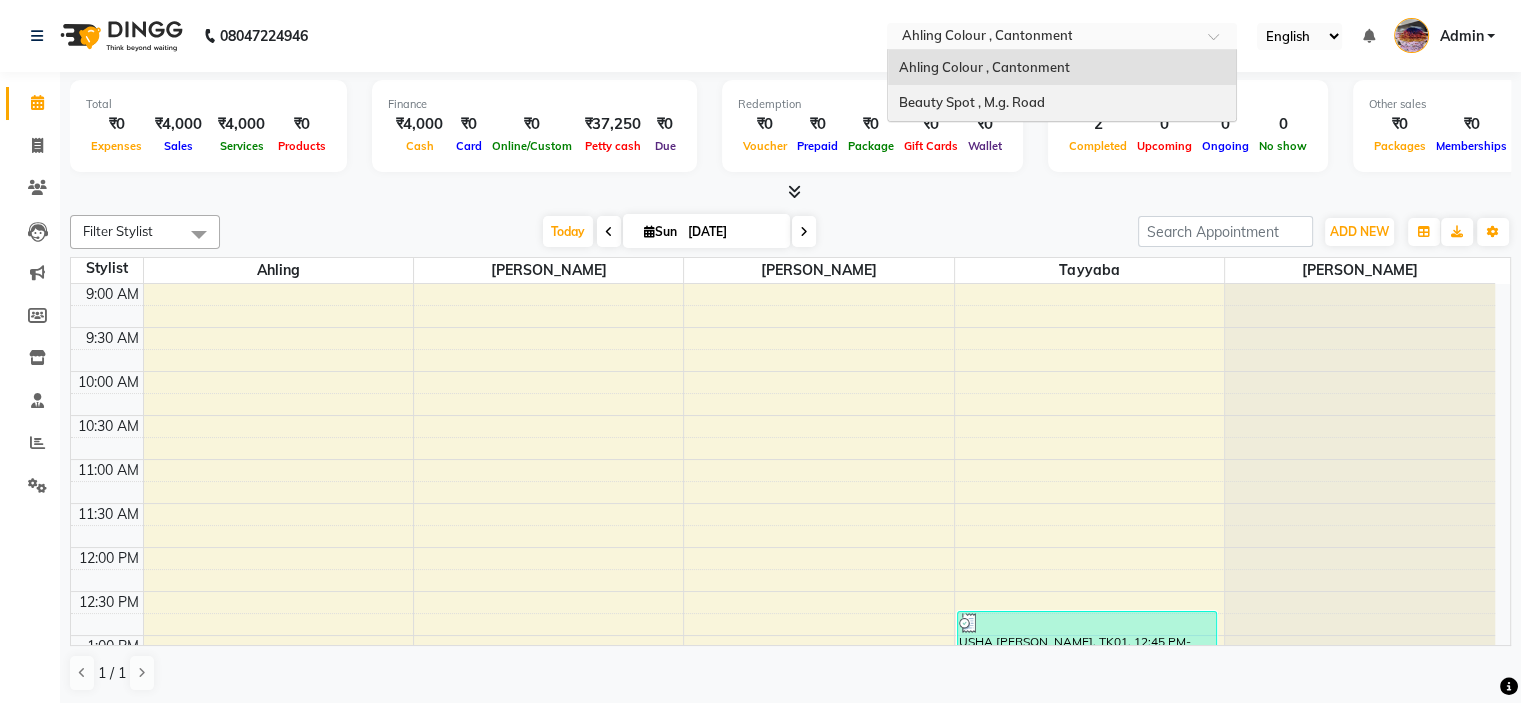 click on "Beauty Spot , M.g. Road" at bounding box center (1062, 103) 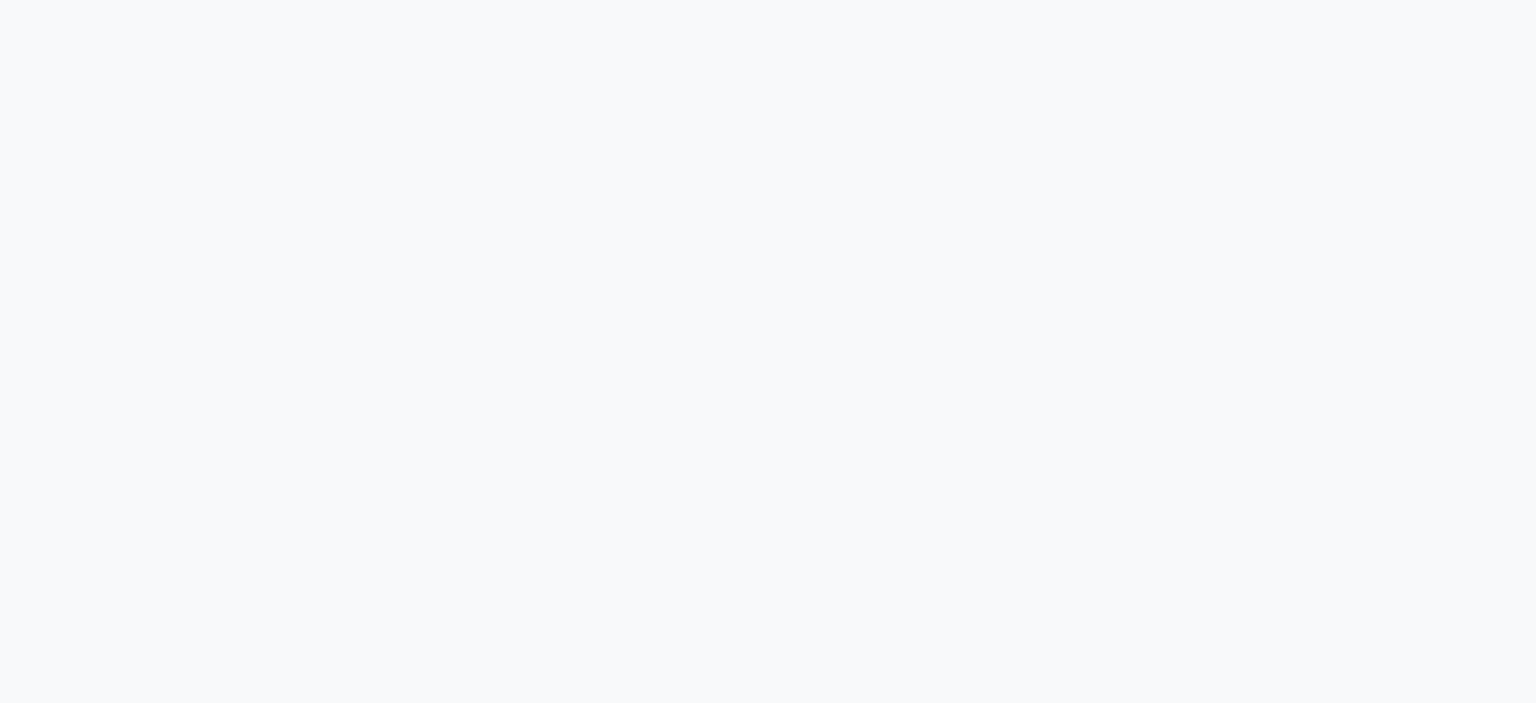 scroll, scrollTop: 0, scrollLeft: 0, axis: both 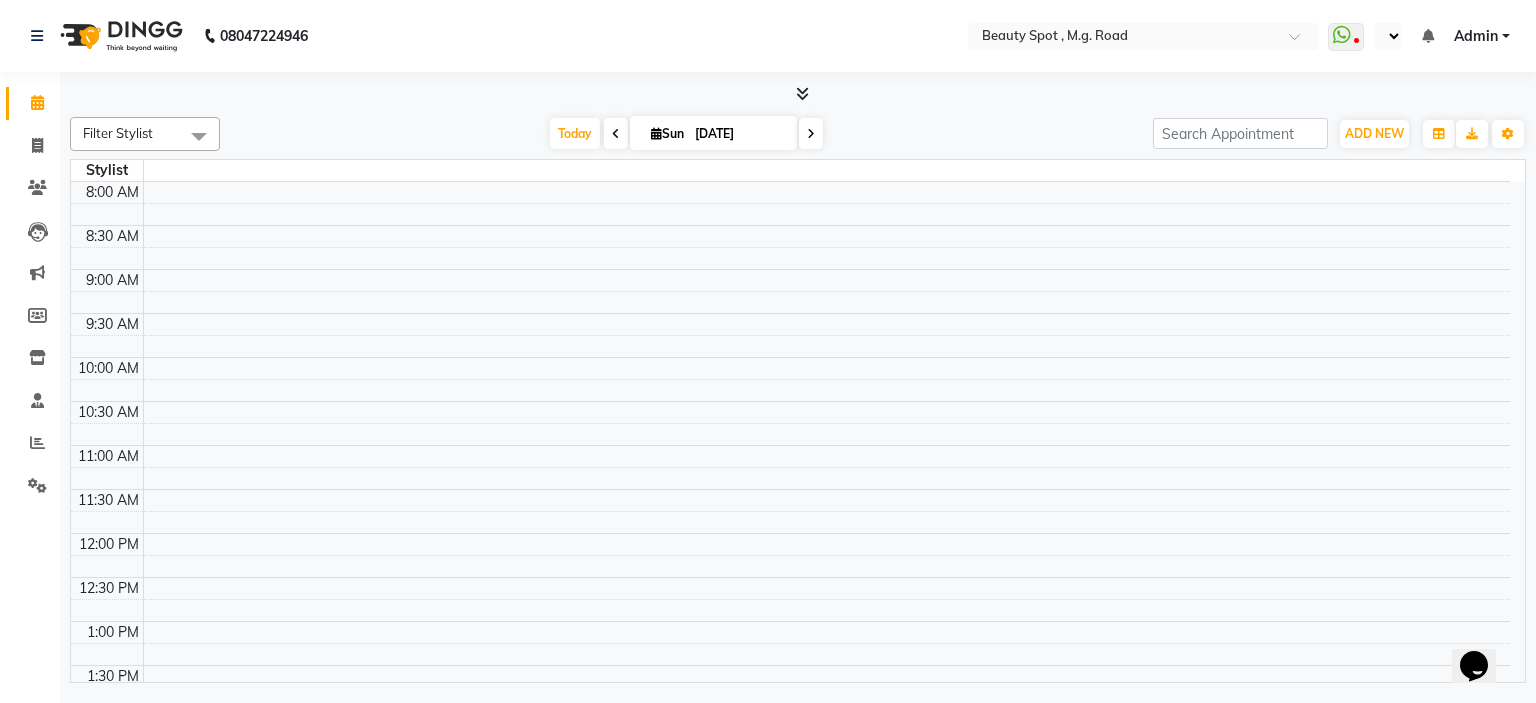 select on "en" 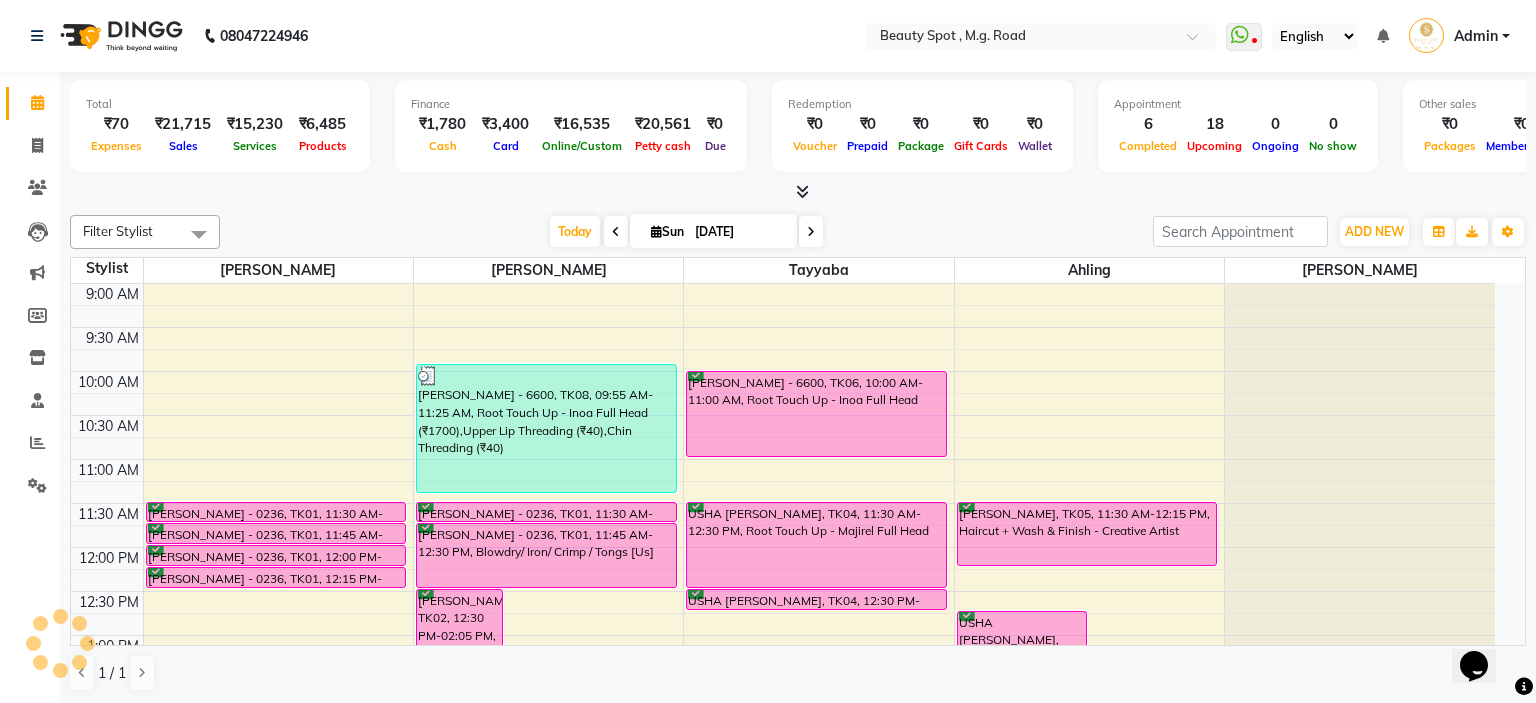 scroll, scrollTop: 0, scrollLeft: 0, axis: both 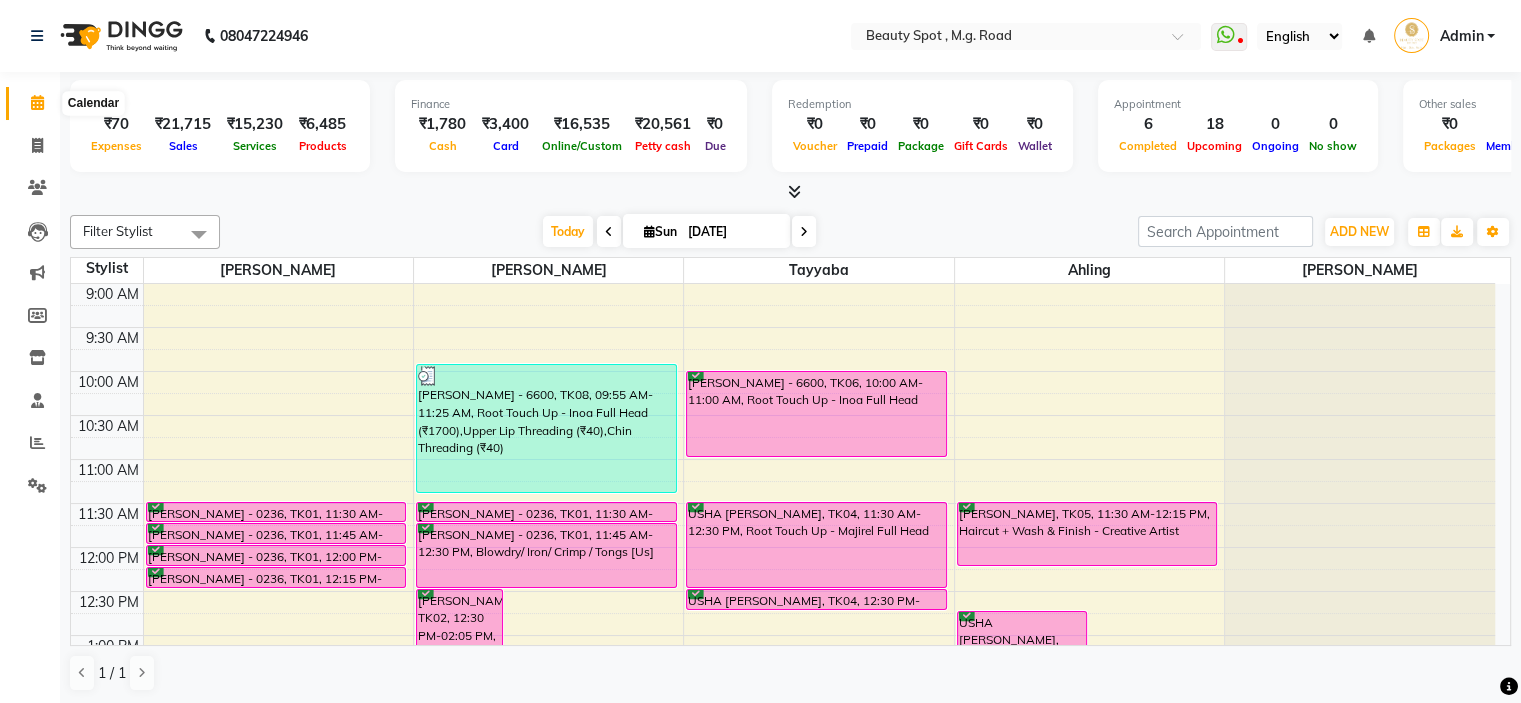 click 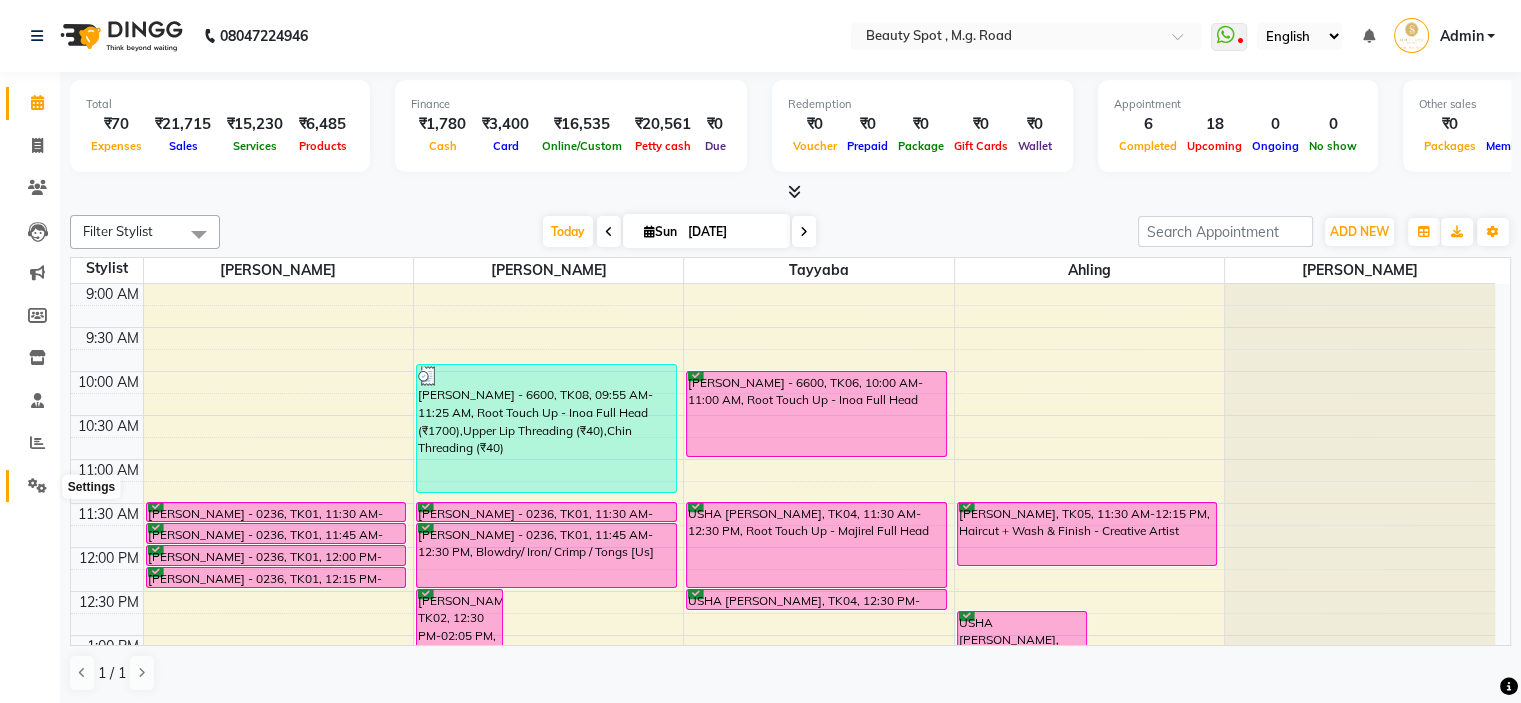 click 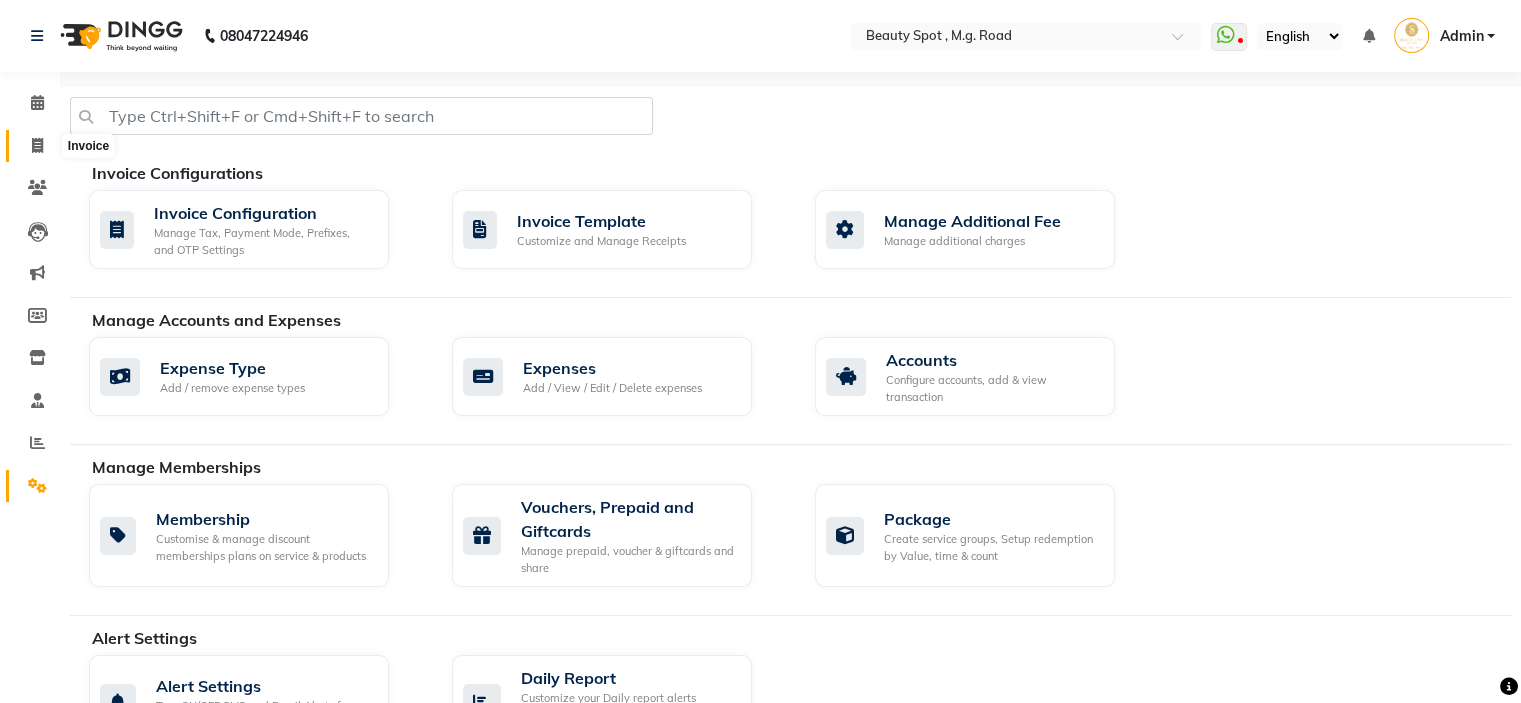 click 